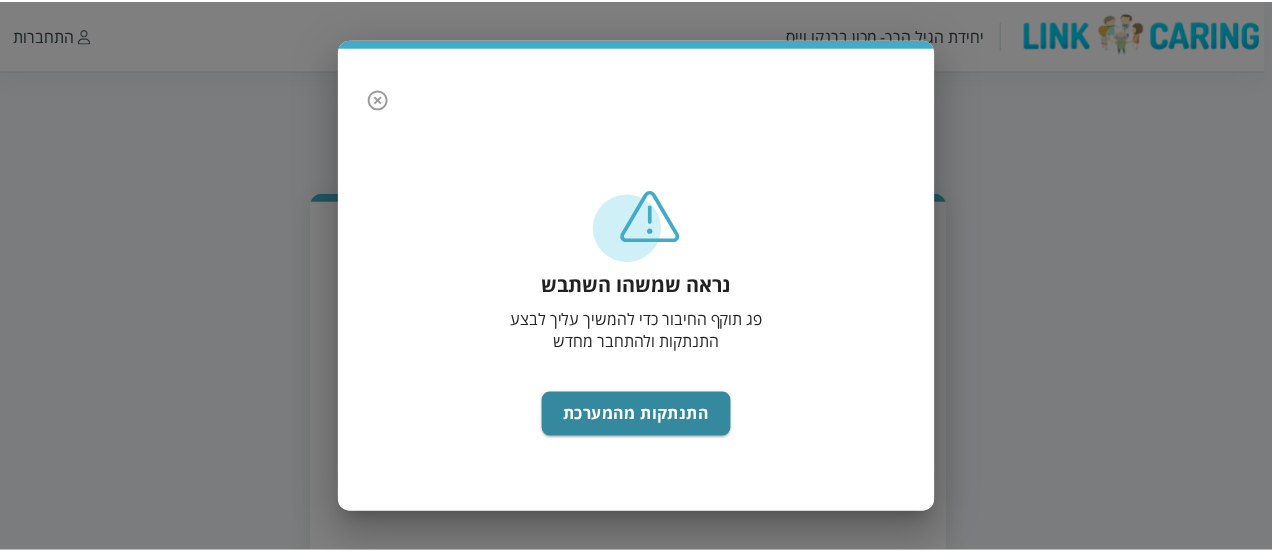 scroll, scrollTop: 0, scrollLeft: 0, axis: both 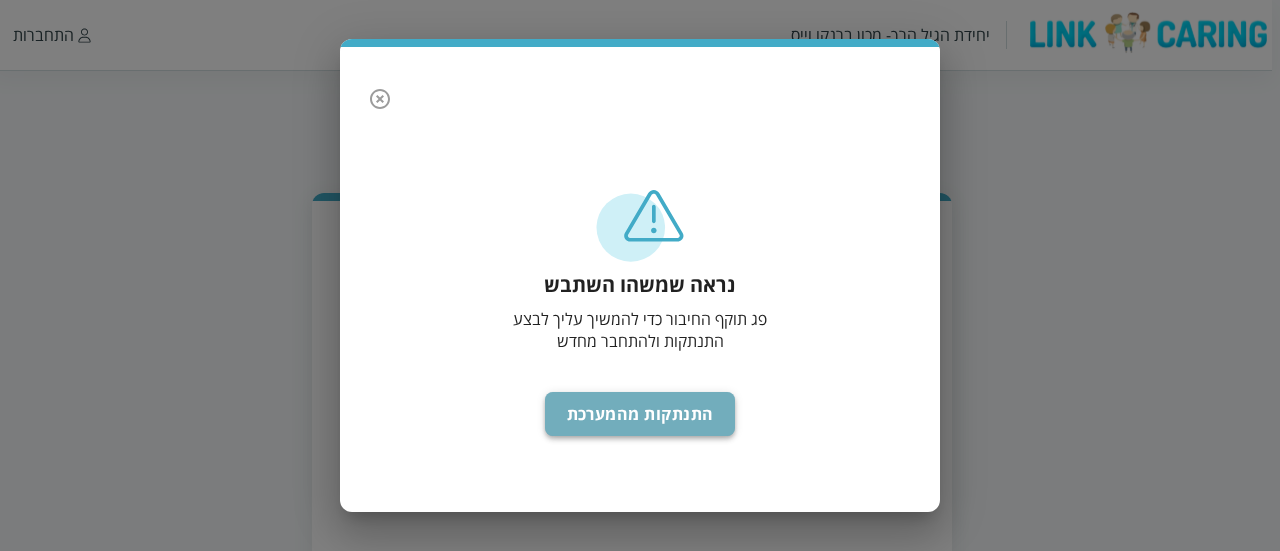click on "התנתקות מהמערכת" at bounding box center [640, 414] 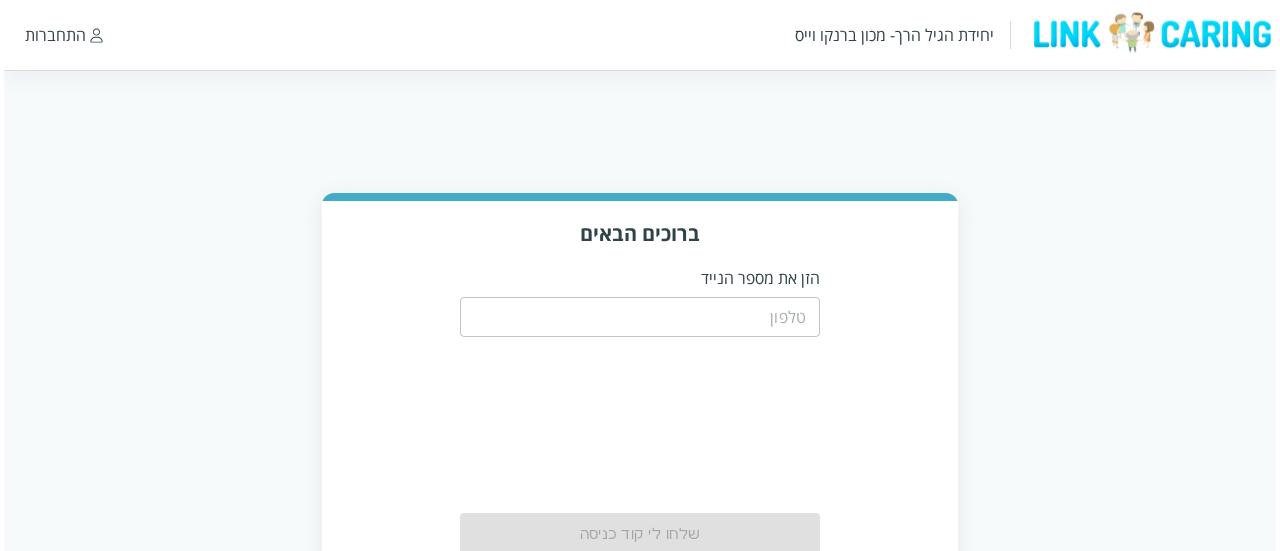 scroll, scrollTop: 0, scrollLeft: 0, axis: both 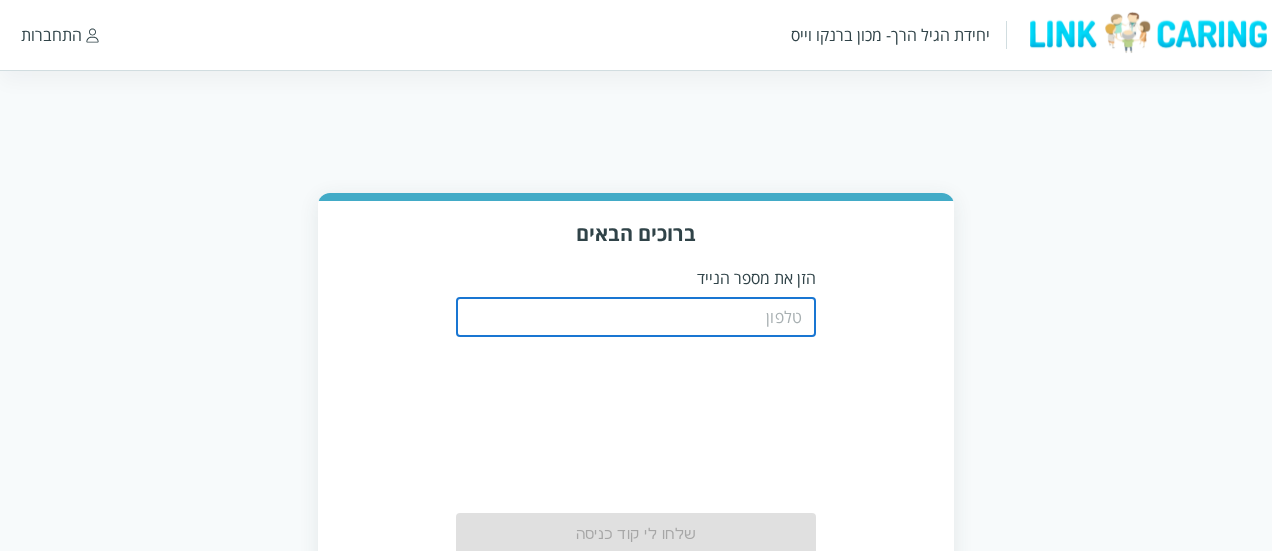 drag, startPoint x: 0, startPoint y: 0, endPoint x: 693, endPoint y: 307, distance: 757.9565 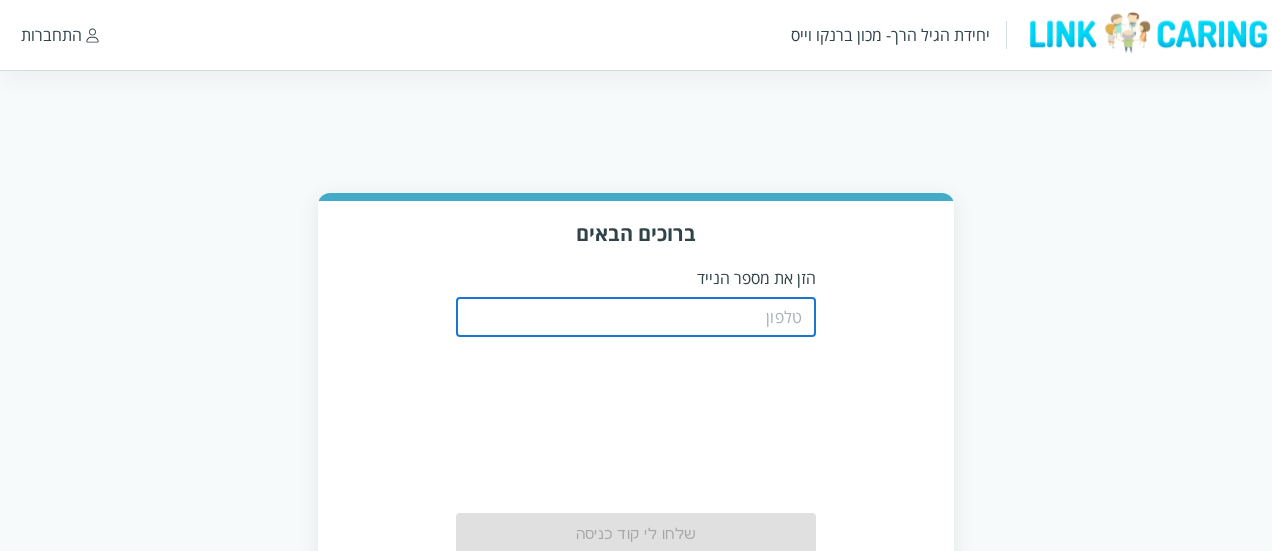 click at bounding box center (636, 317) 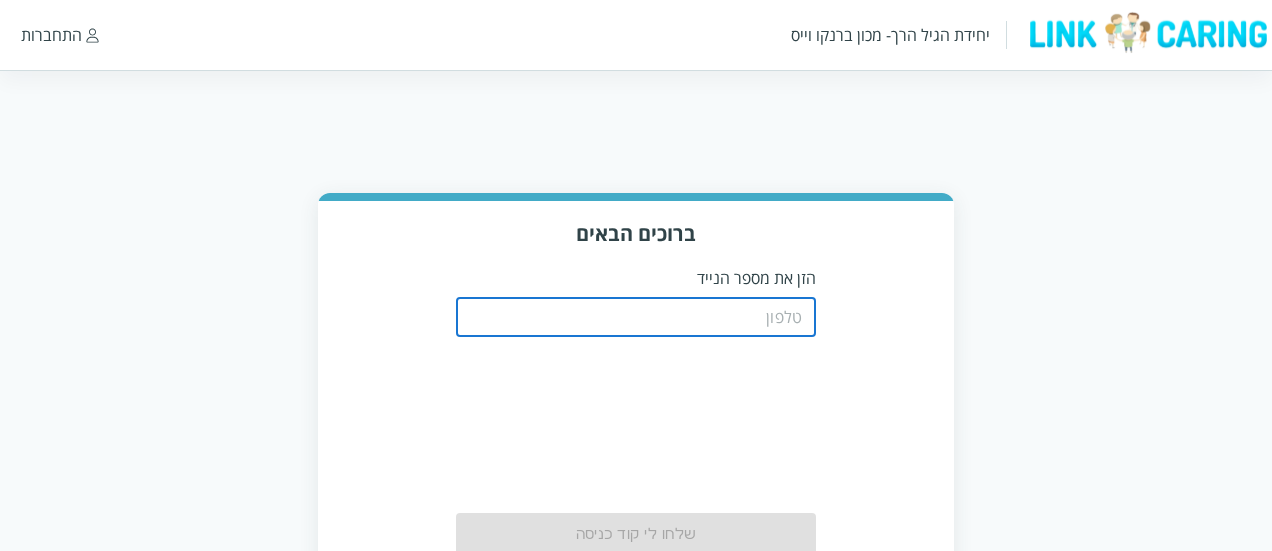 type on "0508805134" 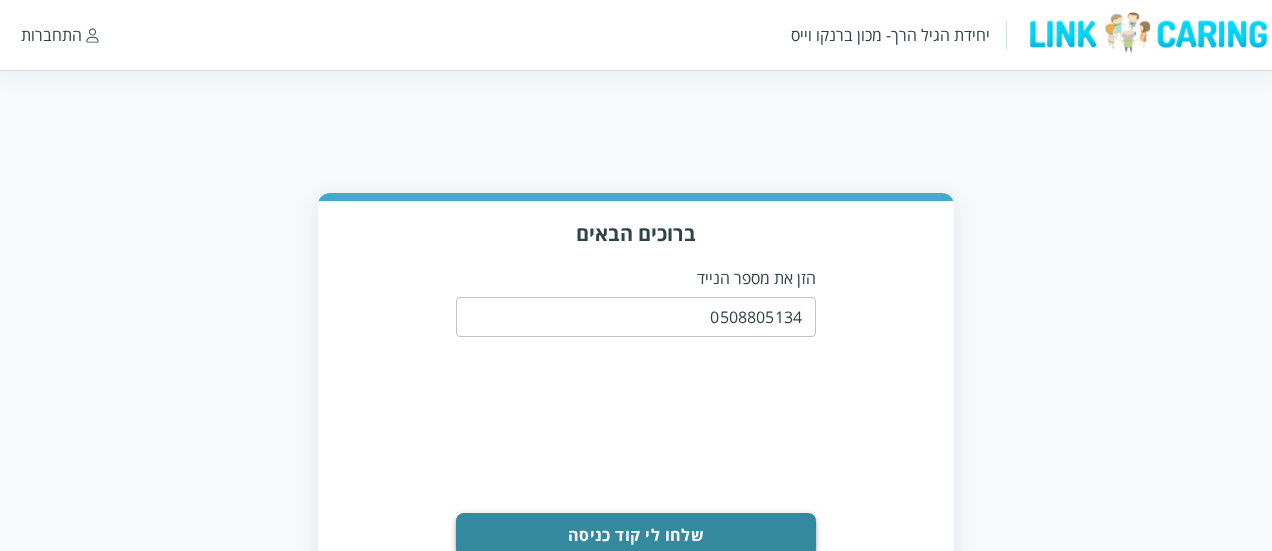 click on "שלחו לי קוד כניסה" at bounding box center [636, 535] 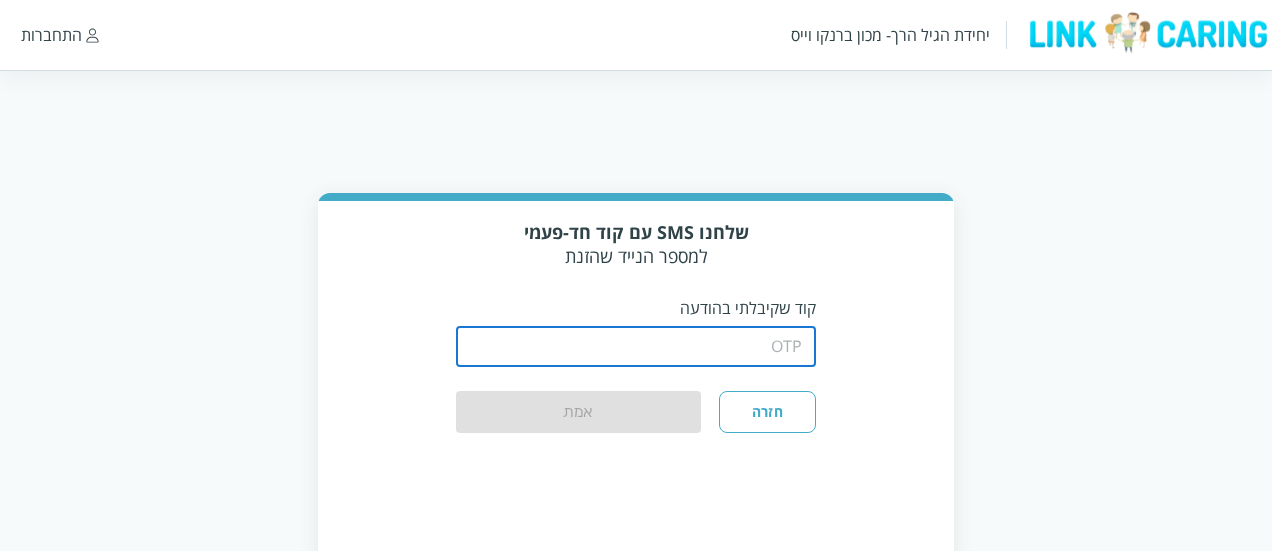 click at bounding box center [636, 347] 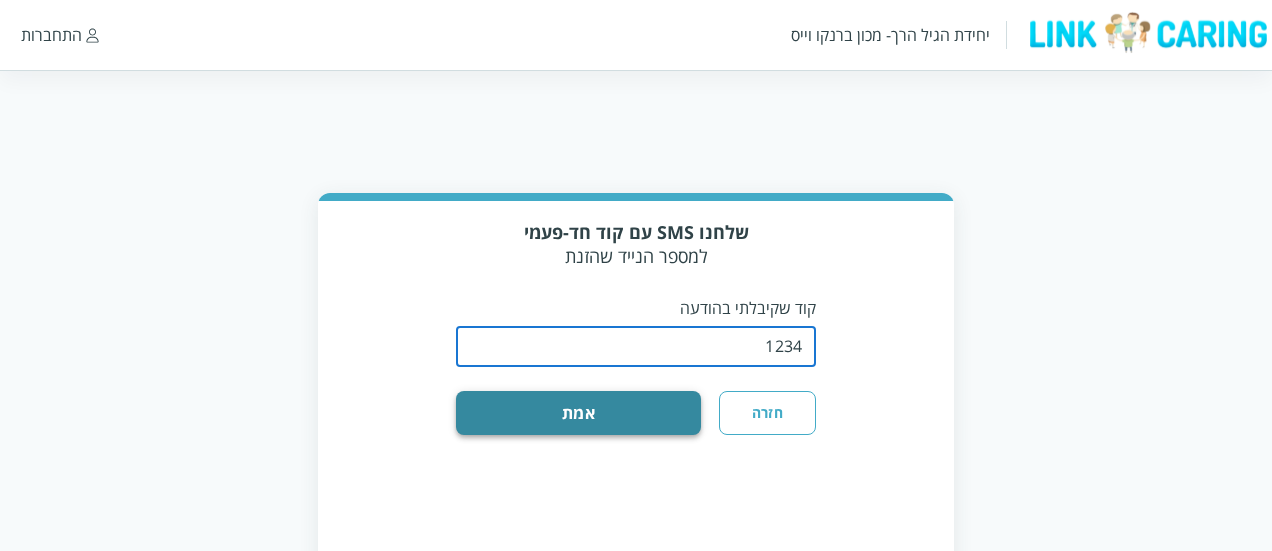 type on "1234" 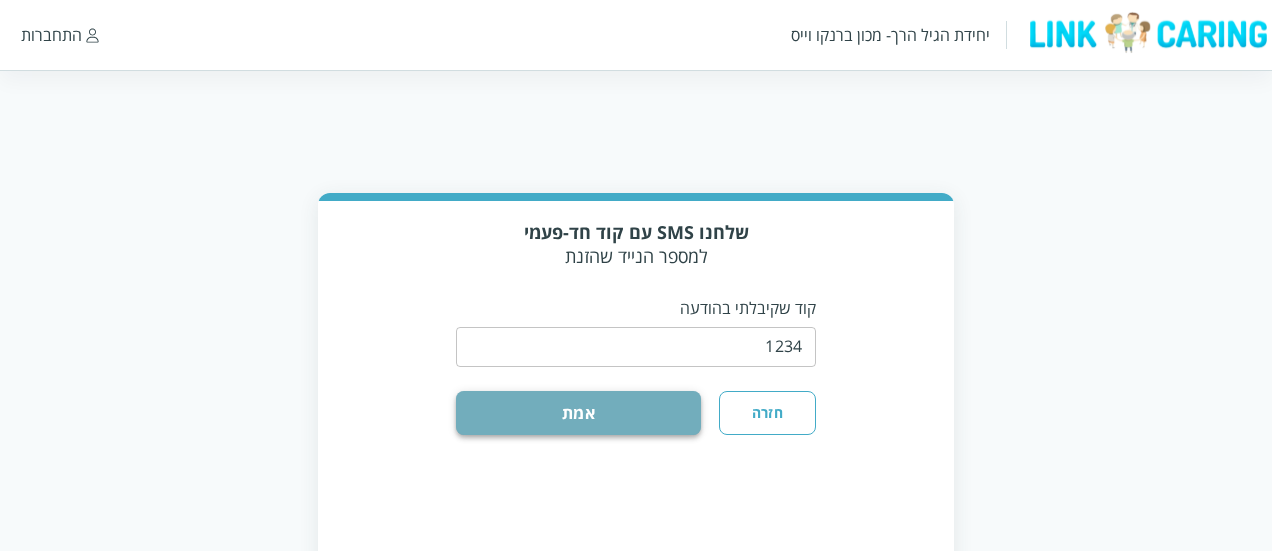 click on "אמת" at bounding box center (578, 413) 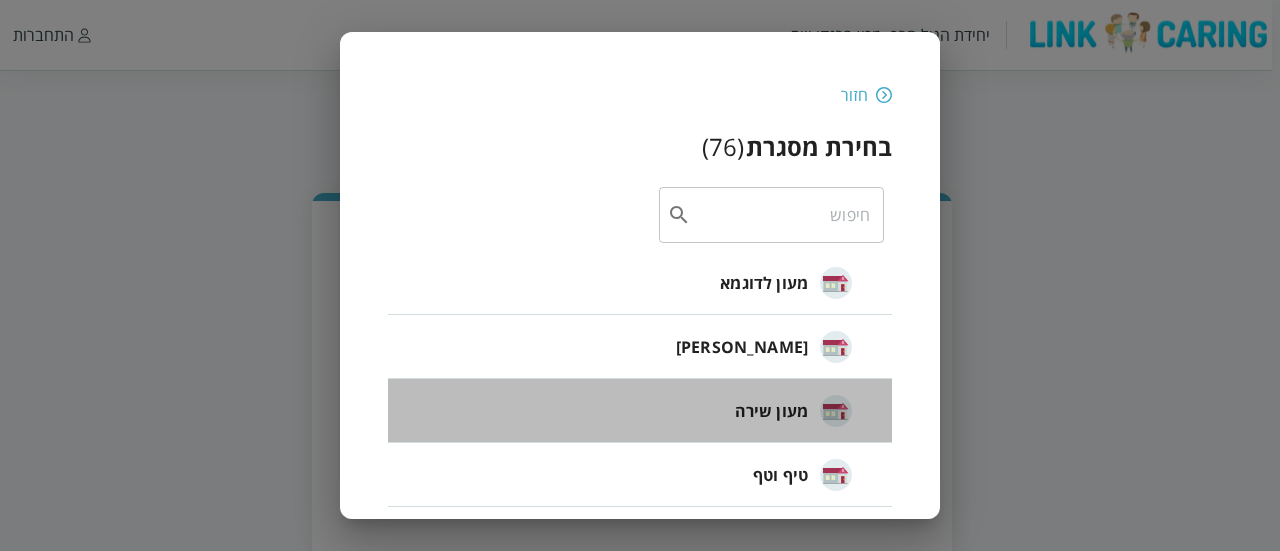 click on "מעון שירה" at bounding box center [640, 411] 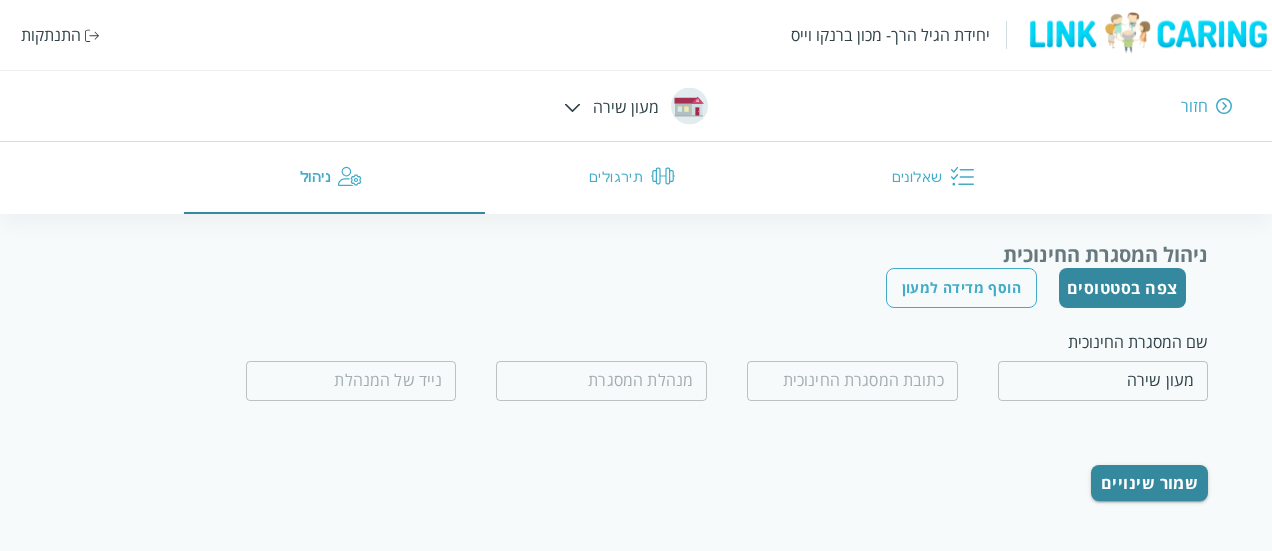 click on "צפה בסטטוסים" at bounding box center [1122, 288] 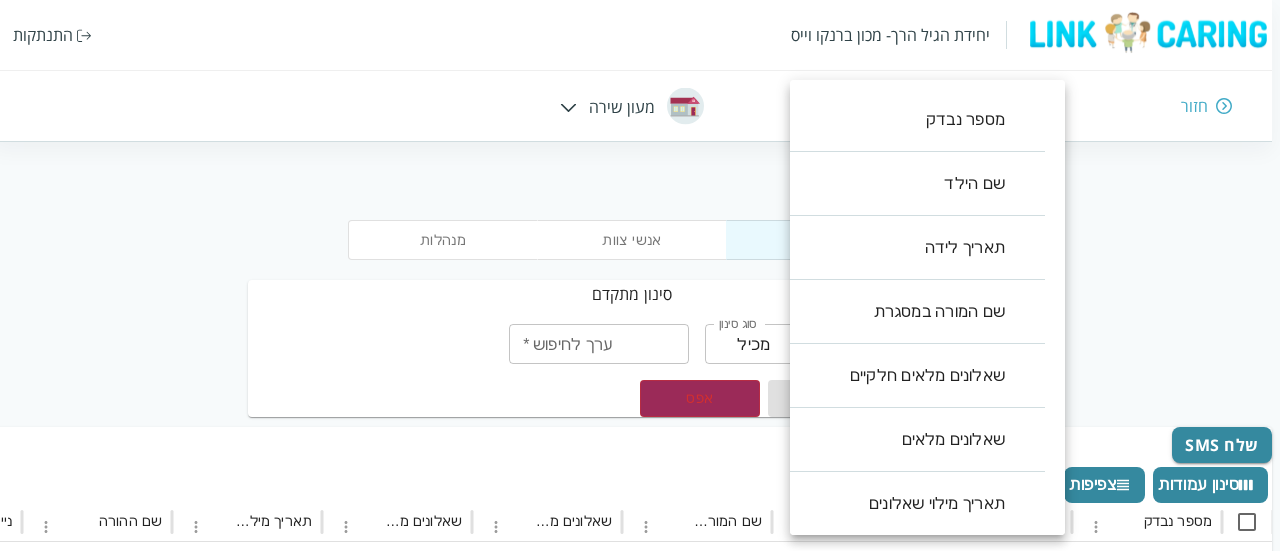 click on "יחידת הגיל הרך- מכון [PERSON_NAME] התנתקות חזור מעון שירה מנהלות אנשי צוות ילדים סינון מתקדם בחר שדה ​ בחר שדה סוג סינון מכיל contains סוג סינון ערך לחיפוש   * ערך לחיפוש   * הוסף סינון החל סינונים אפס שלח SMS   סינון עמודות  צפיפות ייצוא מספר נבדק שם הילד תאריך לידה שם המורה במסגרת שאלונים מלאים חלקיים שאלונים מלאים תאריך מילוי שאלונים שם ההורה נייד אימייל ההורה ParentChildQstFull שאלונים אישיים מלאים שאלונים מלאים חלקיים תאריך מילוי שאלונים GiftCard שם הכיתה שם המסגרת 104109 [PERSON_NAME] בדדה    [DATE]T00:00:00 [PERSON_NAME] V [DATE] [PERSON_NAME] 0548327137 V V [DATE]T08:28:48.463 V בוגרים אקליפטוס 104102 [PERSON_NAME]    V V V V" at bounding box center [636, 664] 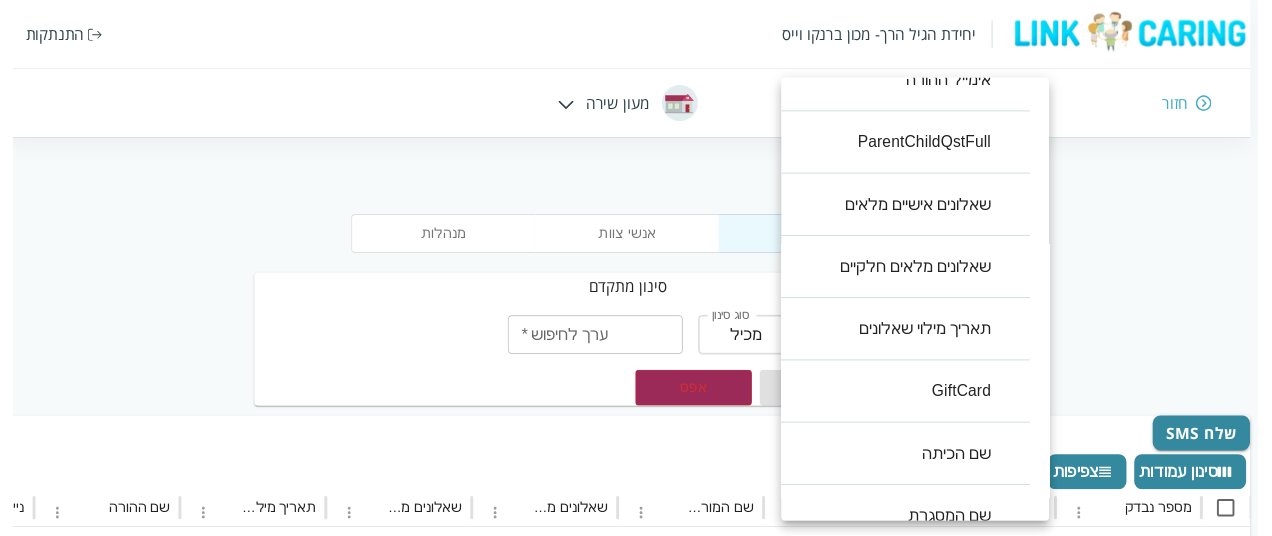 scroll, scrollTop: 640, scrollLeft: 0, axis: vertical 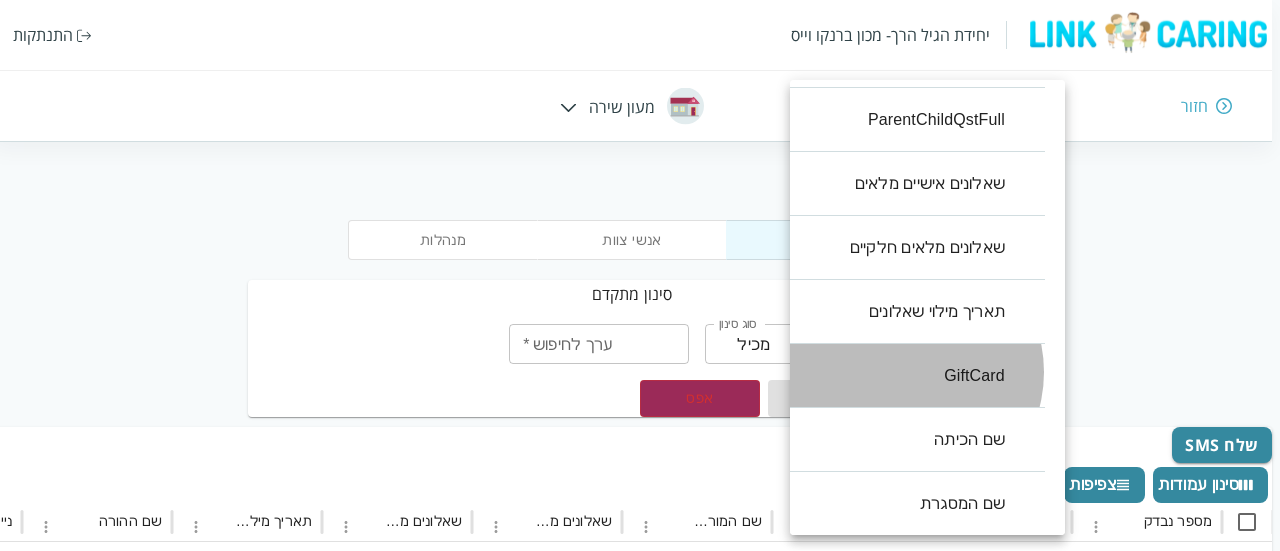 click on "GiftCard" at bounding box center [907, 376] 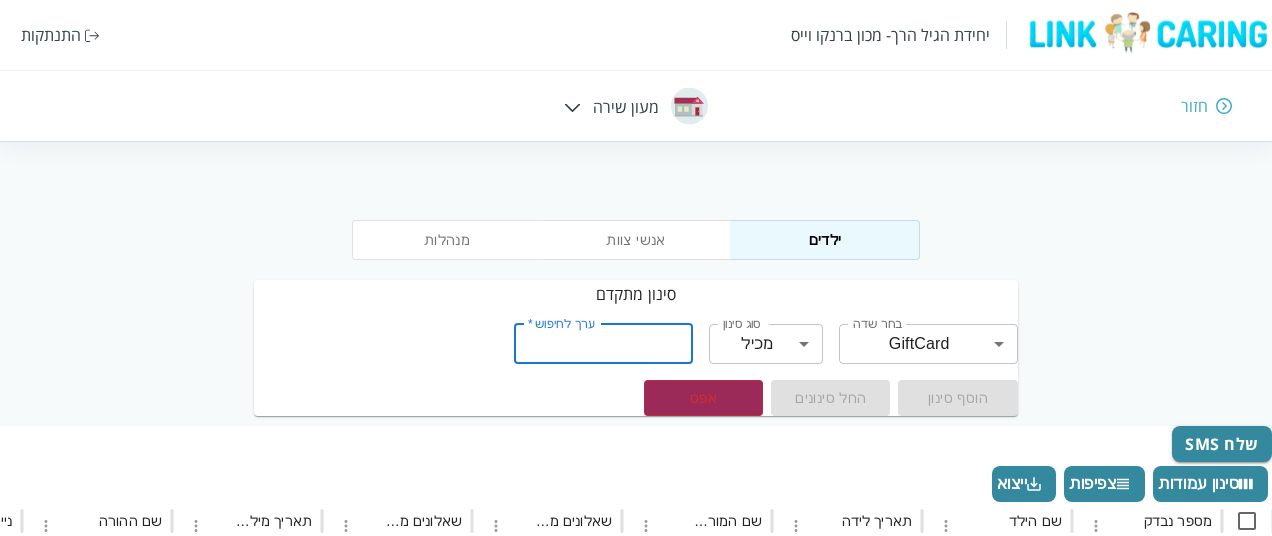 click on "ערך לחיפוש   *" at bounding box center (603, 344) 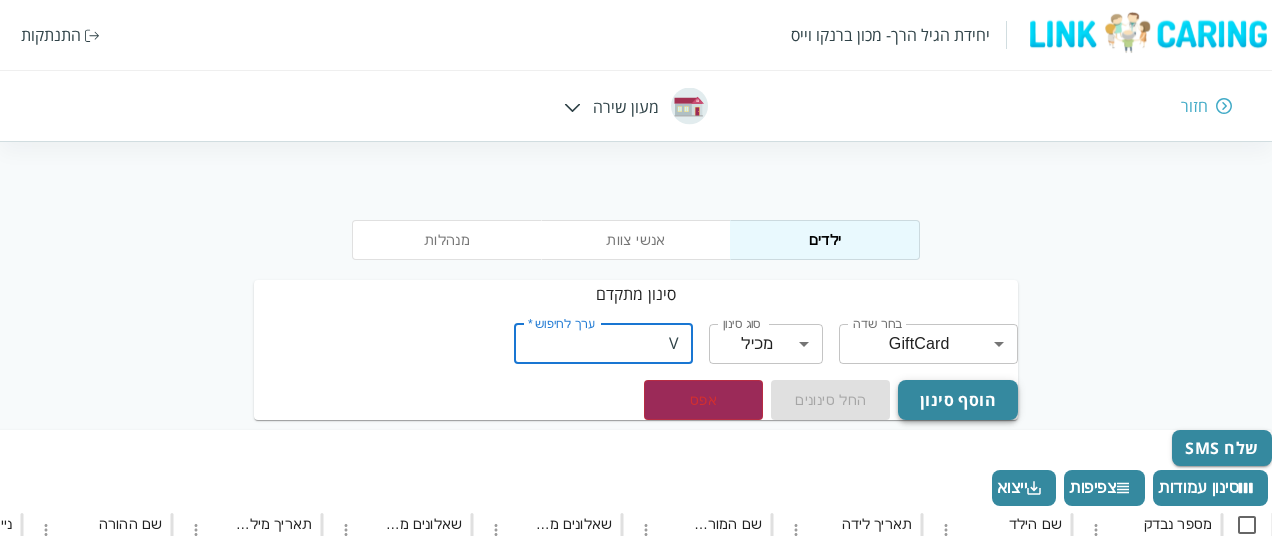 type on "V" 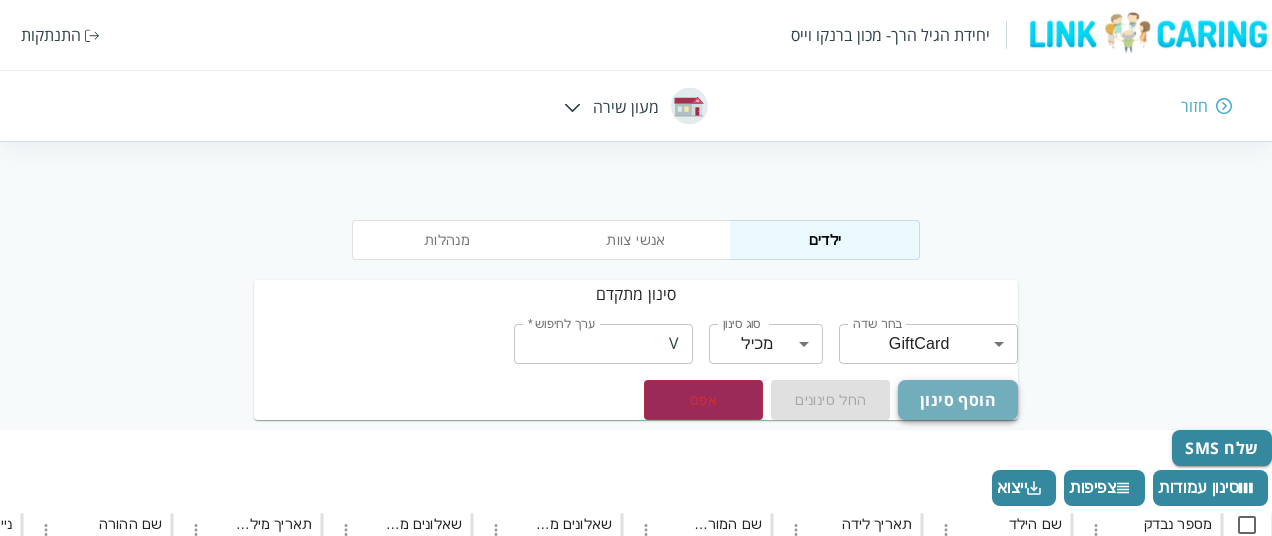 click on "הוסף סינון" at bounding box center [957, 400] 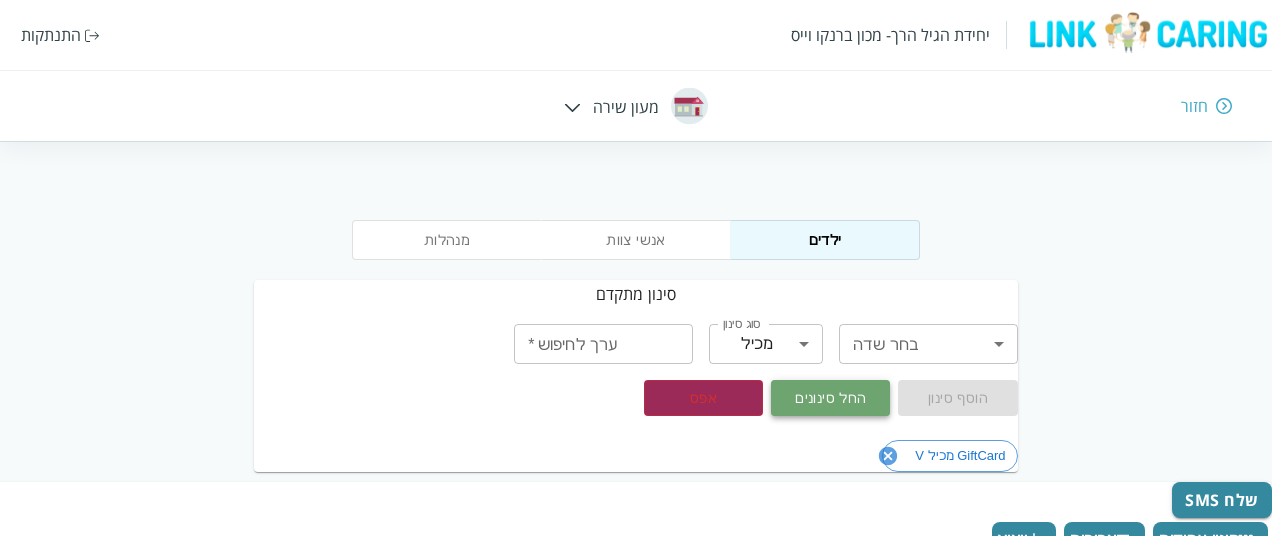 click on "החל סינונים" at bounding box center (830, 398) 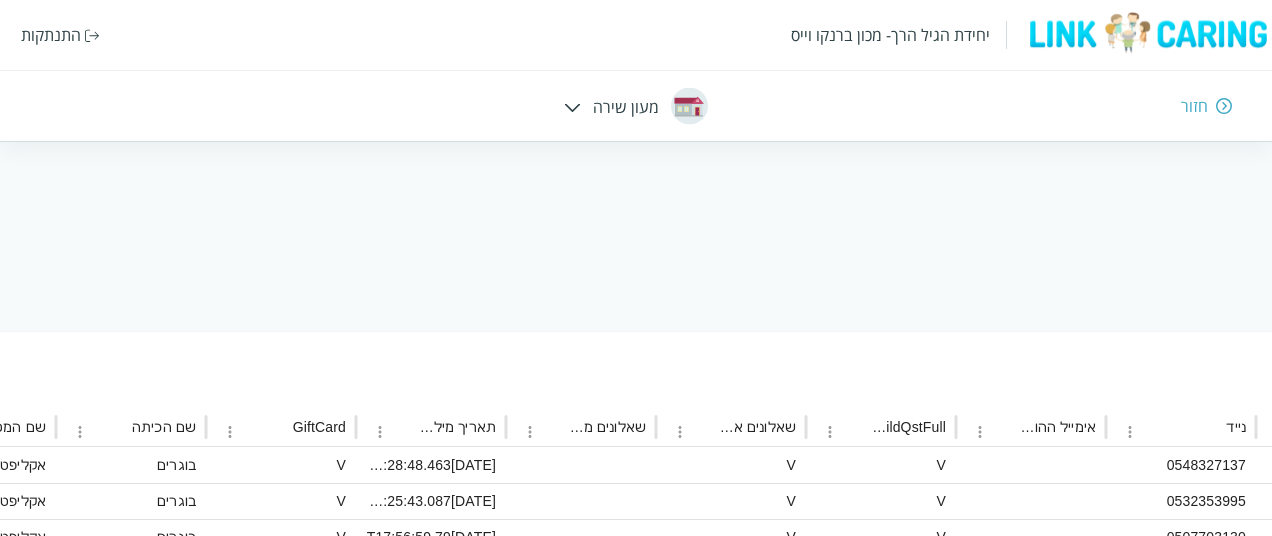 scroll, scrollTop: 150, scrollLeft: -1336, axis: both 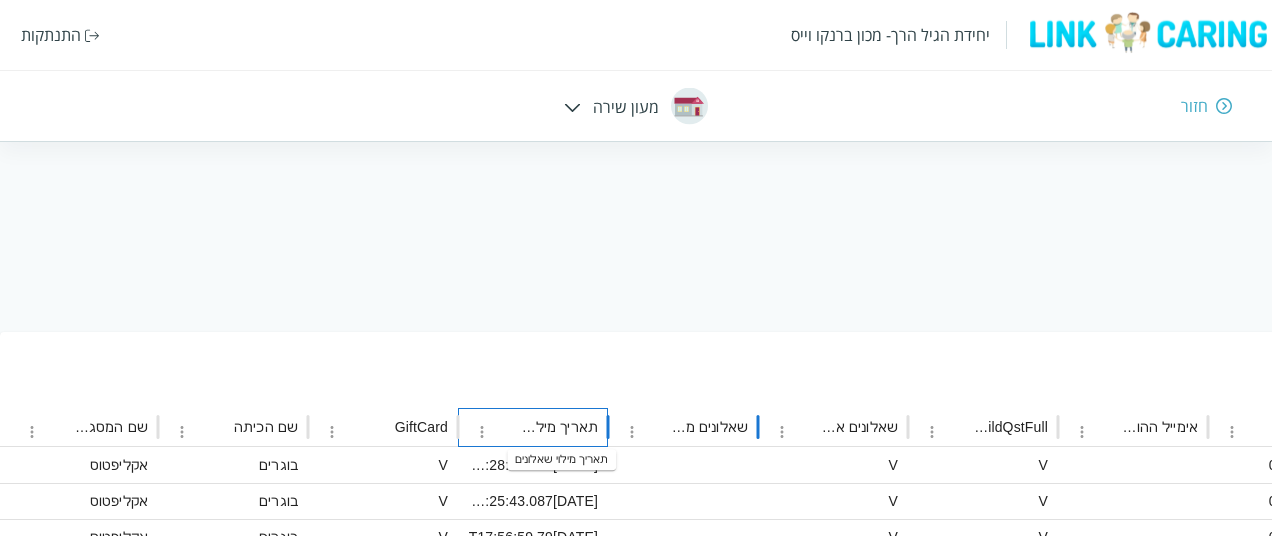 click on "תאריך מילוי שאלונים" at bounding box center [559, 427] 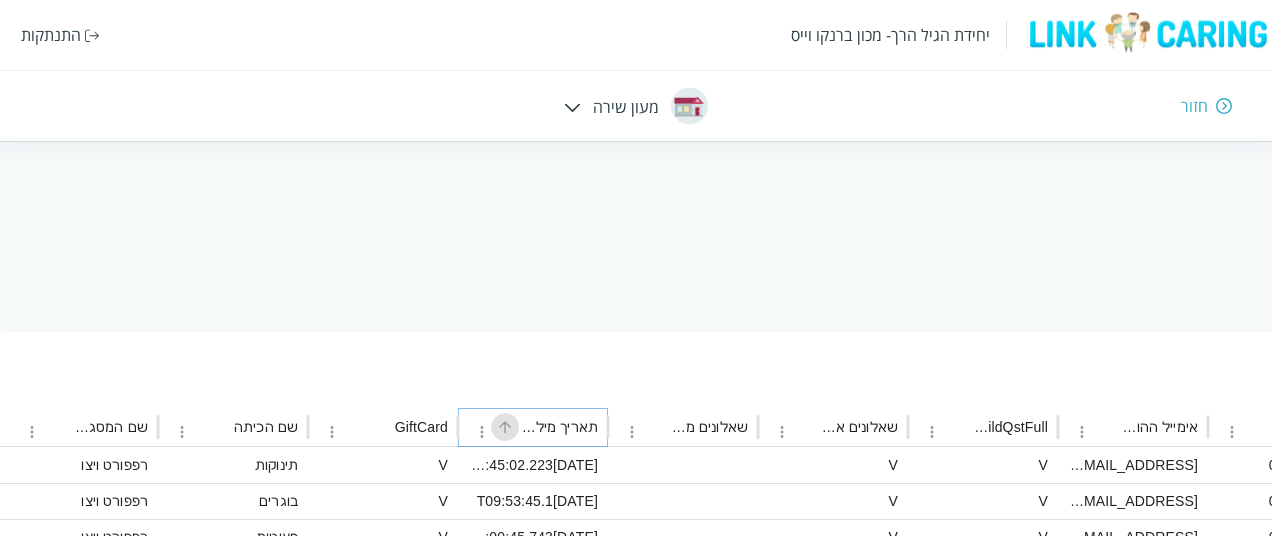 click at bounding box center [505, 427] 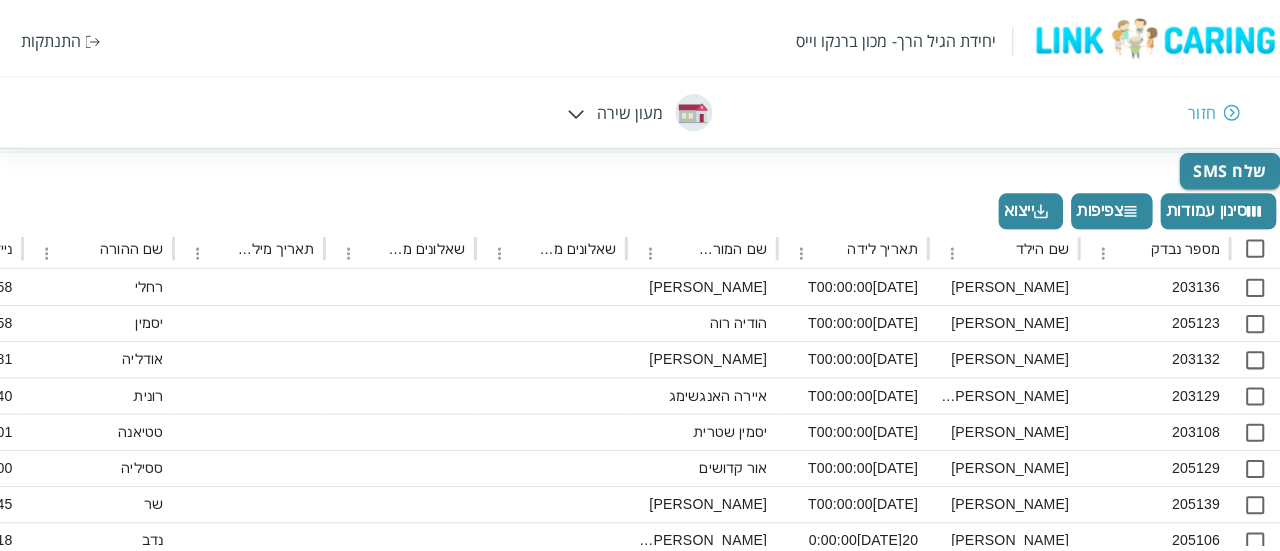 scroll, scrollTop: 0, scrollLeft: 0, axis: both 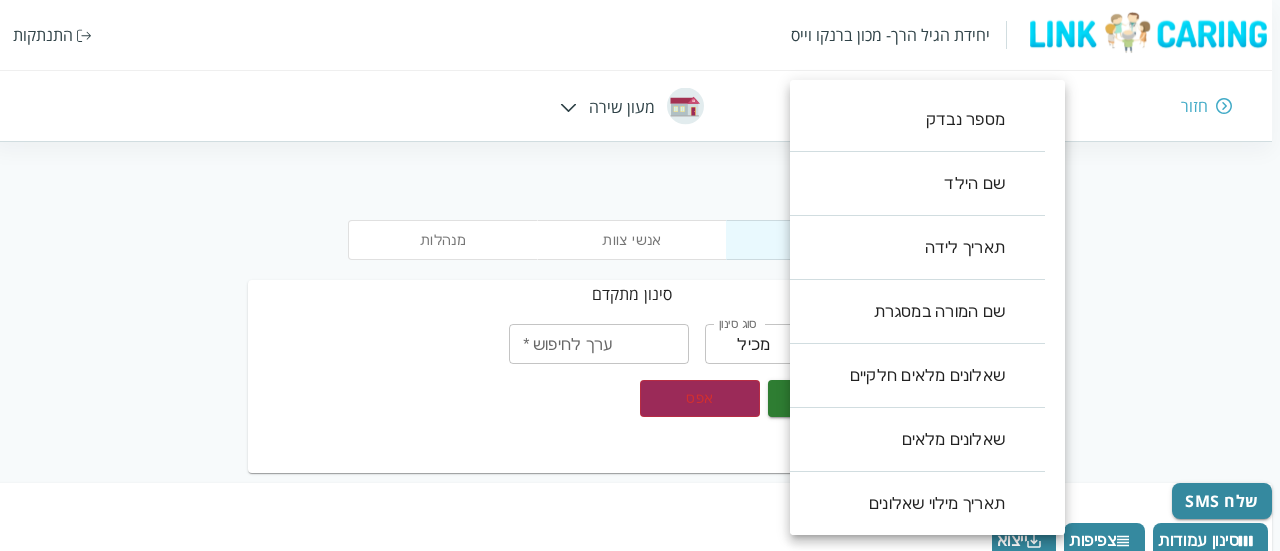 click on "יחידת הגיל הרך- מכון [PERSON_NAME] התנתקות חזור מעון שירה מנהלות אנשי צוות ילדים סינון מתקדם בחר שדה ​ בחר שדה סוג סינון מכיל contains סוג סינון ערך לחיפוש   * ערך לחיפוש   * הוסף סינון החל סינונים אפס GiftCard מכיל V שלח SMS   סינון עמודות  צפיפות ייצוא מספר נבדק שם הילד תאריך לידה שם המורה במסגרת שאלונים מלאים חלקיים שאלונים מלאים תאריך מילוי שאלונים שם ההורה נייד אימייל ההורה ParentChildQstFull שאלונים אישיים מלאים שאלונים מלאים חלקיים תאריך מילוי שאלונים GiftCard שם הכיתה שם המסגרת 203136 [PERSON_NAME]  [DATE]T00:00:00 [PERSON_NAME] [PERSON_NAME] 0545228558 V V [DATE]T12:12:30.497 V פעוטות [PERSON_NAME] 1 205123 [PERSON_NAME]  V V" at bounding box center [636, 692] 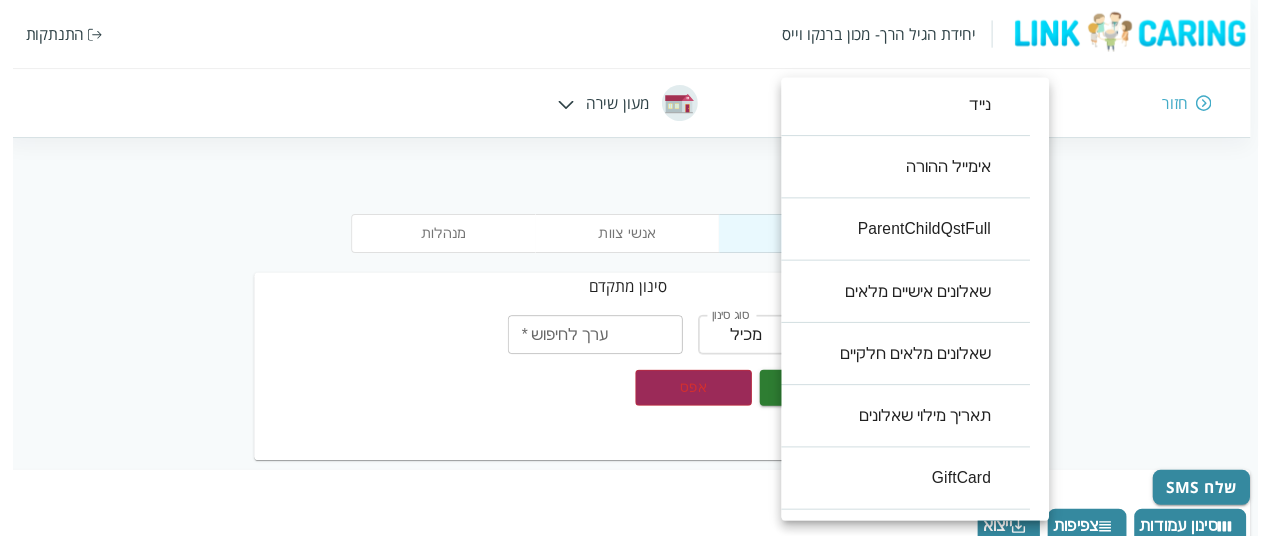 scroll, scrollTop: 640, scrollLeft: 0, axis: vertical 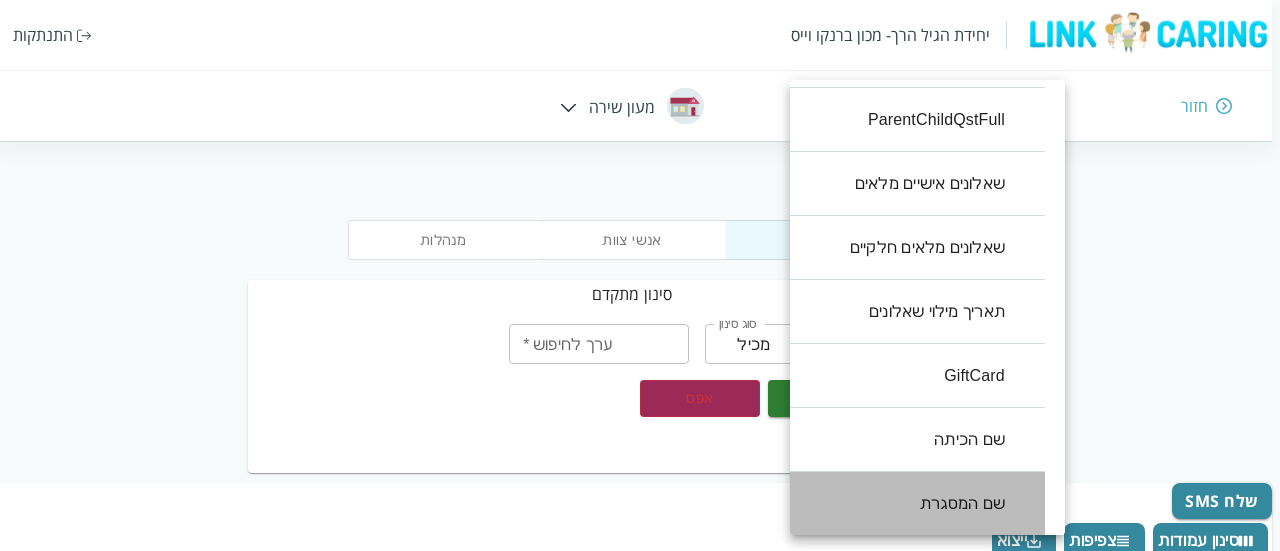 click on "שם המסגרת" at bounding box center [907, 504] 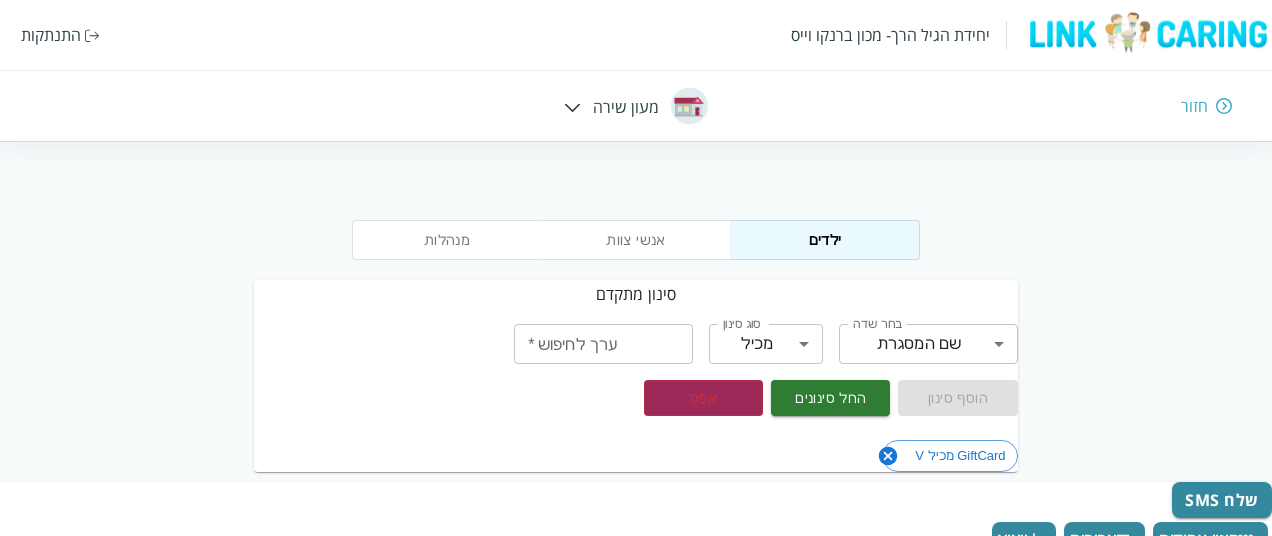 click 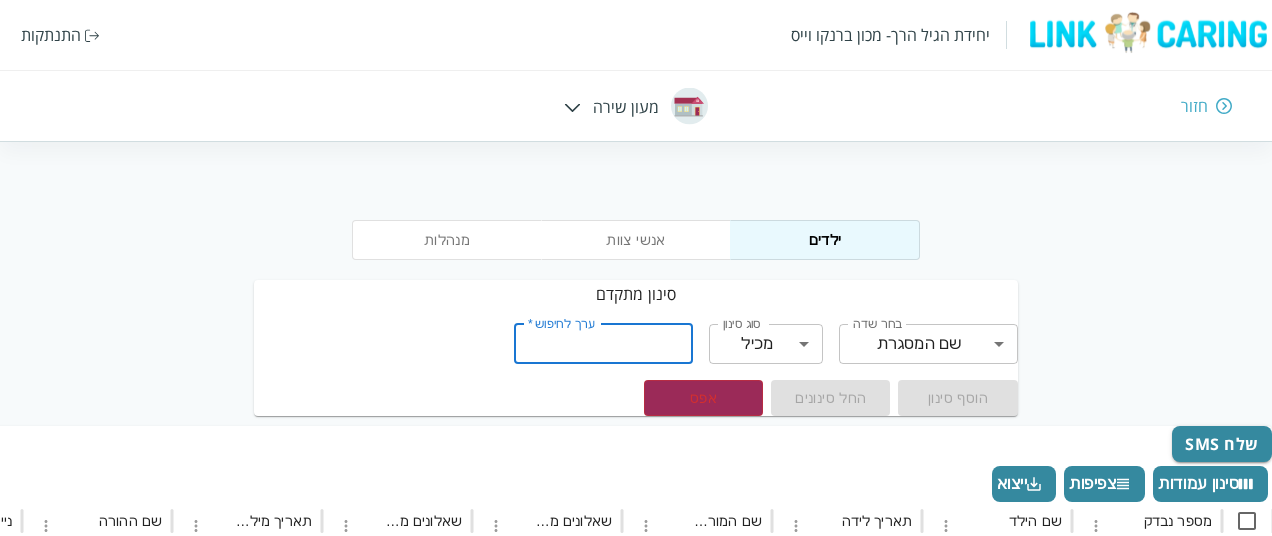 click on "ערך לחיפוש   *" at bounding box center (603, 344) 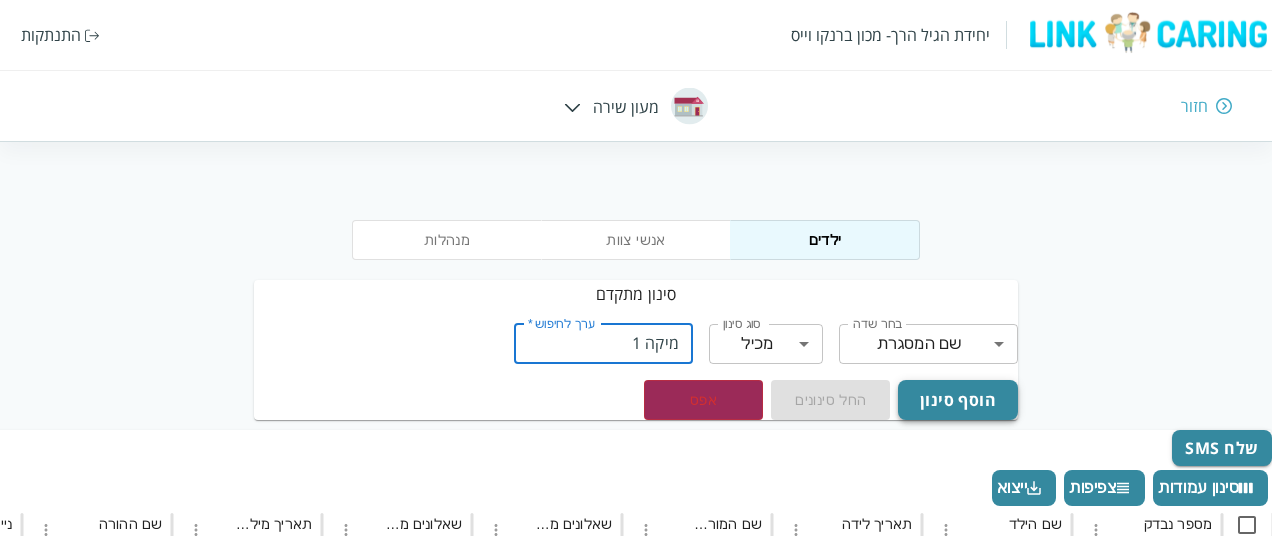 type on "מיקה 1" 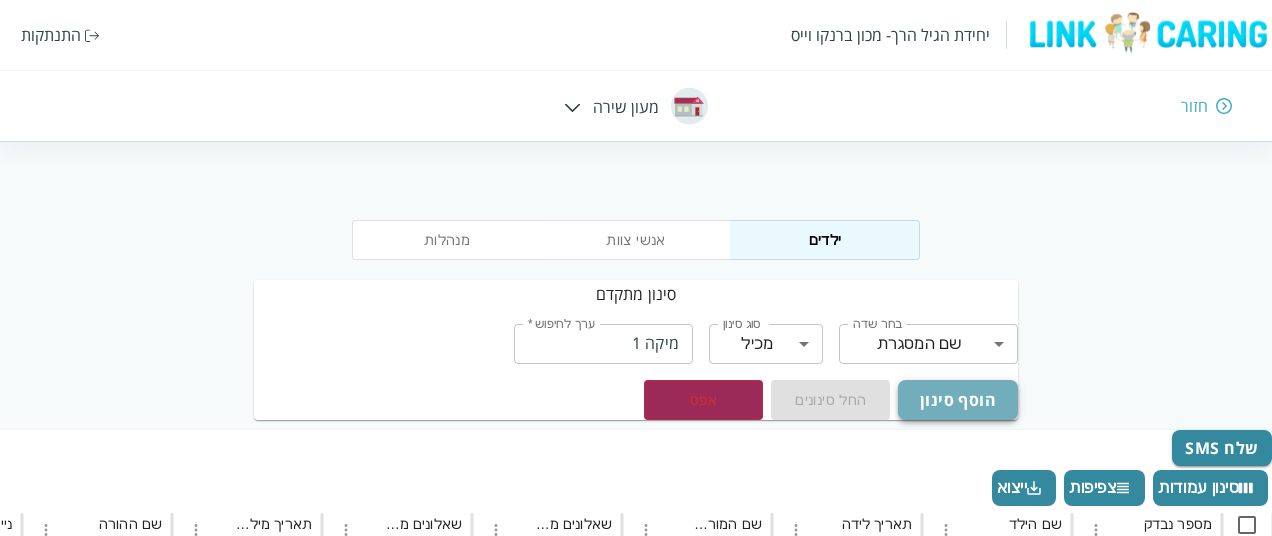 click on "הוסף סינון" at bounding box center [957, 400] 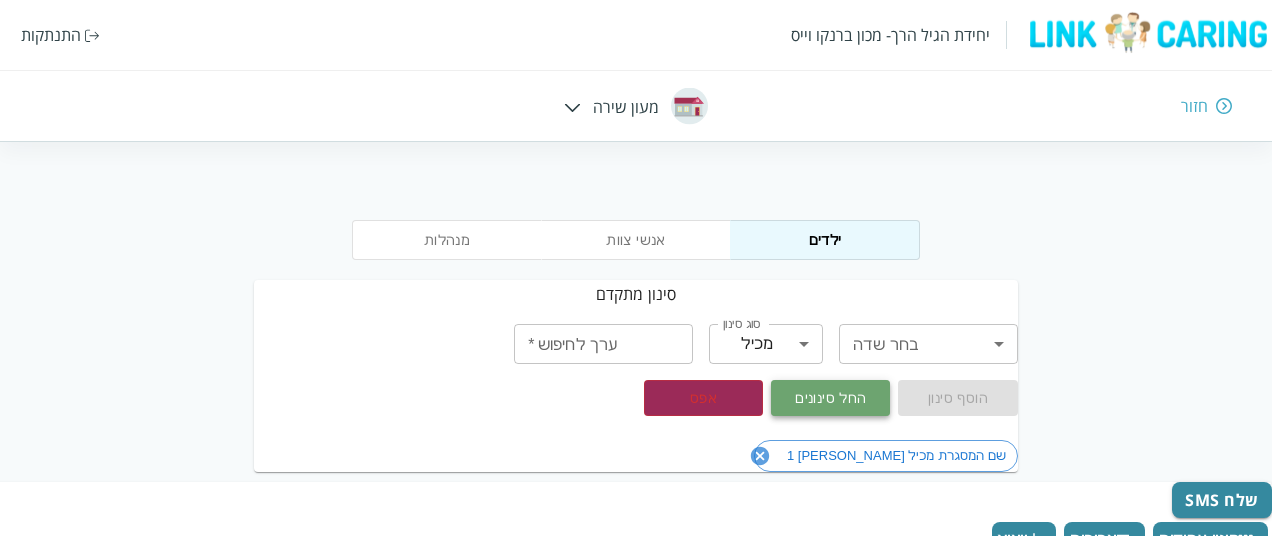 click on "החל סינונים" at bounding box center (830, 398) 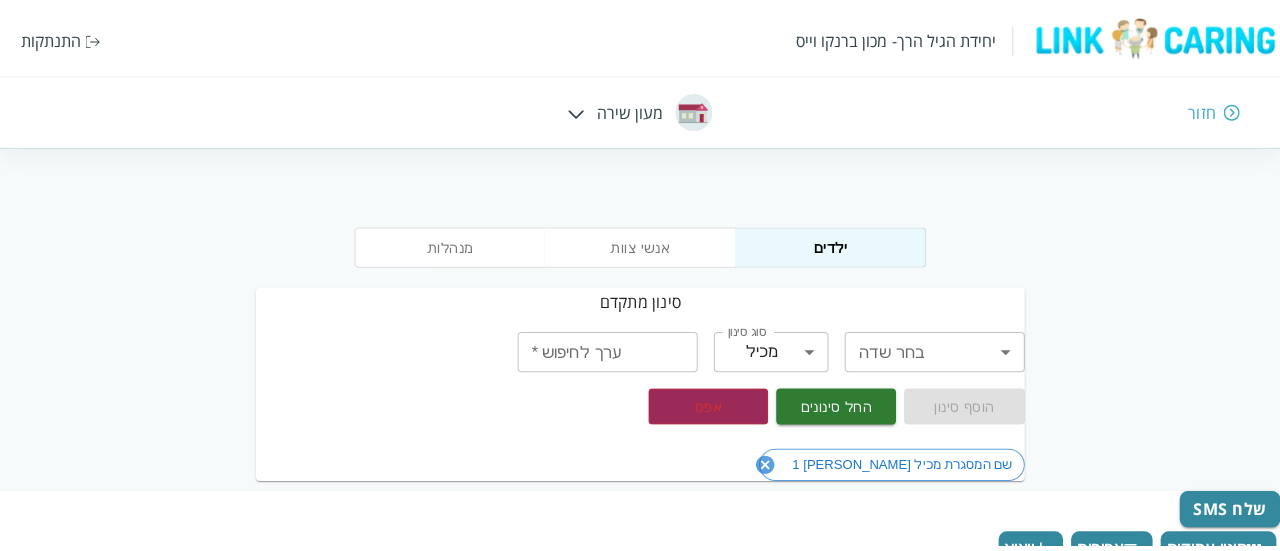 scroll, scrollTop: 98, scrollLeft: 0, axis: vertical 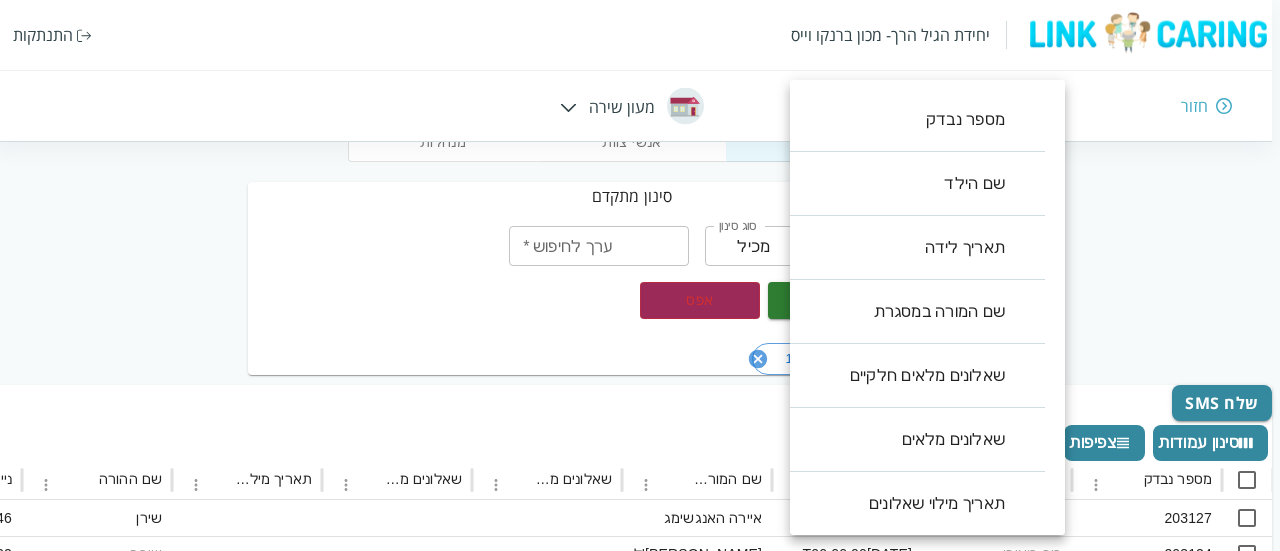 click on "יחידת הגיל הרך- מכון [PERSON_NAME] התנתקות חזור מעון שירה מנהלות אנשי צוות ילדים סינון מתקדם בחר שדה ​ בחר שדה סוג סינון מכיל contains סוג סינון ערך לחיפוש   * ערך לחיפוש   * הוסף סינון החל סינונים אפס שם המסגרת מכיל [PERSON_NAME] 1 שלח SMS   סינון עמודות  צפיפות ייצוא מספר נבדק שם הילד תאריך לידה שם המורה במסגרת שאלונים מלאים חלקיים שאלונים מלאים תאריך מילוי שאלונים שם ההורה נייד אימייל ההורה ParentChildQstFull שאלונים אישיים מלאים שאלונים מלאים חלקיים תאריך מילוי שאלונים GiftCard שם הכיתה שם המסגרת 203127 [PERSON_NAME]  [DATE]T00:00:00 [PERSON_NAME] האנגשימג [PERSON_NAME] 0547556946 V [DATE]T13:27:30.217 פעוטות [PERSON_NAME] 1 203124 שירה" at bounding box center (636, 594) 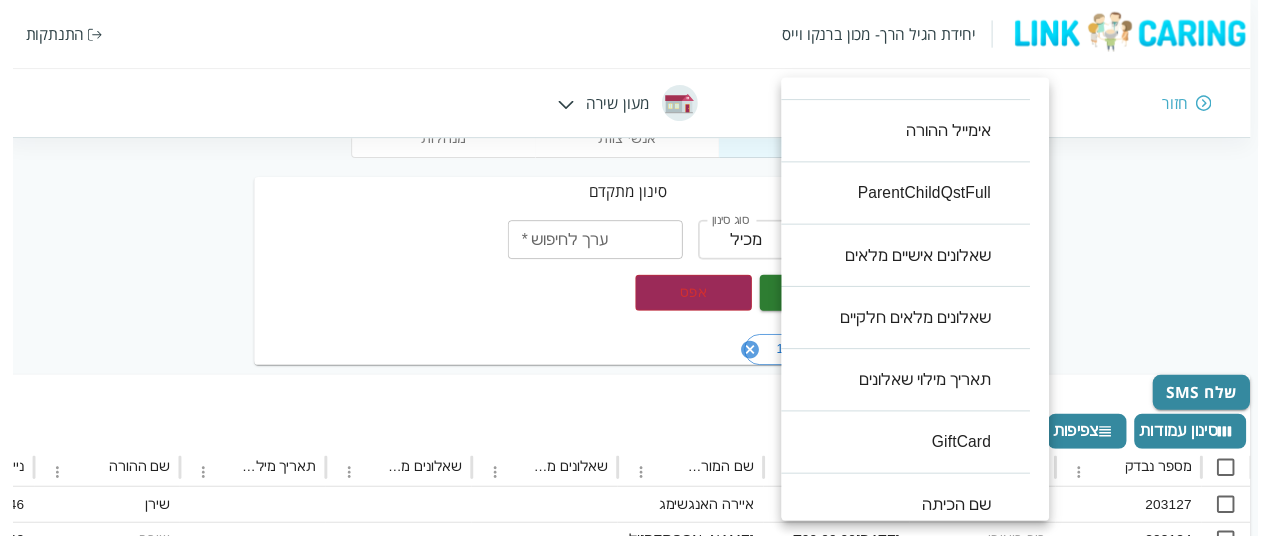 scroll, scrollTop: 640, scrollLeft: 0, axis: vertical 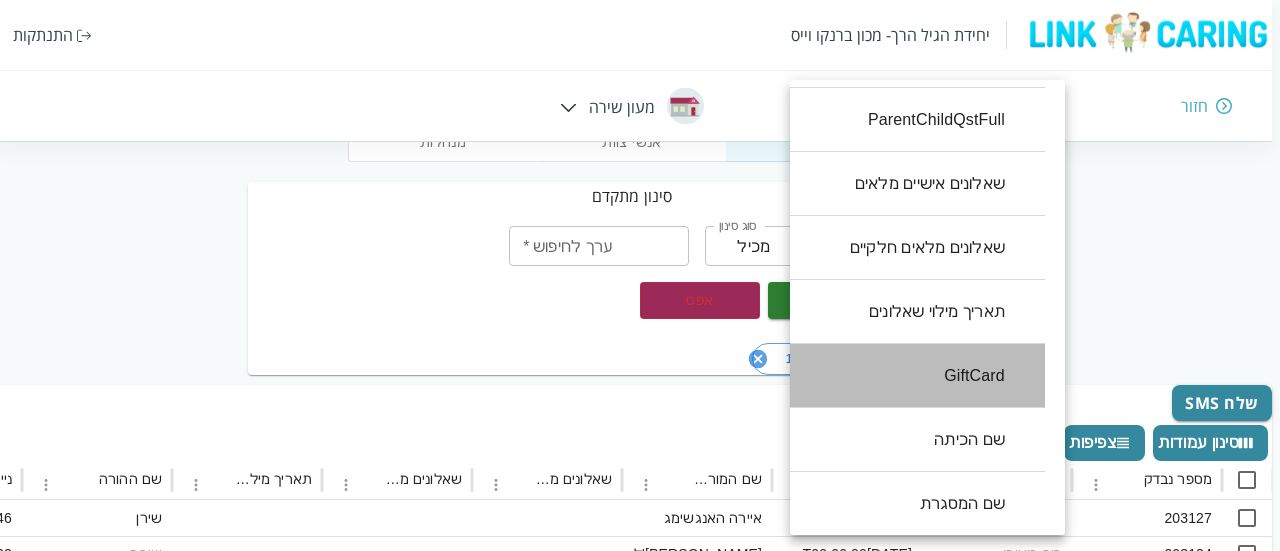 click on "GiftCard" at bounding box center (907, 376) 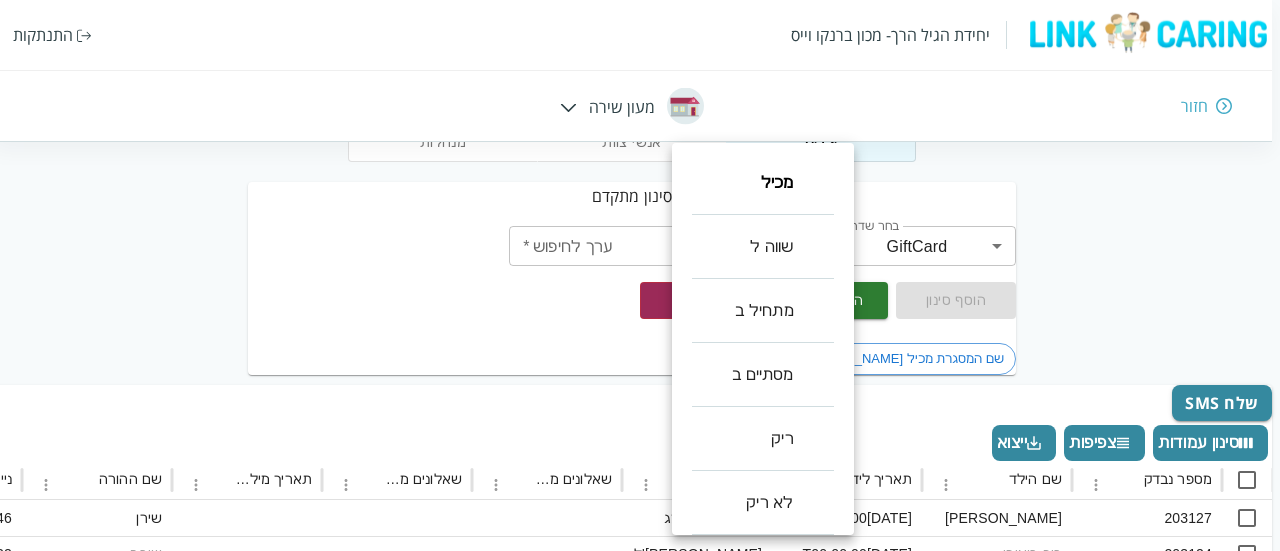 click on "יחידת הגיל הרך- מכון [PERSON_NAME] התנתקות חזור מעון שירה מנהלות אנשי צוות ילדים סינון מתקדם בחר שדה GiftCard GiftCard בחר שדה סוג סינון מכיל contains סוג סינון ערך לחיפוש   * ערך לחיפוש   * הוסף סינון החל סינונים אפס שם המסגרת מכיל [PERSON_NAME] 1 שלח SMS   סינון עמודות  צפיפות ייצוא מספר נבדק שם הילד תאריך לידה שם המורה במסגרת שאלונים מלאים חלקיים שאלונים מלאים תאריך מילוי שאלונים שם ההורה נייד אימייל ההורה ParentChildQstFull שאלונים אישיים מלאים שאלונים מלאים חלקיים תאריך מילוי שאלונים GiftCard שם הכיתה שם המסגרת 203127 [PERSON_NAME]  [DATE]T00:00:00 [PERSON_NAME] האנגשימג [PERSON_NAME] 0547556946 V [DATE]T13:27:30.217 פעוטות [PERSON_NAME] 1 V" at bounding box center [636, 594] 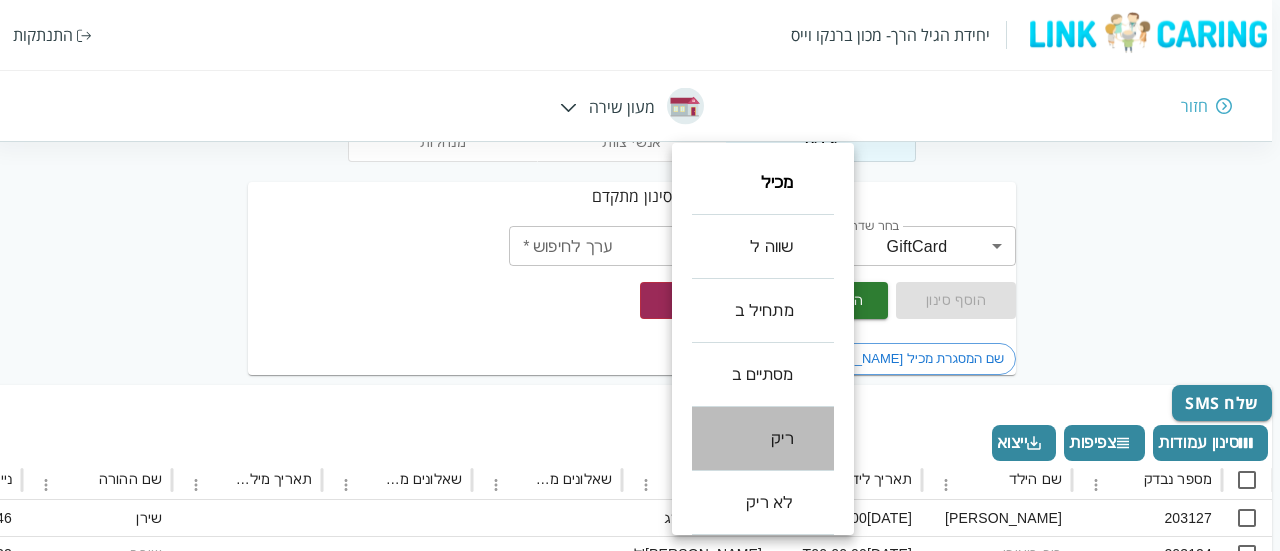 click on "ריק" at bounding box center (763, 439) 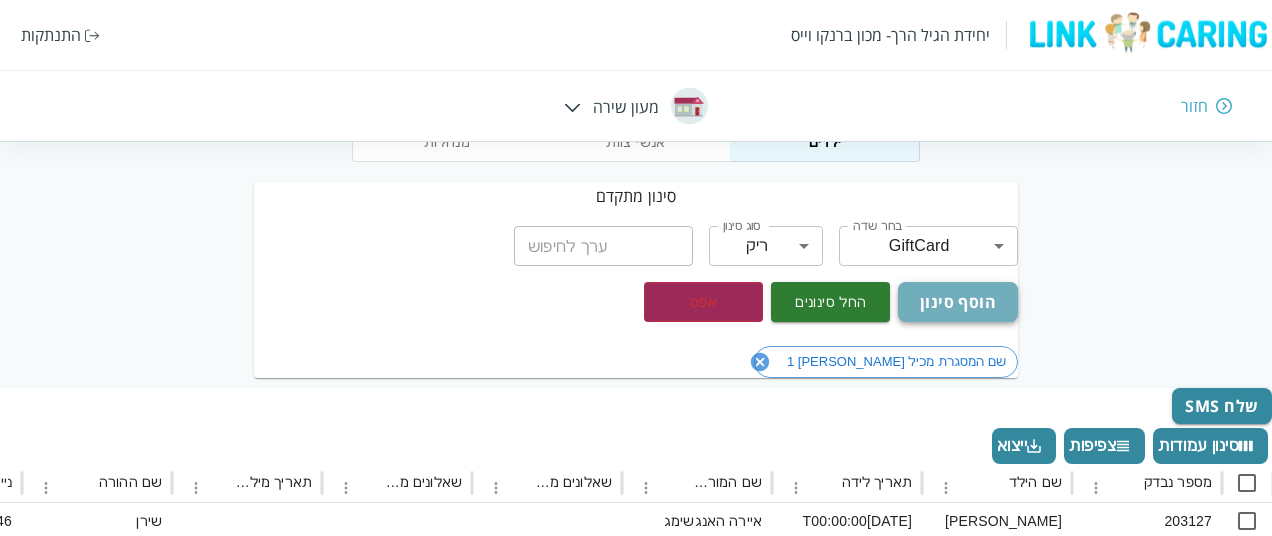 click on "הוסף סינון" at bounding box center (957, 302) 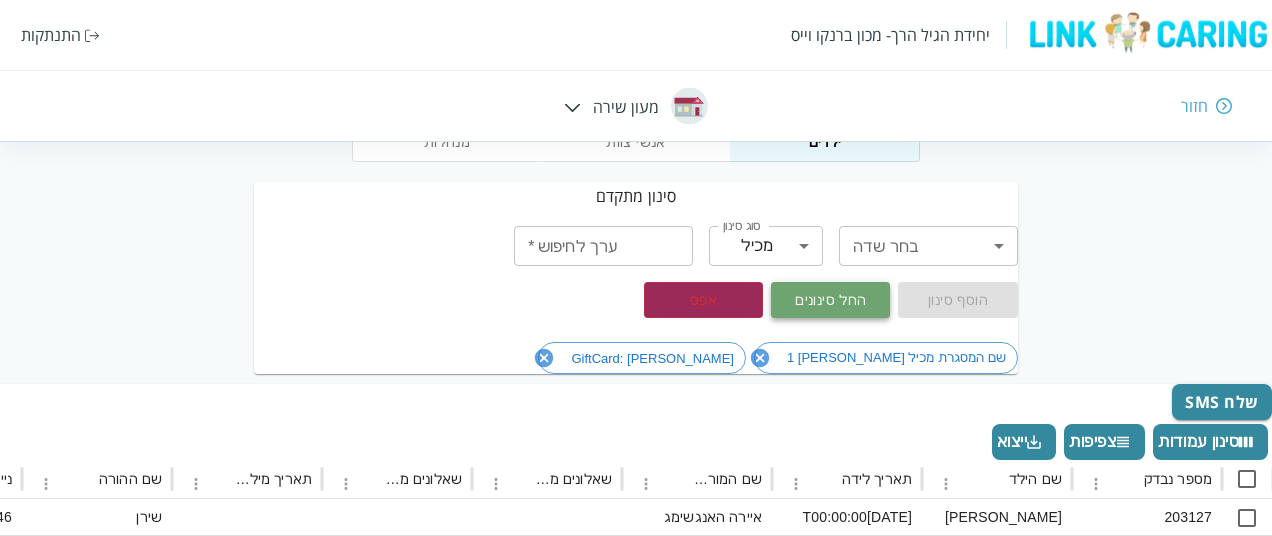click on "החל סינונים" at bounding box center [830, 300] 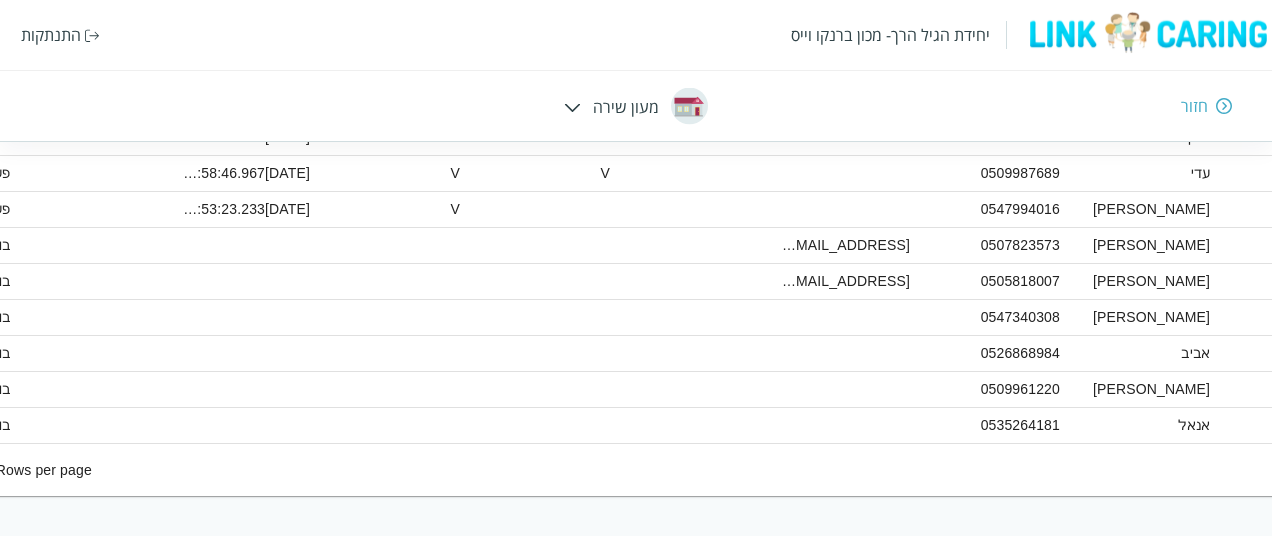 scroll, scrollTop: 694, scrollLeft: -1336, axis: both 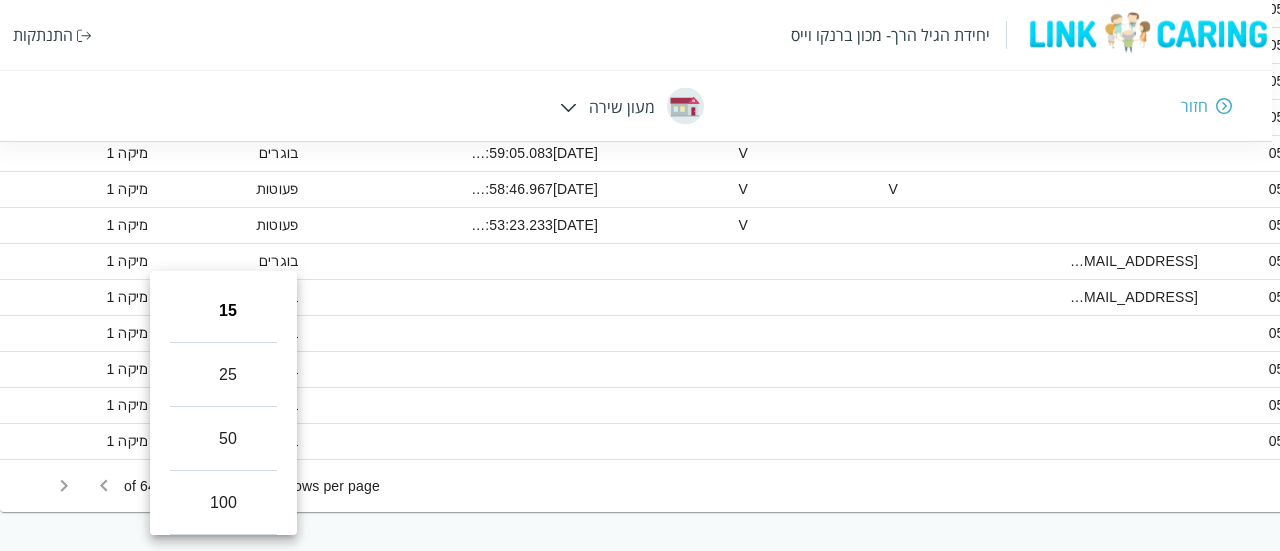 click on "יחידת הגיל הרך- מכון [PERSON_NAME] התנתקות חזור מעון שירה מנהלות אנשי צוות ילדים סינון מתקדם בחר שדה ​ בחר שדה סוג סינון מכיל contains סוג סינון ערך לחיפוש   * ערך לחיפוש   * הוסף סינון החל סינונים אפס שם המסגרת מכיל [PERSON_NAME] 1 GiftCard: ריק שלח SMS   סינון עמודות  צפיפות ייצוא מספר נבדק שם הילד תאריך לידה שם המורה במסגרת שאלונים מלאים חלקיים שאלונים מלאים תאריך מילוי שאלונים שם ההורה נייד אימייל ההורה ParentChildQstFull שאלונים אישיים מלאים שאלונים מלאים חלקיים תאריך מילוי שאלונים GiftCard שם הכיתה שם המסגרת 203127 [PERSON_NAME]  [DATE]T00:00:00 [PERSON_NAME] האנגשימג [PERSON_NAME] 0547556946 V [DATE]T13:27:30.217 פעוטות 203124 V" at bounding box center (1972, 13) 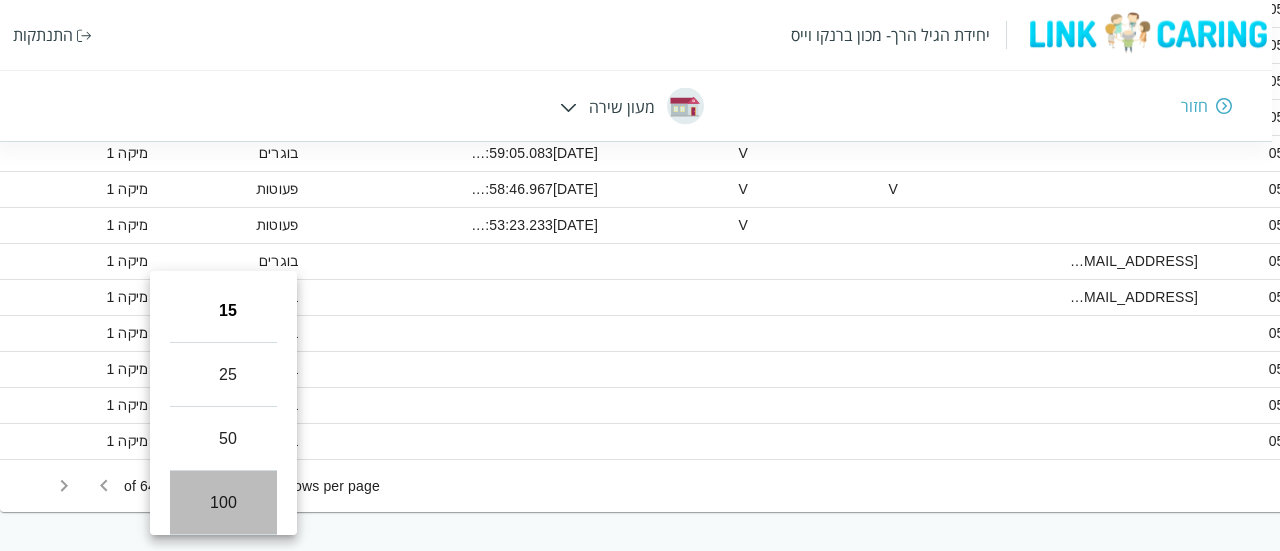 click on "100" at bounding box center [223, 503] 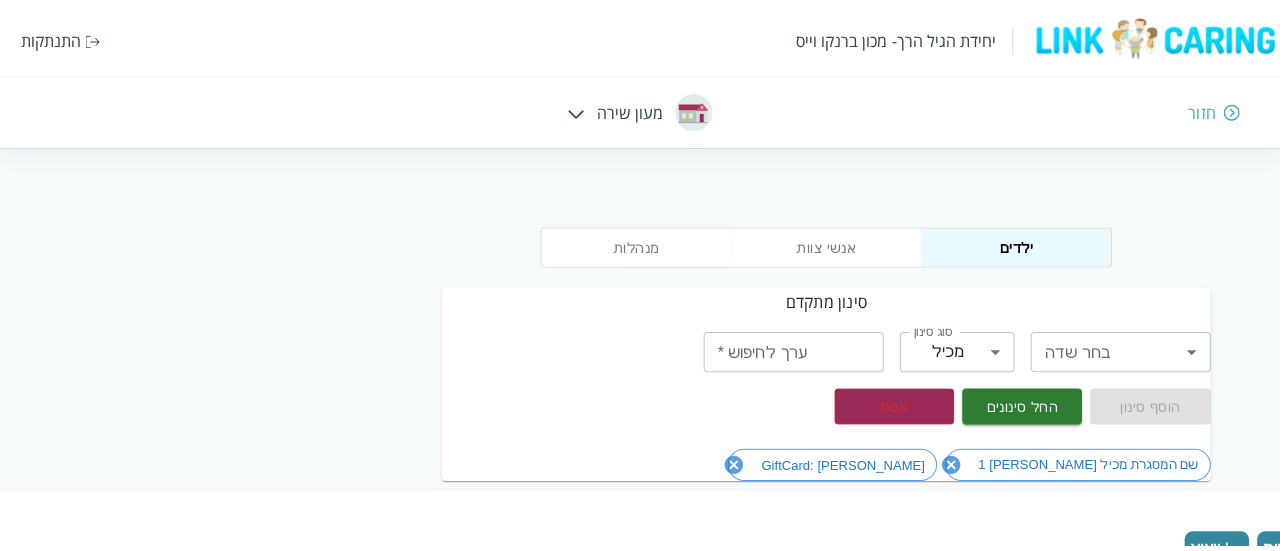 scroll, scrollTop: 0, scrollLeft: 0, axis: both 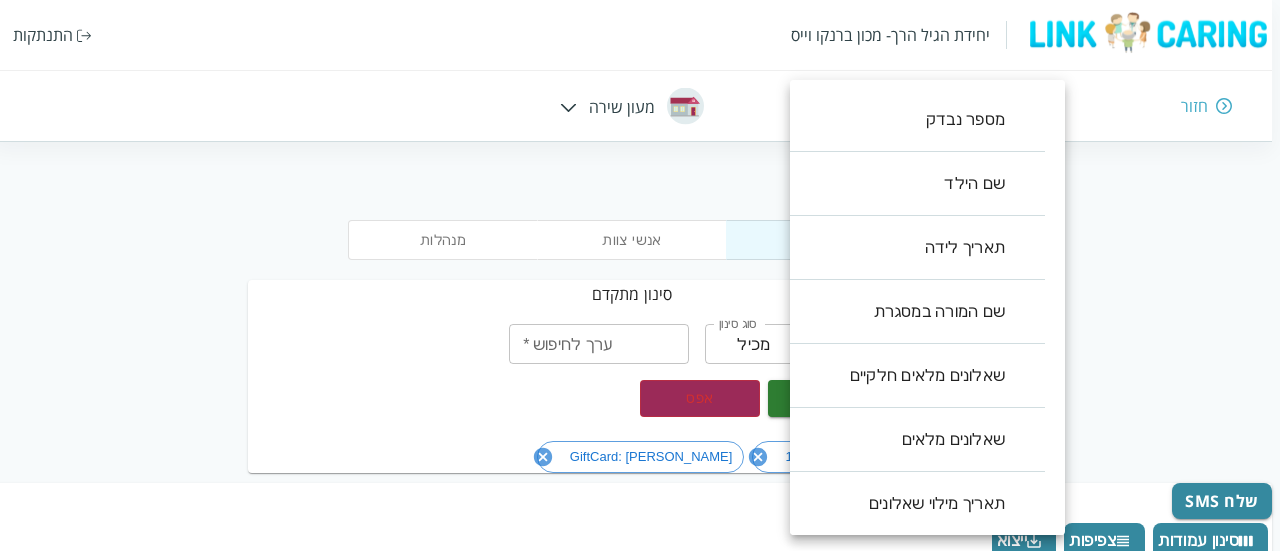 click on "יחידת הגיל הרך- מכון [PERSON_NAME] התנתקות חזור מעון שירה מנהלות אנשי צוות ילדים סינון מתקדם בחר שדה ​ בחר שדה סוג סינון מכיל contains סוג סינון ערך לחיפוש   * ערך לחיפוש   * הוסף סינון החל סינונים אפס שם המסגרת מכיל [PERSON_NAME] 1 GiftCard: ריק שלח SMS   סינון עמודות  צפיפות ייצוא מספר נבדק שם הילד תאריך לידה שם המורה במסגרת שאלונים מלאים חלקיים שאלונים מלאים תאריך מילוי שאלונים שם ההורה נייד אימייל ההורה ParentChildQstFull שאלונים אישיים מלאים שאלונים מלאים חלקיים תאריך מילוי שאלונים GiftCard שם הכיתה שם המסגרת 203127 [PERSON_NAME]  [DATE]T00:00:00 [PERSON_NAME] האנגשימג [PERSON_NAME] 0547556946 V [DATE]T13:27:30.217 פעוטות 203124 V" at bounding box center [636, 1574] 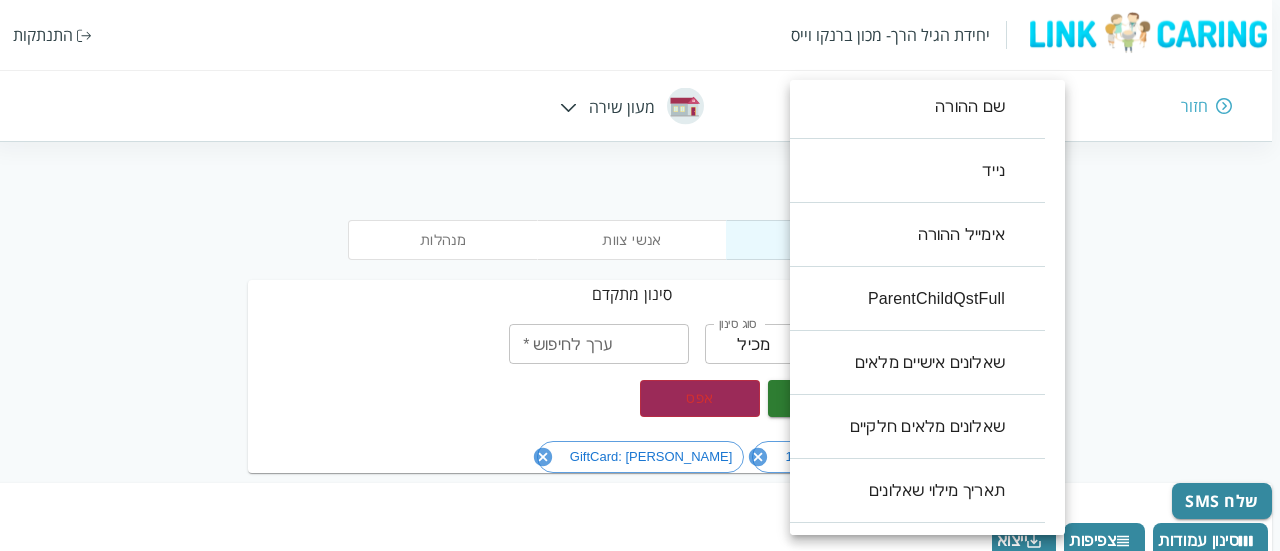 scroll, scrollTop: 640, scrollLeft: 0, axis: vertical 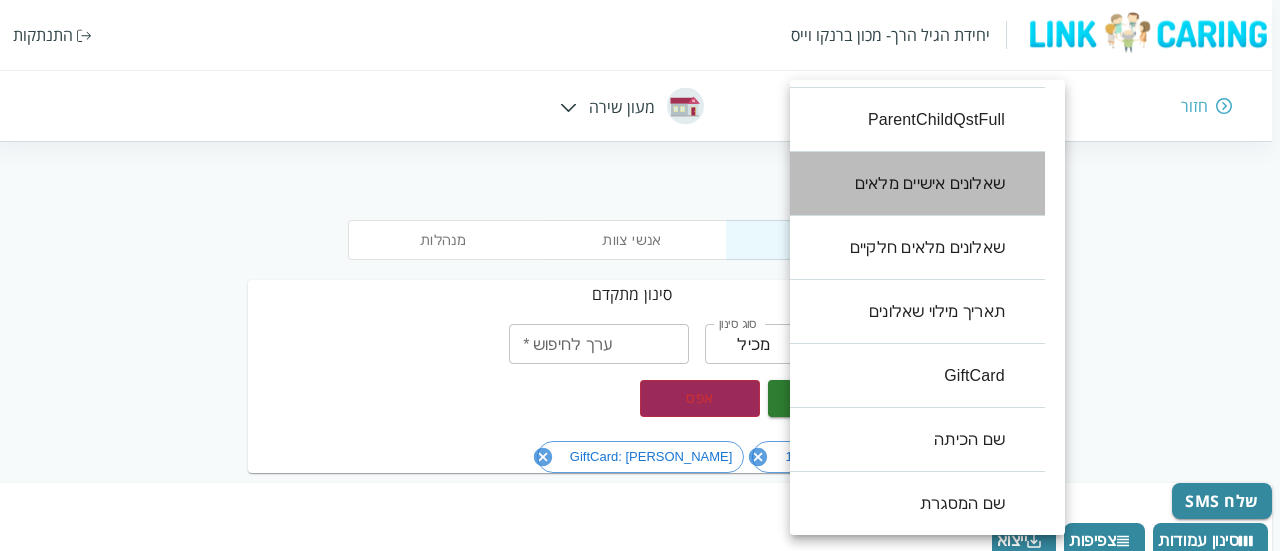click on "שאלונים אישיים מלאים" at bounding box center (907, 184) 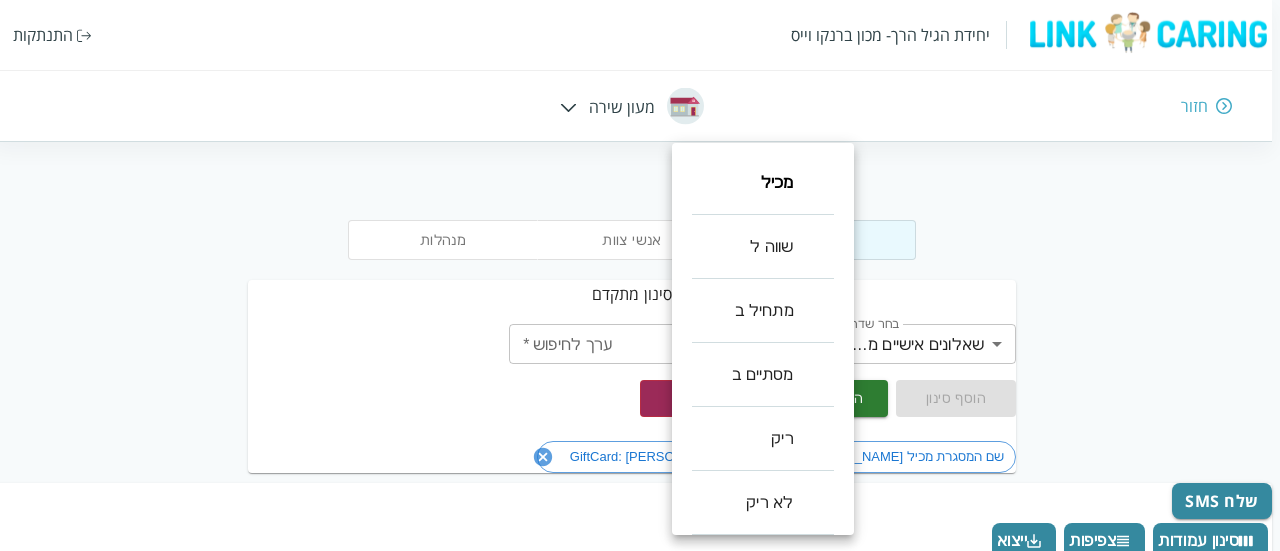 click on "יחידת הגיל הרך- מכון [PERSON_NAME] התנתקות חזור מעון שירה מנהלות אנשי צוות ילדים סינון מתקדם בחר שדה שאלונים אישיים מלאים ParentPersonalQstFull בחר שדה סוג סינון מכיל contains סוג סינון ערך לחיפוש   * ערך לחיפוש   * הוסף סינון החל סינונים אפס שם המסגרת מכיל [PERSON_NAME] 1 GiftCard: ריק שלח SMS   סינון עמודות  צפיפות ייצוא מספר נבדק שם הילד תאריך לידה שם המורה במסגרת שאלונים מלאים חלקיים שאלונים מלאים תאריך מילוי שאלונים שם ההורה נייד אימייל ההורה ParentChildQstFull שאלונים אישיים מלאים שאלונים מלאים חלקיים תאריך מילוי שאלונים GiftCard שם הכיתה שם המסגרת 203127 [PERSON_NAME]  [DATE]T00:00:00 [PERSON_NAME] האנגשימג [PERSON_NAME] V" at bounding box center (636, 1574) 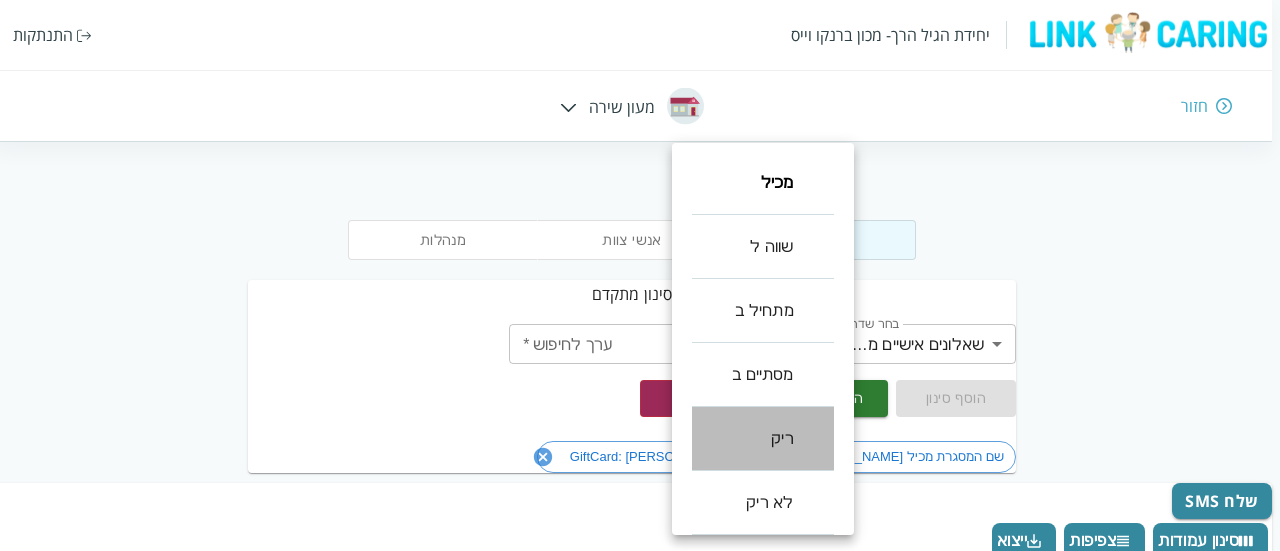 click on "ריק" at bounding box center [763, 439] 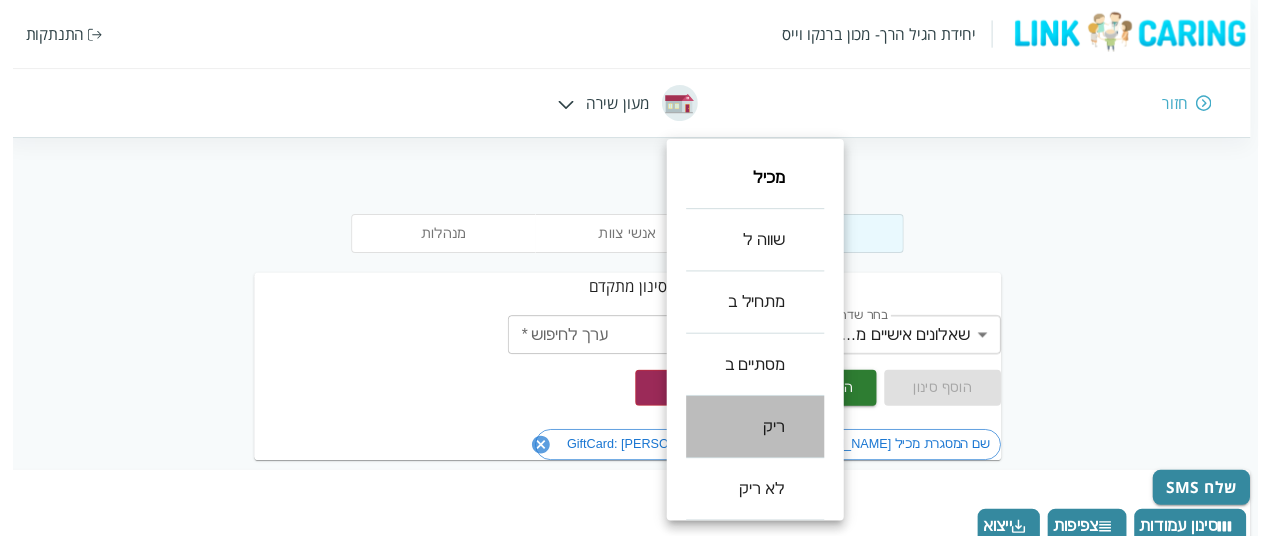 type on "isEmpty" 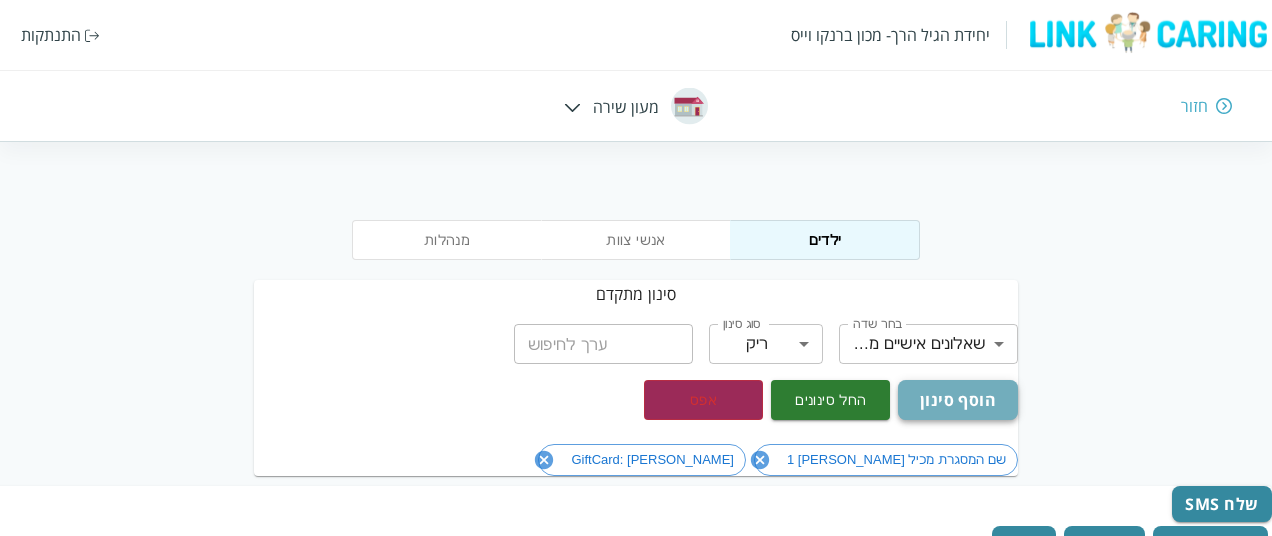 click on "הוסף סינון" at bounding box center (957, 400) 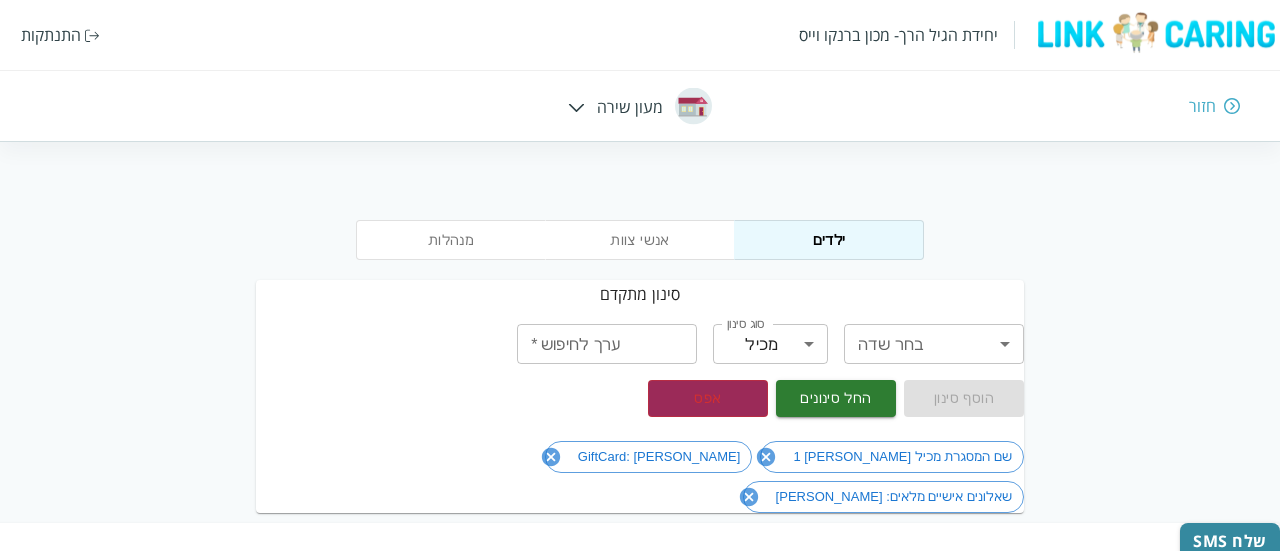 click on "יחידת הגיל הרך- מכון [PERSON_NAME] התנתקות חזור מעון שירה מנהלות אנשי צוות ילדים סינון מתקדם בחר שדה ​ בחר שדה סוג סינון מכיל contains סוג סינון ערך לחיפוש   * ערך לחיפוש   * הוסף סינון החל סינונים אפס שם המסגרת מכיל [PERSON_NAME] 1 GiftCard: ריק שאלונים אישיים מלאים: ריק שלח SMS   סינון עמודות  צפיפות ייצוא מספר נבדק שם הילד תאריך לידה שם המורה במסגרת שאלונים מלאים חלקיים שאלונים מלאים תאריך מילוי שאלונים שם ההורה נייד אימייל ההורה ParentChildQstFull שאלונים אישיים מלאים שאלונים מלאים חלקיים תאריך מילוי שאלונים GiftCard שם הכיתה שם המסגרת 203127 [PERSON_NAME]  [DATE]T00:00:00 [PERSON_NAME] האנגשימג [PERSON_NAME] 0547556946 V" at bounding box center [640, 1594] 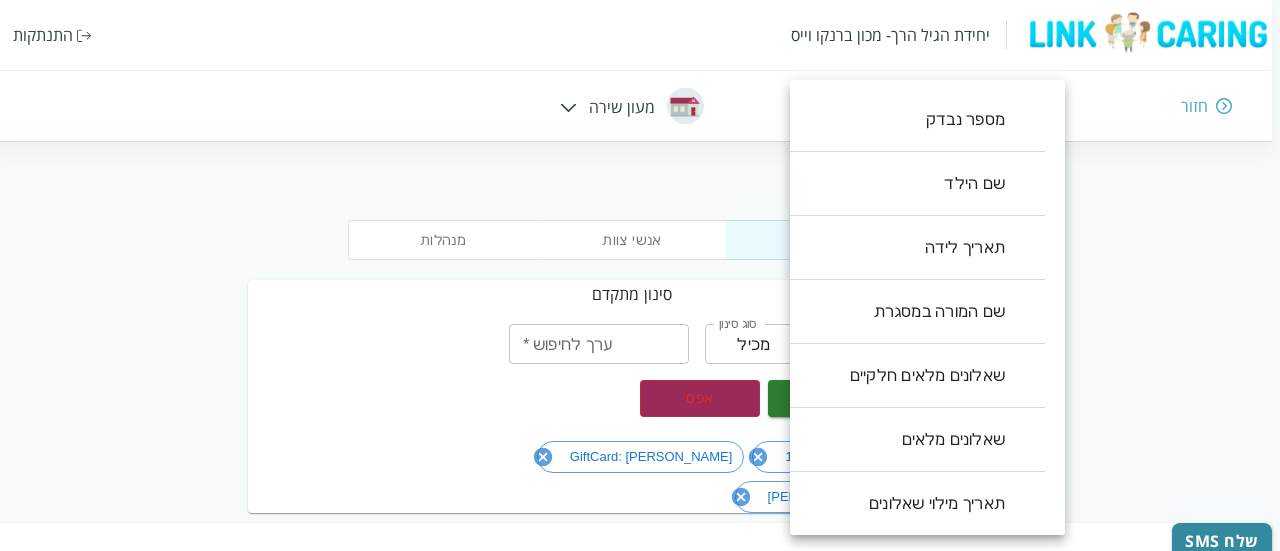 scroll, scrollTop: 640, scrollLeft: 0, axis: vertical 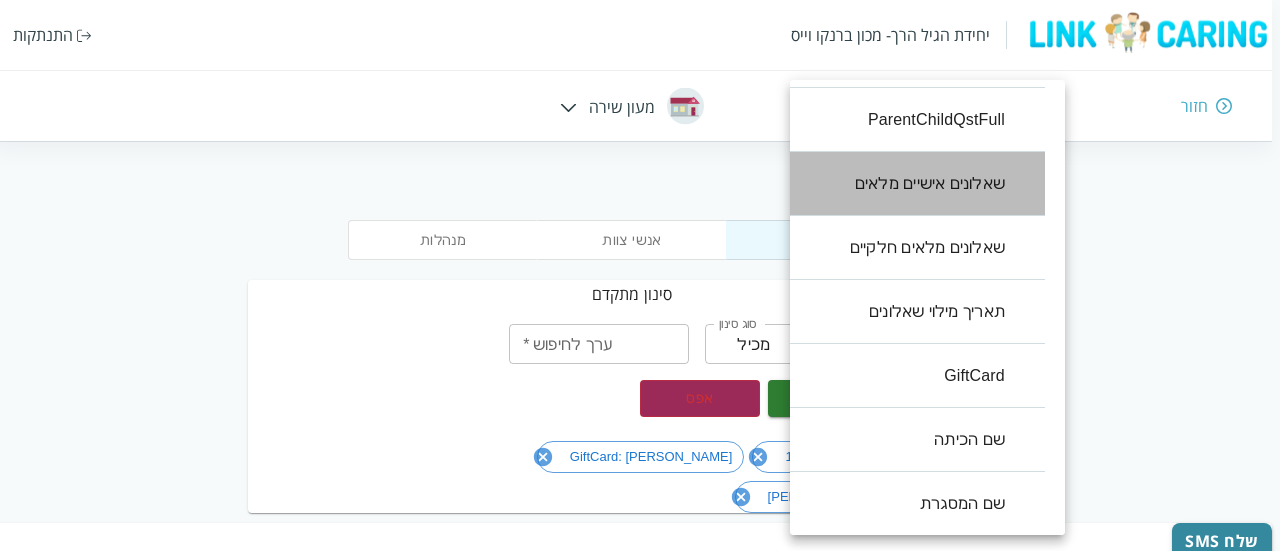 click on "שאלונים אישיים מלאים" at bounding box center (907, 184) 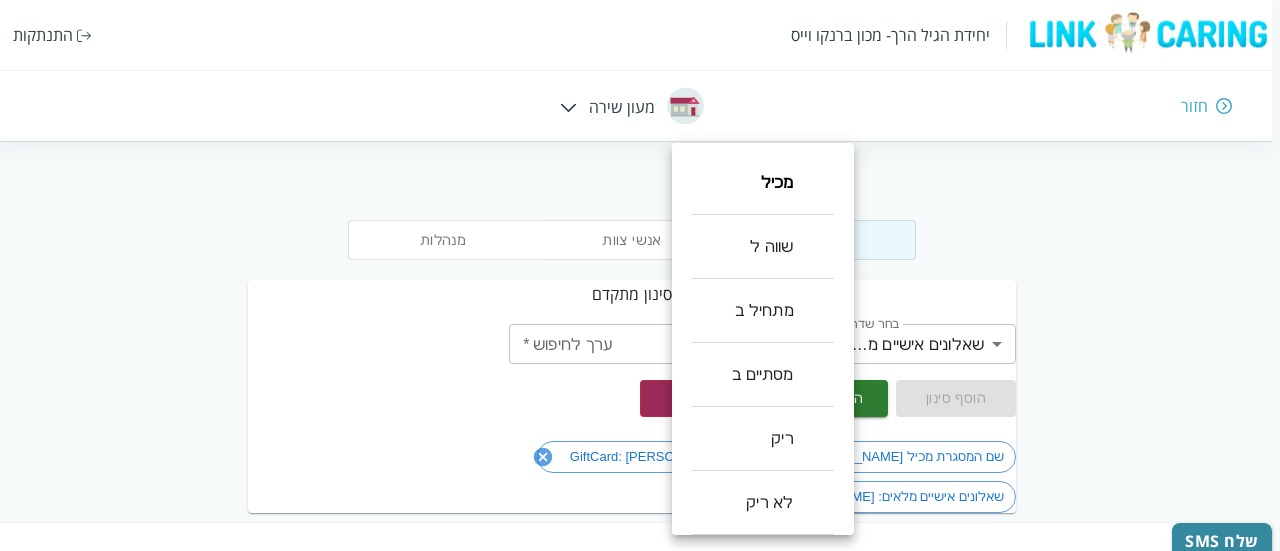 click on "יחידת הגיל הרך- מכון [PERSON_NAME] התנתקות חזור מעון שירה מנהלות אנשי צוות ילדים סינון מתקדם בחר שדה שאלונים אישיים מלאים ParentPersonalQstFull בחר שדה סוג סינון מכיל contains סוג סינון ערך לחיפוש   * ערך לחיפוש   * הוסף סינון החל סינונים אפס שם המסגרת מכיל [PERSON_NAME] 1 GiftCard: ריק שאלונים אישיים מלאים: ריק שלח SMS   סינון עמודות  צפיפות ייצוא מספר נבדק שם הילד תאריך לידה שם המורה במסגרת שאלונים מלאים חלקיים שאלונים מלאים תאריך מילוי שאלונים שם ההורה נייד אימייל ההורה ParentChildQstFull שאלונים אישיים מלאים שאלונים מלאים חלקיים תאריך מילוי שאלונים GiftCard שם הכיתה שם המסגרת 203127 [PERSON_NAME] [PERSON_NAME] V V" at bounding box center (636, 1594) 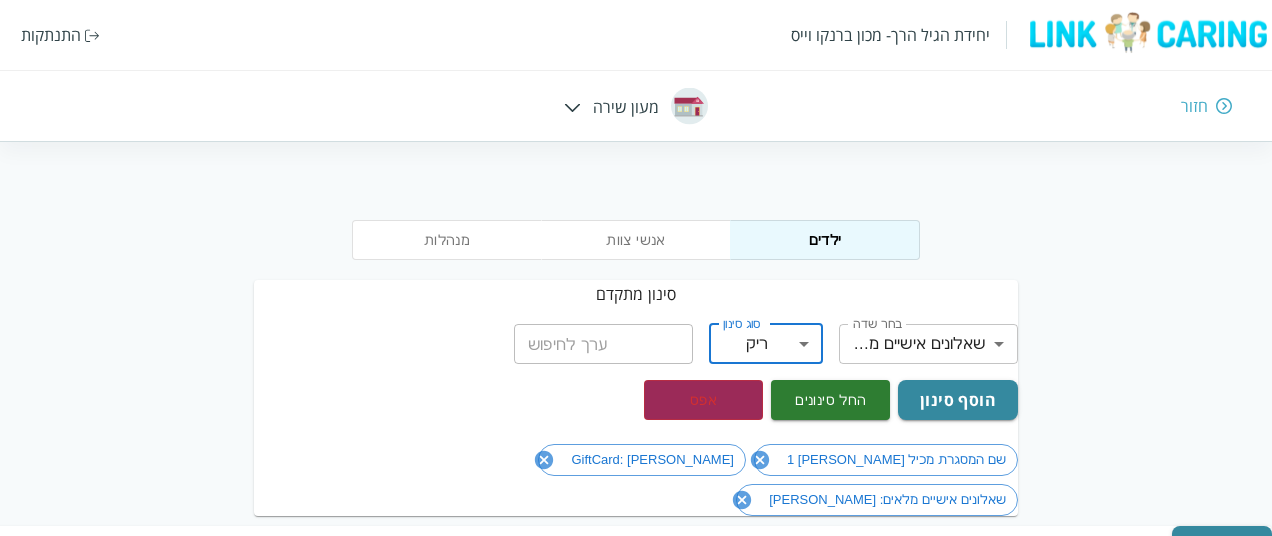 click on "הוסף סינון" at bounding box center [957, 400] 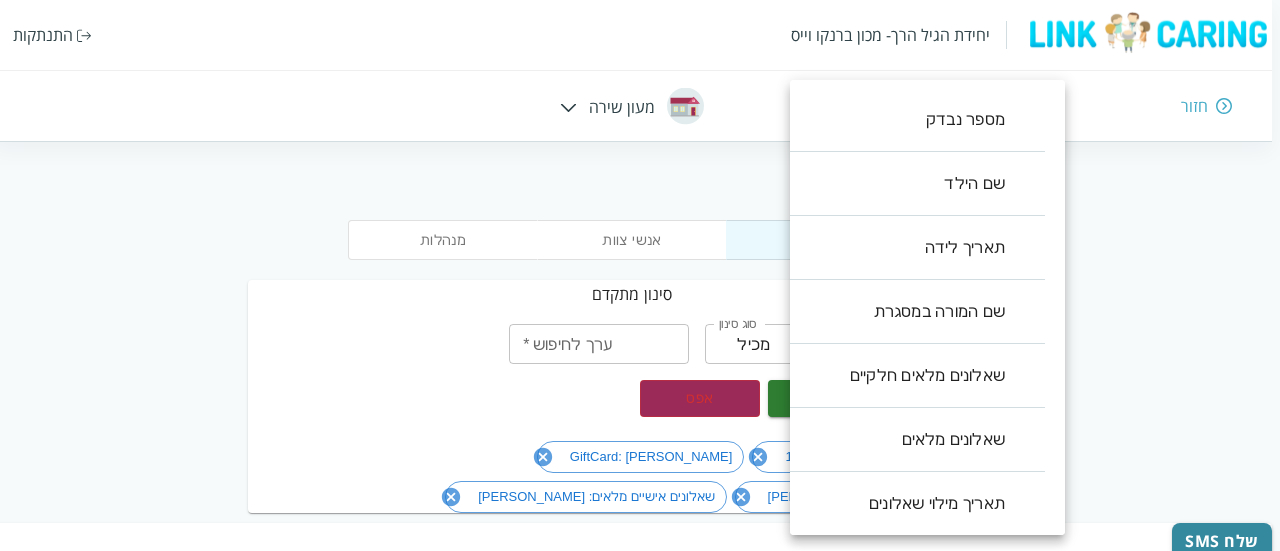 click on "יחידת הגיל הרך- מכון [PERSON_NAME] התנתקות חזור מעון שירה מנהלות אנשי צוות ילדים סינון מתקדם בחר שדה ​ בחר שדה סוג סינון מכיל contains סוג סינון ערך לחיפוש   * ערך לחיפוש   * הוסף סינון החל סינונים אפס שם המסגרת מכיל [PERSON_NAME] 1 GiftCard: ריק שאלונים אישיים מלאים: ריק שאלונים אישיים מלאים: ריק שלח SMS   סינון עמודות  צפיפות ייצוא מספר נבדק שם הילד תאריך לידה שם המורה במסגרת שאלונים מלאים חלקיים שאלונים מלאים תאריך מילוי שאלונים שם ההורה נייד אימייל ההורה ParentChildQstFull שאלונים אישיים מלאים שאלונים מלאים חלקיים תאריך מילוי שאלונים GiftCard שם הכיתה שם המסגרת 203127 [PERSON_NAME]  [DATE]T00:00:00 V" at bounding box center [636, 1594] 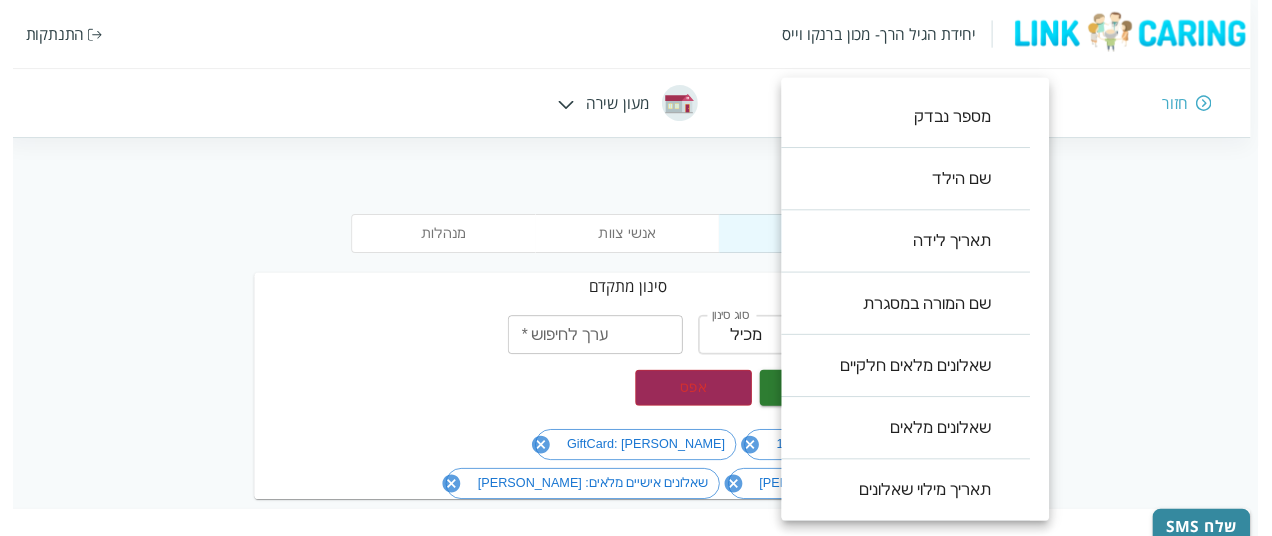 scroll, scrollTop: 640, scrollLeft: 0, axis: vertical 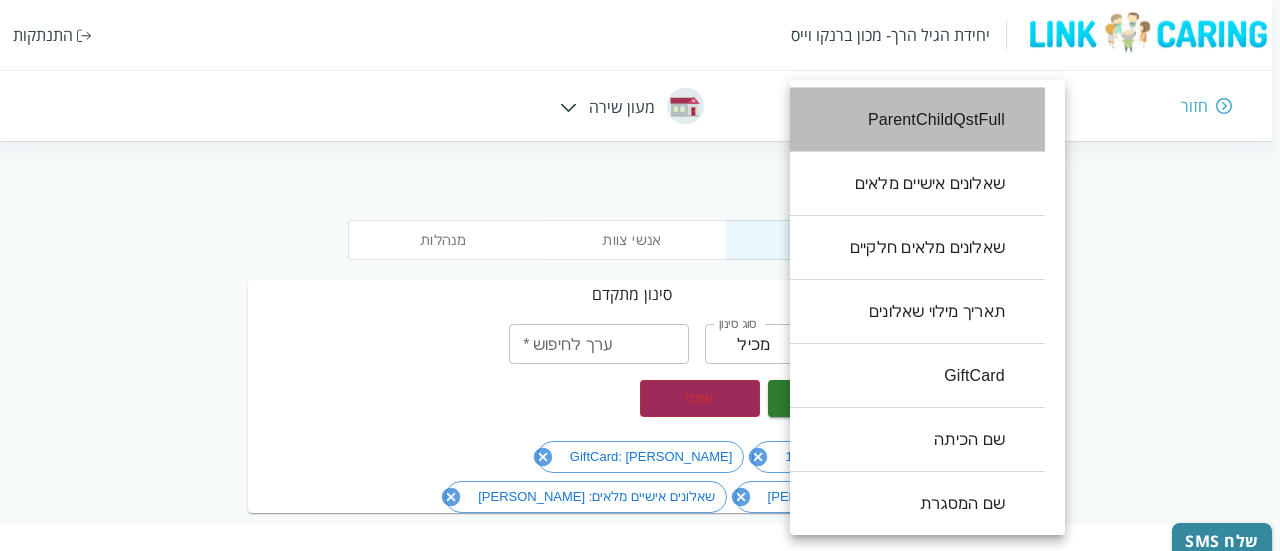click on "ParentChildQstFull" at bounding box center (907, 120) 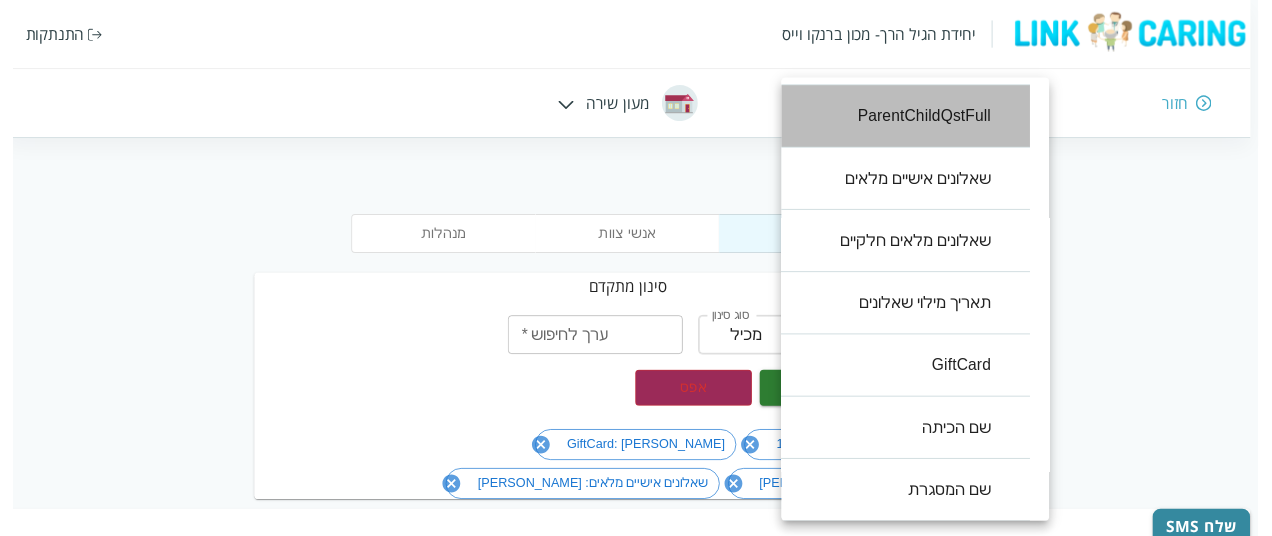 type on "ParentChildQstFull" 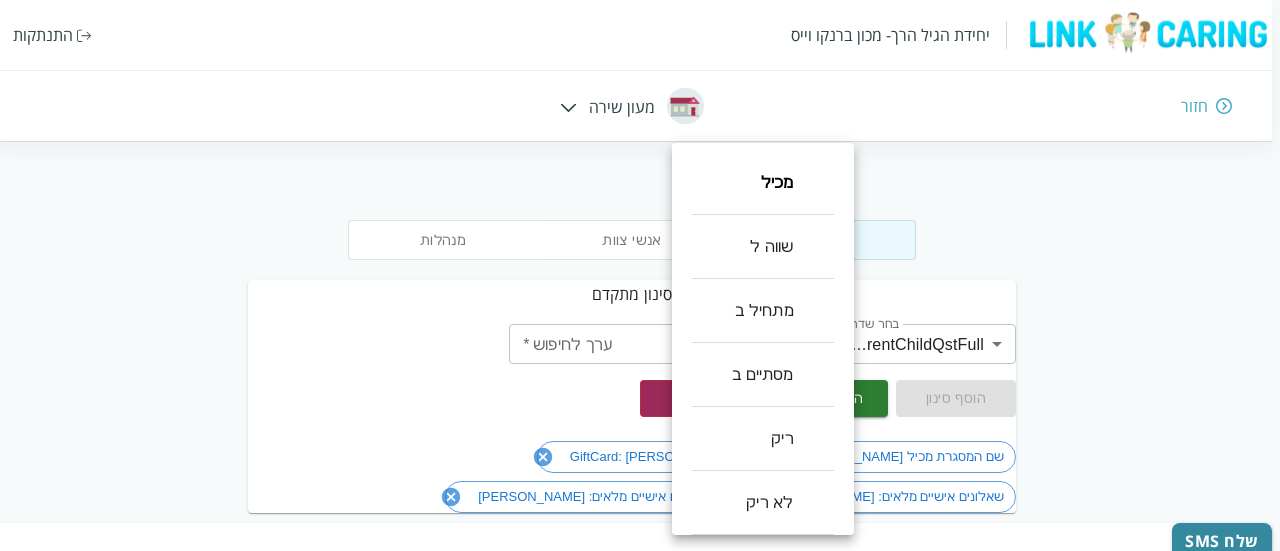 click on "יחידת הגיל הרך- מכון [PERSON_NAME] התנתקות חזור מעון שירה מנהלות אנשי צוות ילדים סינון מתקדם בחר שדה ParentChildQstFull ParentChildQstFull בחר שדה סוג סינון מכיל contains סוג סינון ערך לחיפוש   * ערך לחיפוש   * הוסף סינון החל סינונים אפס שם המסגרת מכיל [PERSON_NAME] 1 GiftCard: ריק שאלונים אישיים מלאים: ריק שאלונים אישיים מלאים: ריק שלח SMS   סינון עמודות  צפיפות ייצוא מספר נבדק שם הילד תאריך לידה שם המורה במסגרת שאלונים מלאים חלקיים שאלונים מלאים תאריך מילוי שאלונים שם ההורה נייד אימייל ההורה ParentChildQstFull שאלונים אישיים מלאים שאלונים מלאים חלקיים תאריך מילוי שאלונים GiftCard שם הכיתה שם המסגרת 203127 [PERSON_NAME] V V" at bounding box center [636, 1594] 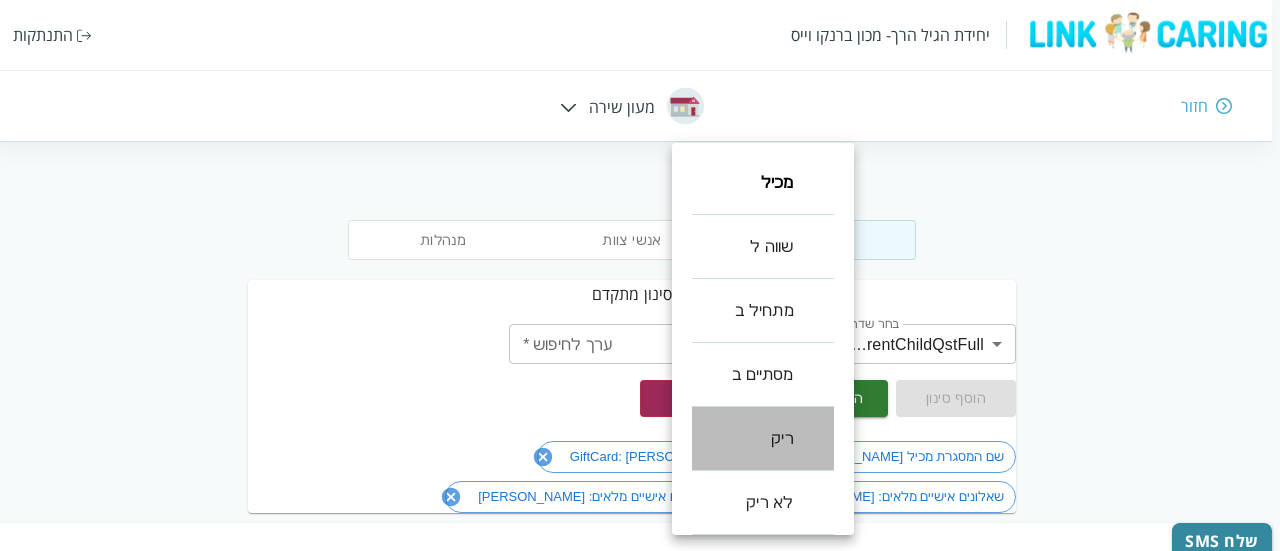 click on "ריק" at bounding box center [763, 439] 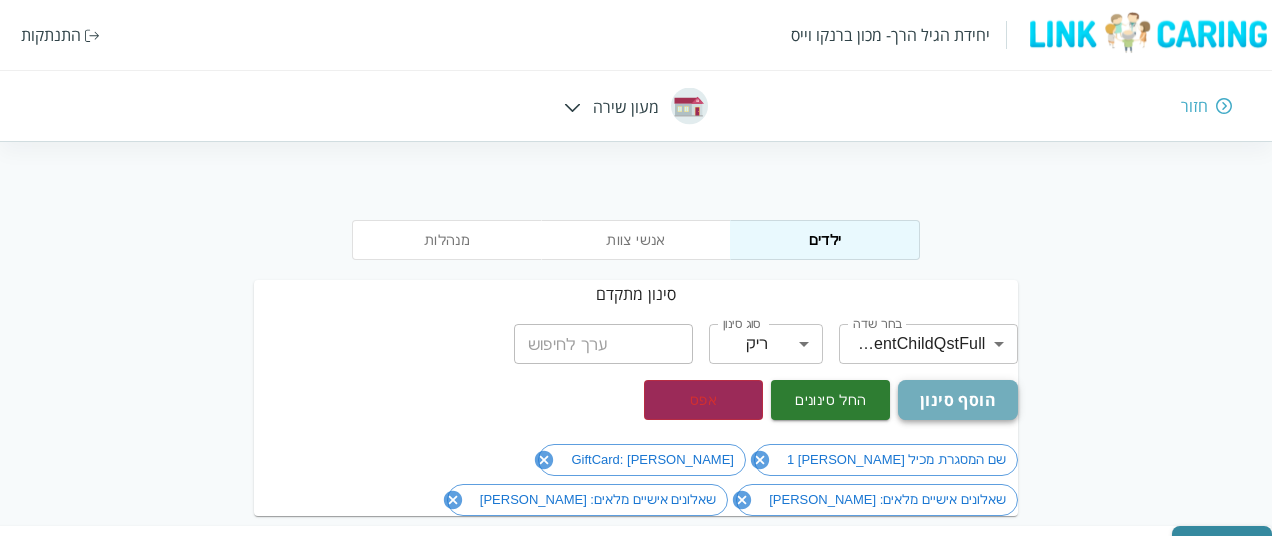 click on "הוסף סינון" at bounding box center (957, 400) 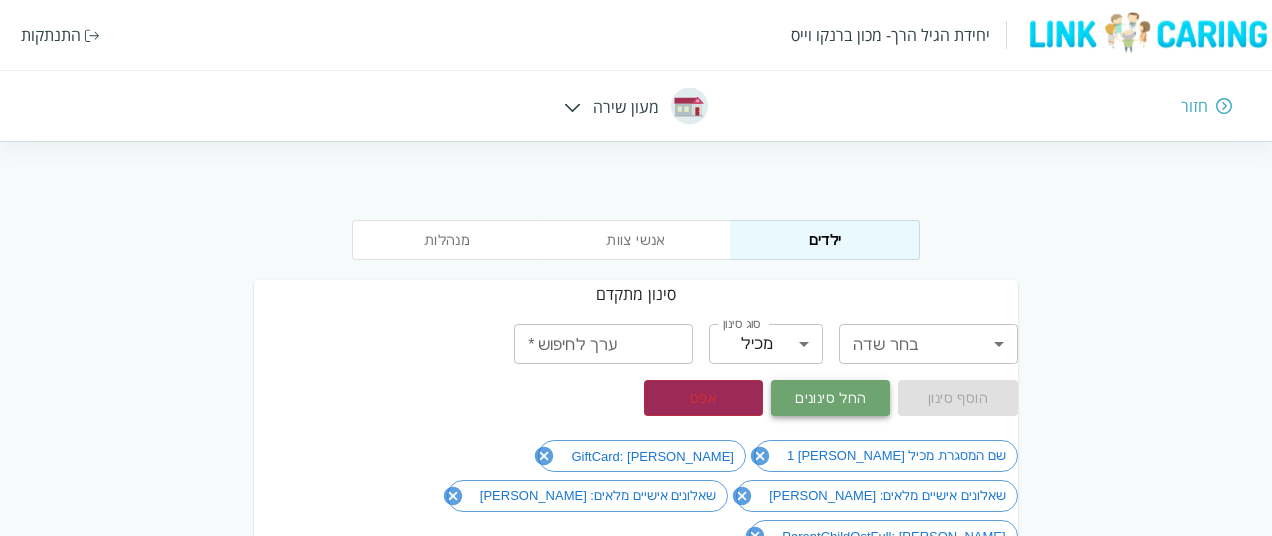 click on "החל סינונים" at bounding box center [830, 398] 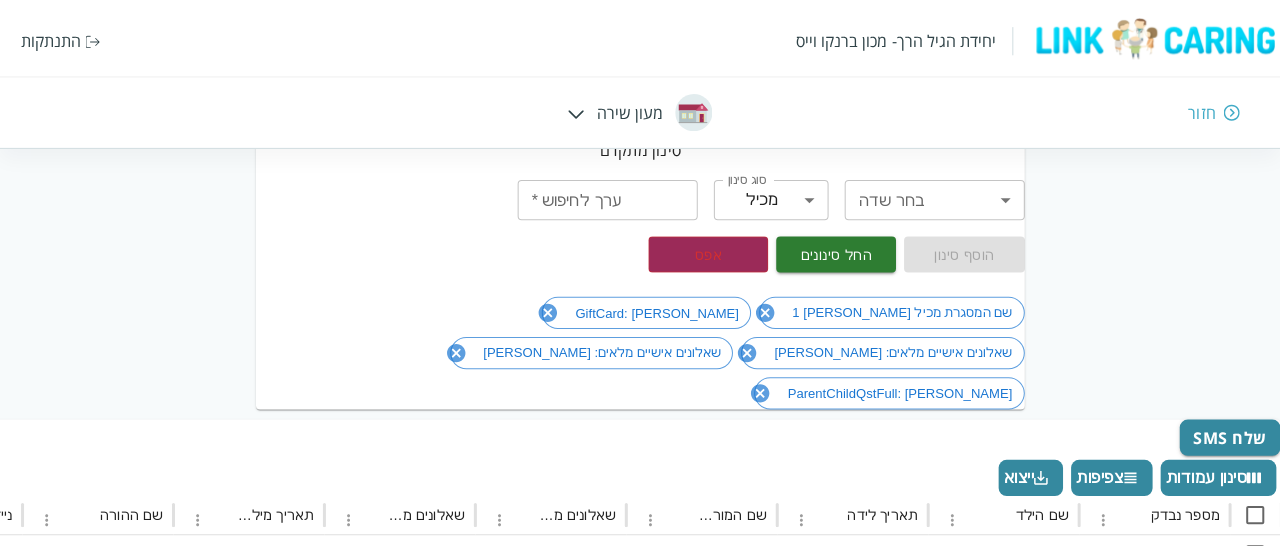 scroll, scrollTop: 149, scrollLeft: 0, axis: vertical 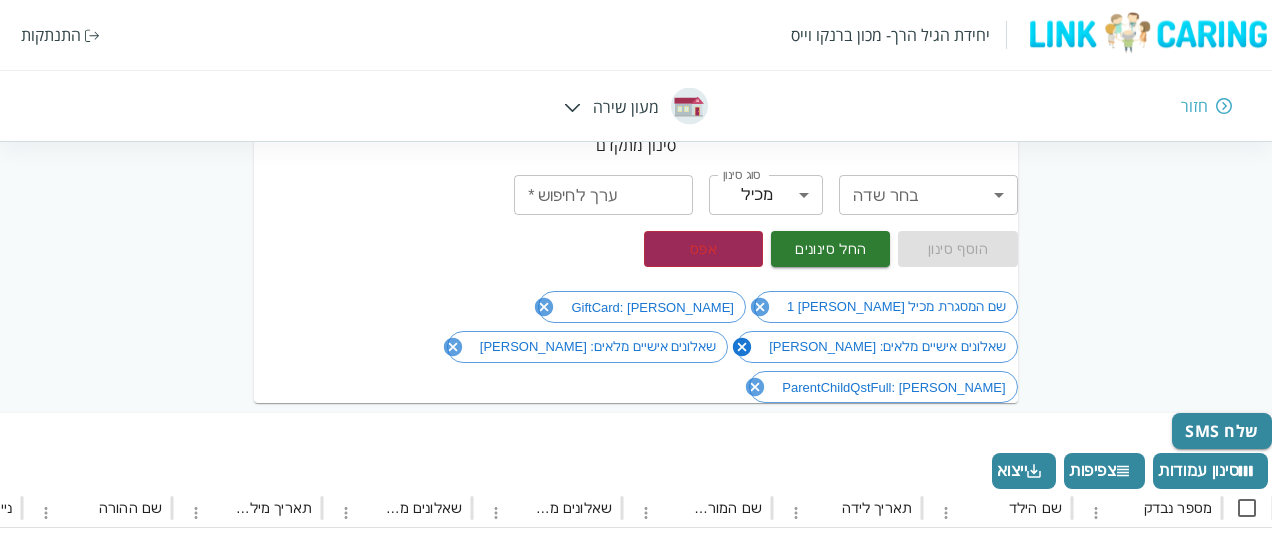 click 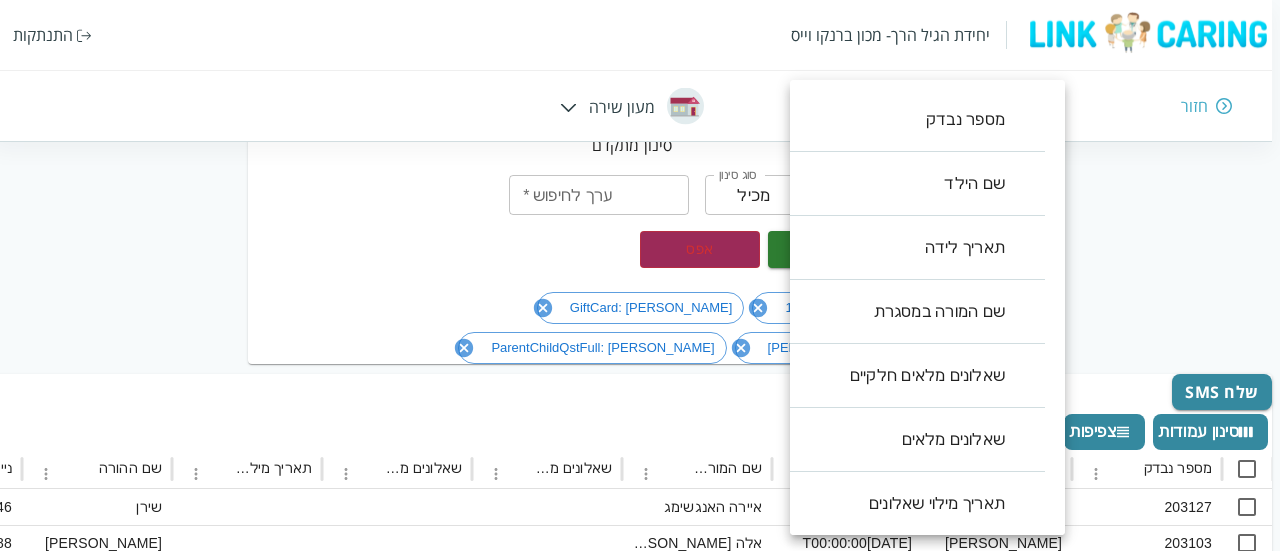 click on "יחידת הגיל הרך- מכון [PERSON_NAME] התנתקות חזור מעון שירה מנהלות אנשי צוות ילדים סינון מתקדם בחר שדה ​ בחר שדה סוג סינון מכיל contains סוג סינון ערך לחיפוש   * ערך לחיפוש   * הוסף סינון החל סינונים אפס שם המסגרת מכיל [PERSON_NAME] 1 GiftCard: ריק שאלונים אישיים מלאים: ריק ParentChildQstFull: ריק שלח SMS   סינון עמודות  צפיפות ייצוא מספר נבדק שם הילד תאריך לידה שם המורה במסגרת שאלונים מלאים חלקיים שאלונים מלאים תאריך מילוי שאלונים שם ההורה נייד אימייל ההורה ParentChildQstFull שאלונים אישיים מלאים שאלונים מלאים חלקיים תאריך מילוי שאלונים GiftCard שם הכיתה שם המסגרת 203127 [PERSON_NAME]  [DATE]T00:00:00 [PERSON_NAME] 0547556946 V" at bounding box center (636, 1355) 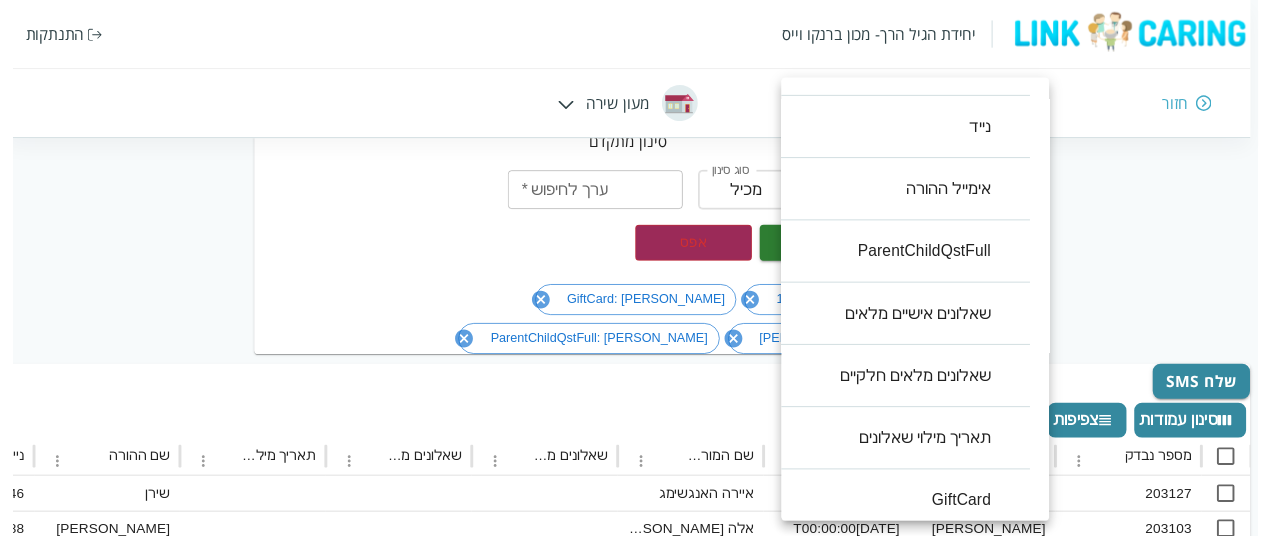 scroll, scrollTop: 640, scrollLeft: 0, axis: vertical 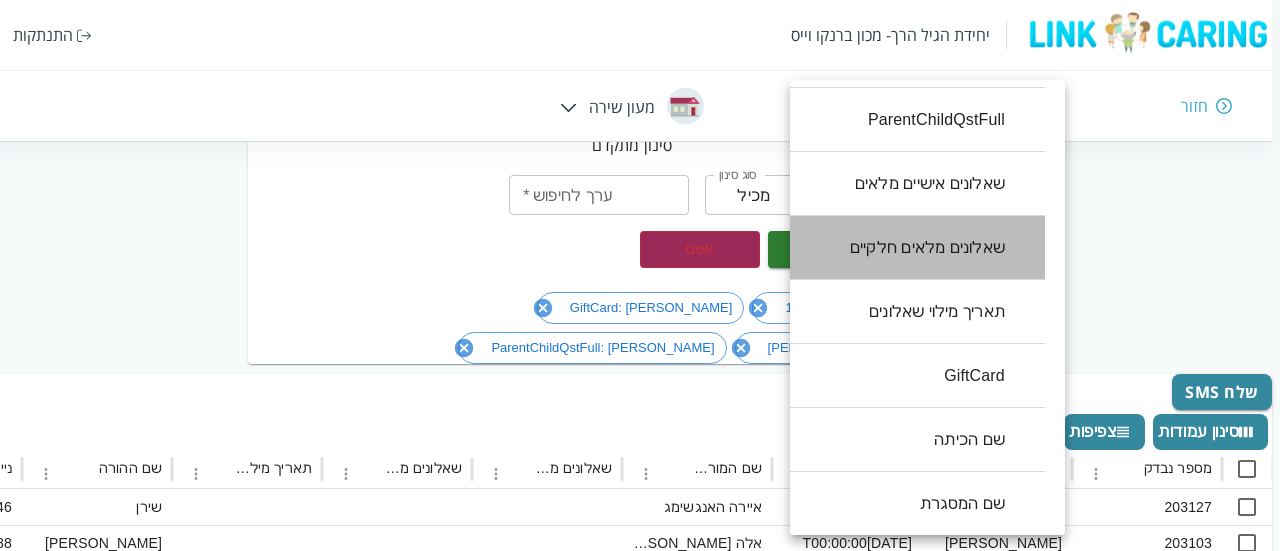 click on "שאלונים מלאים חלקיים" at bounding box center (907, 248) 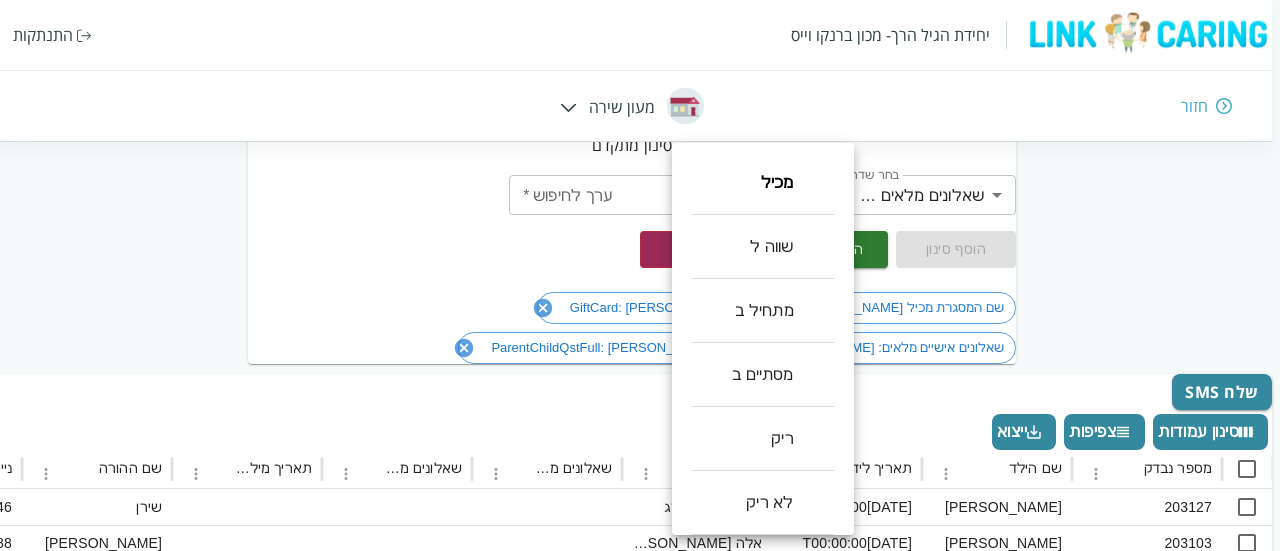 click on "יחידת הגיל הרך- מכון [PERSON_NAME] התנתקות חזור מעון שירה מנהלות אנשי צוות ילדים סינון מתקדם בחר שדה שאלונים מלאים חלקיים ParentQstFullPartial בחר שדה סוג סינון מכיל contains סוג סינון ערך לחיפוש   * ערך לחיפוש   * הוסף סינון החל סינונים אפס שם המסגרת מכיל [PERSON_NAME] 1 GiftCard: ריק שאלונים אישיים מלאים: ריק ParentChildQstFull: ריק שלח SMS   סינון עמודות  צפיפות ייצוא מספר נבדק שם הילד תאריך לידה שם המורה במסגרת שאלונים מלאים חלקיים שאלונים מלאים תאריך מילוי שאלונים שם ההורה נייד אימייל ההורה ParentChildQstFull שאלונים אישיים מלאים שאלונים מלאים חלקיים תאריך מילוי שאלונים GiftCard שם הכיתה שם המסגרת 203127 [PERSON_NAME] V" at bounding box center [636, 1355] 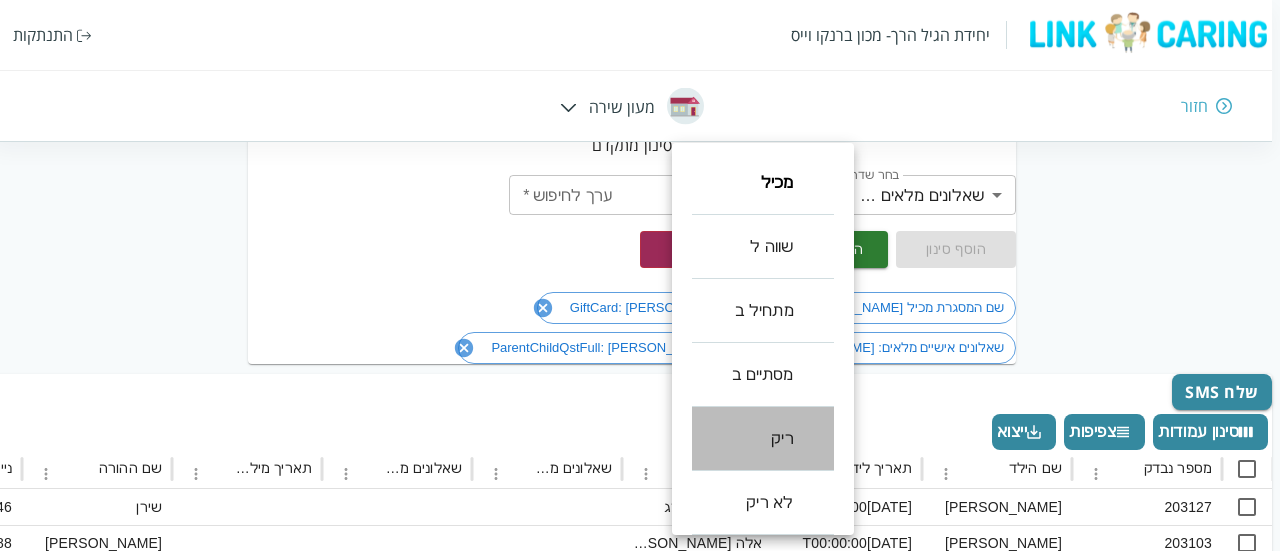 click on "ריק" at bounding box center (763, 439) 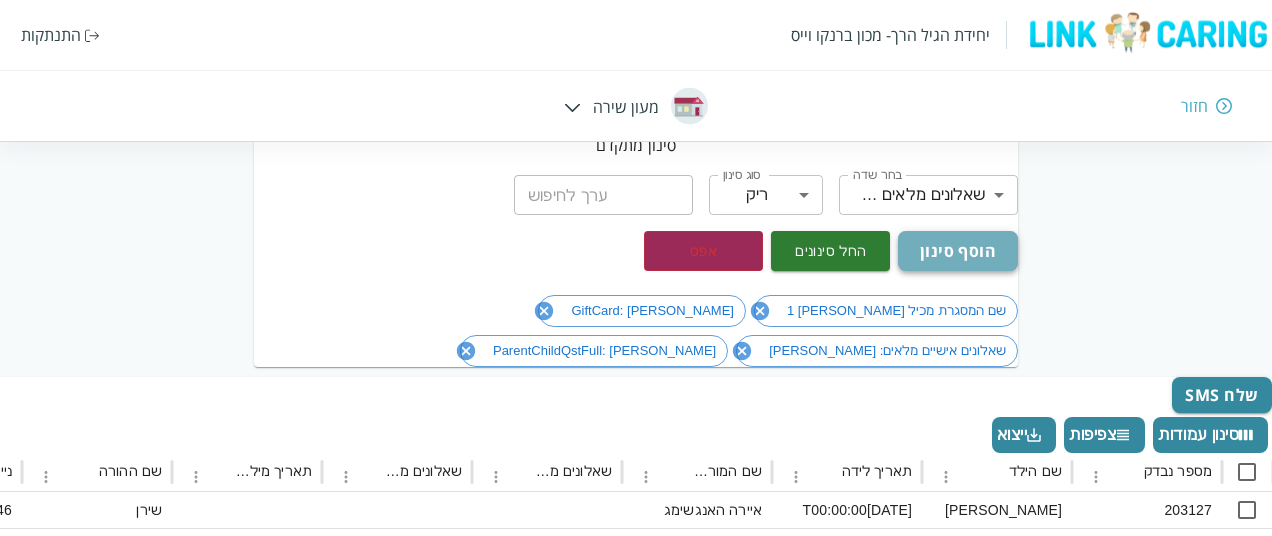 click on "הוסף סינון" at bounding box center (957, 251) 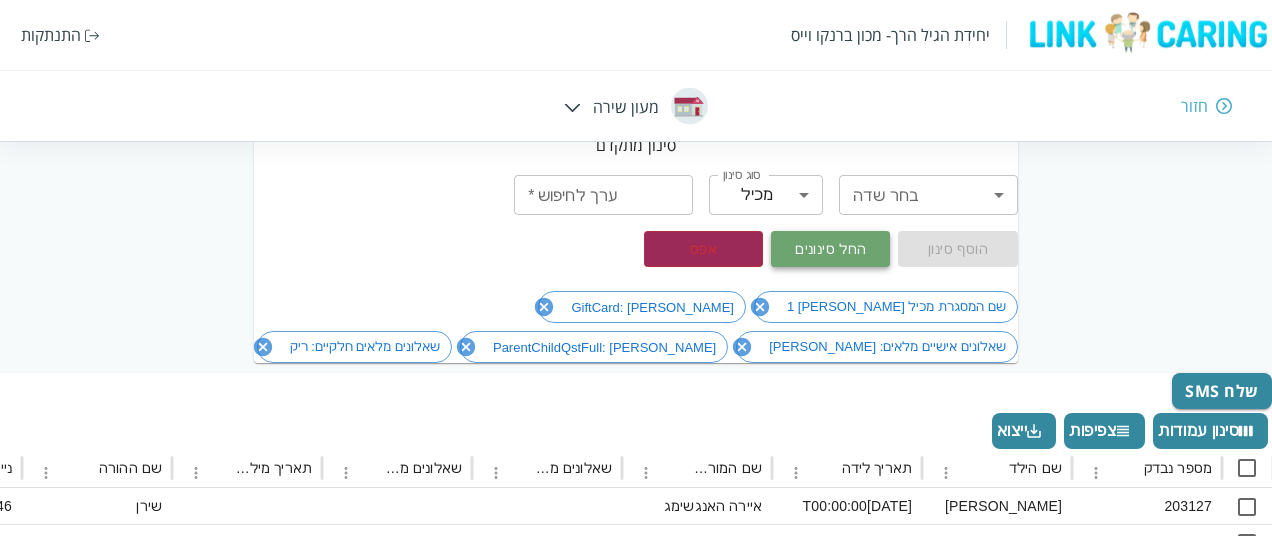 click on "החל סינונים" at bounding box center [830, 249] 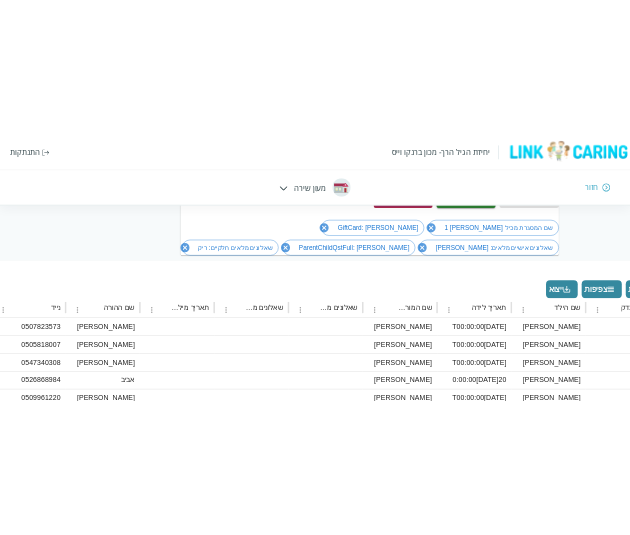 scroll, scrollTop: 269, scrollLeft: 0, axis: vertical 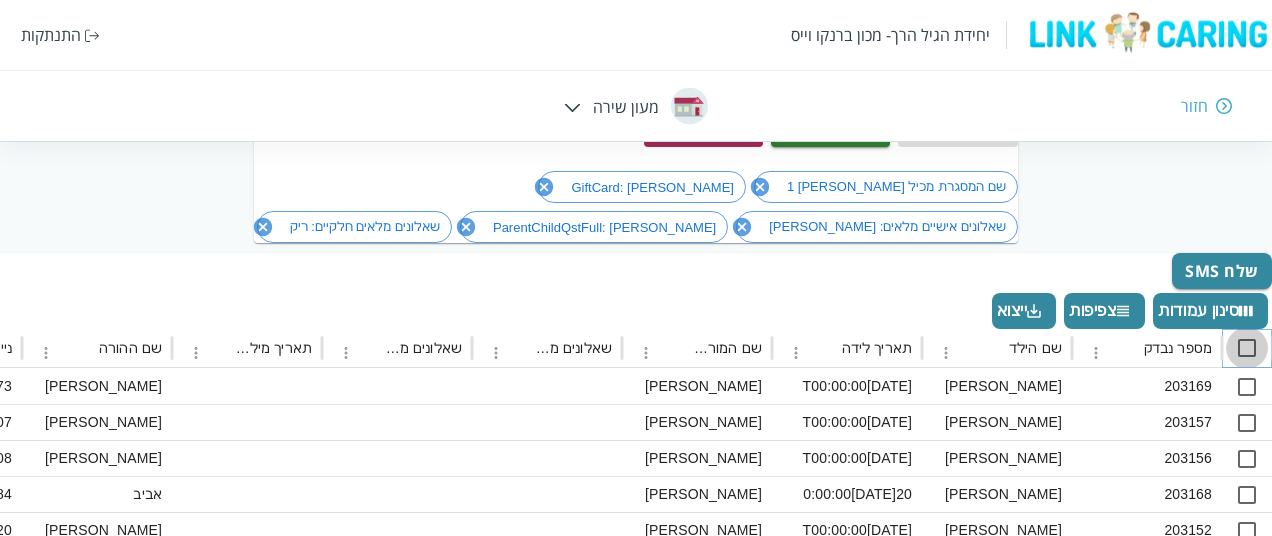 click at bounding box center (1247, 348) 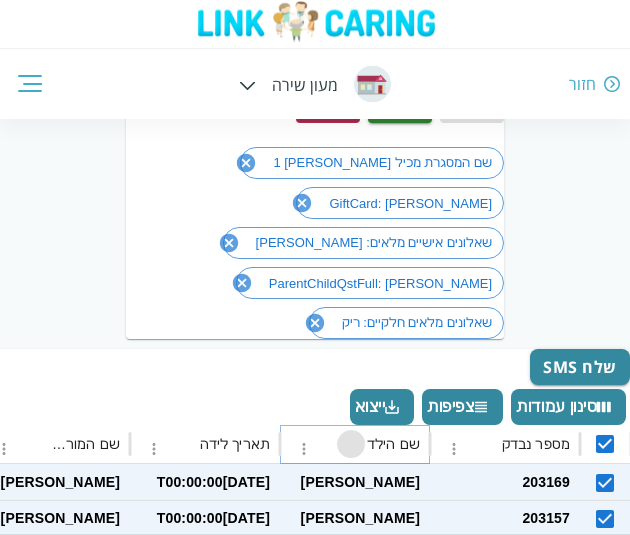 click 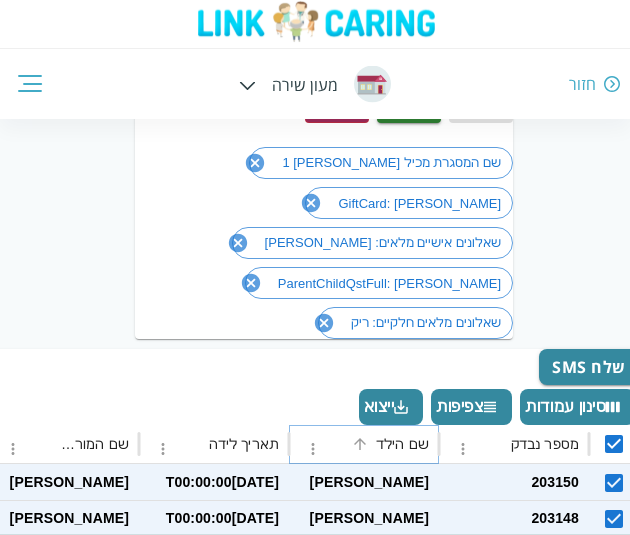 scroll, scrollTop: 269, scrollLeft: 0, axis: vertical 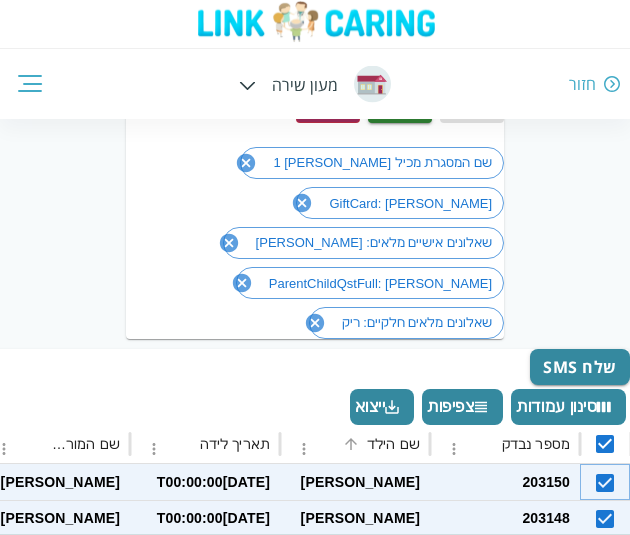 click at bounding box center (605, 483) 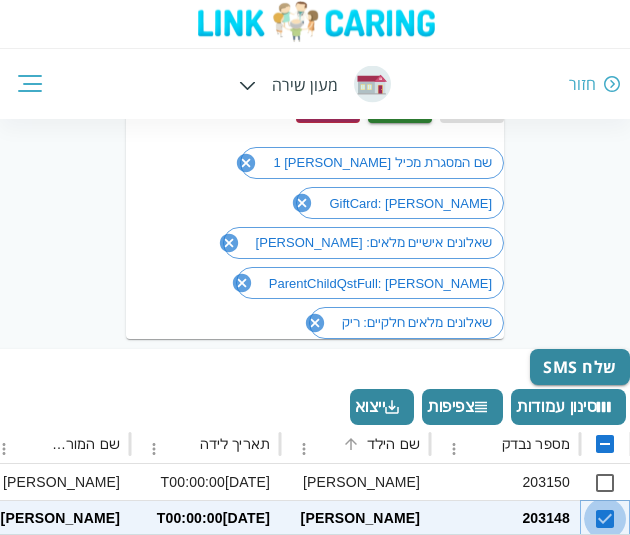 click at bounding box center [605, 519] 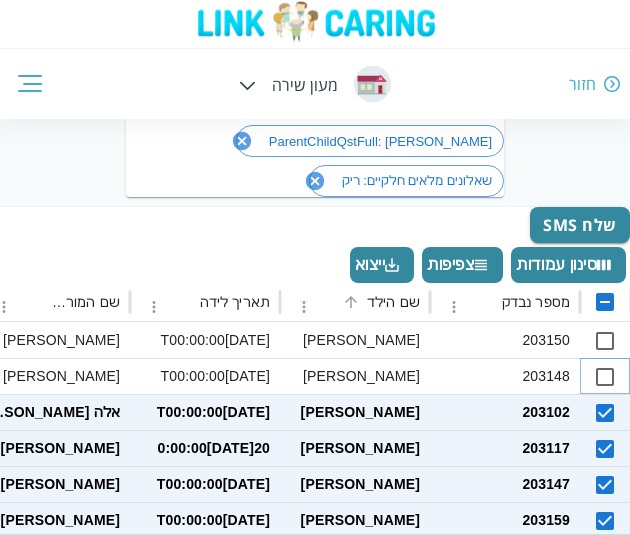 scroll, scrollTop: 412, scrollLeft: 0, axis: vertical 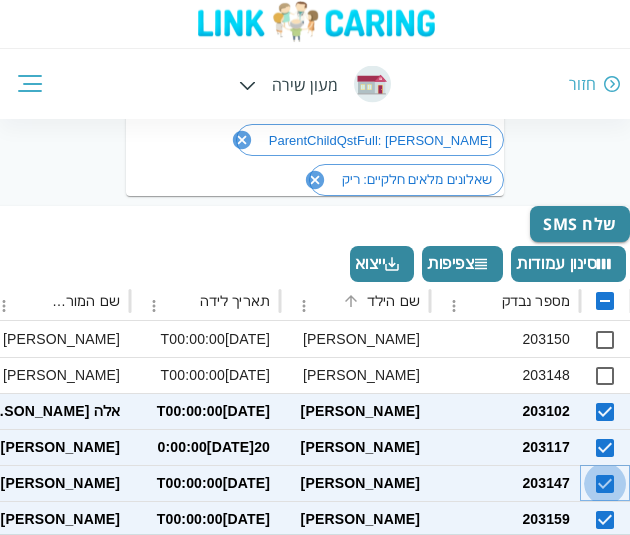 click at bounding box center (605, 484) 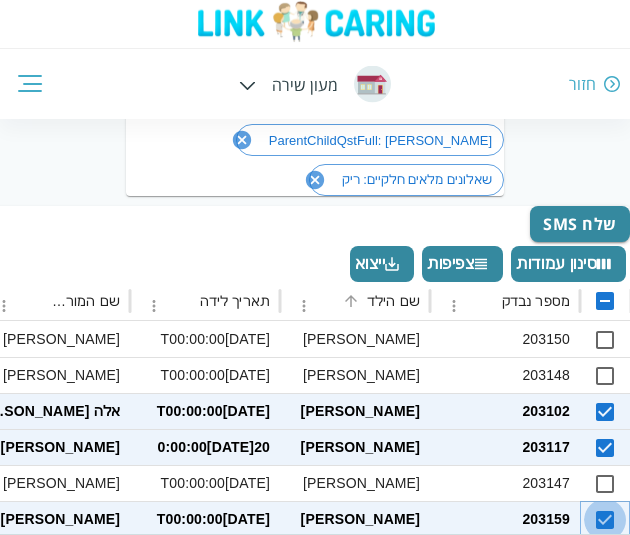 click at bounding box center [605, 520] 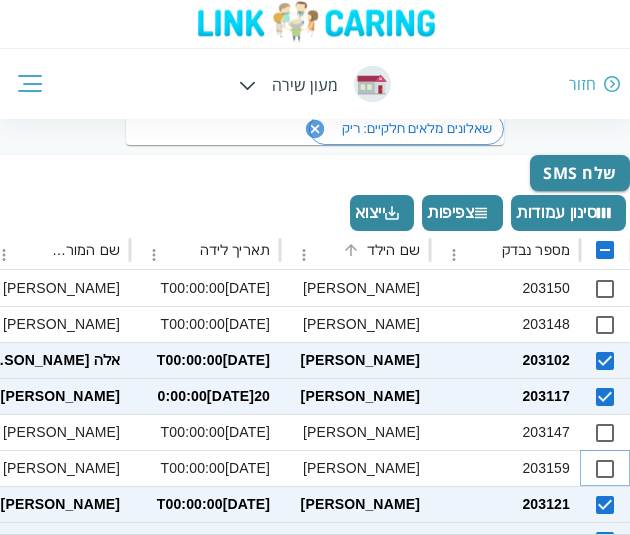 scroll, scrollTop: 462, scrollLeft: 0, axis: vertical 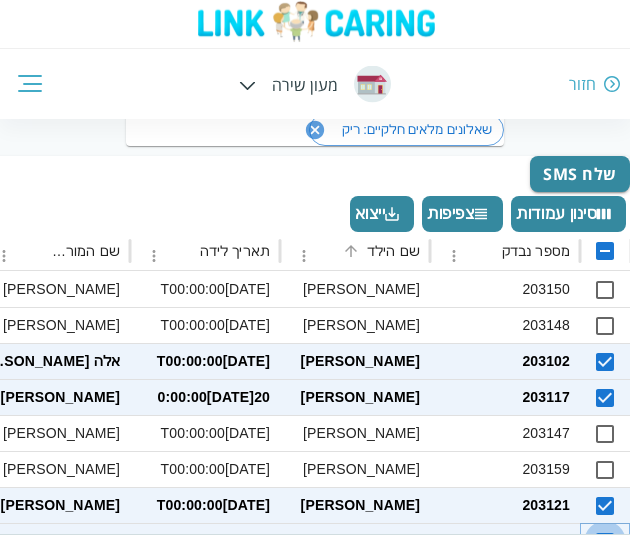 click at bounding box center [605, 542] 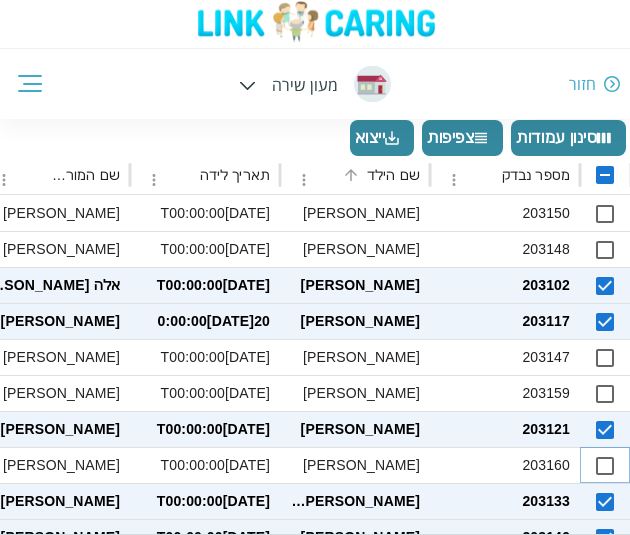 scroll, scrollTop: 539, scrollLeft: 0, axis: vertical 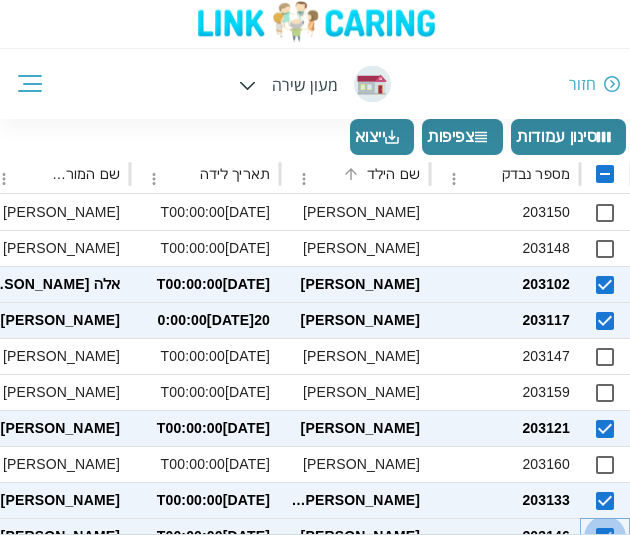click at bounding box center (605, 537) 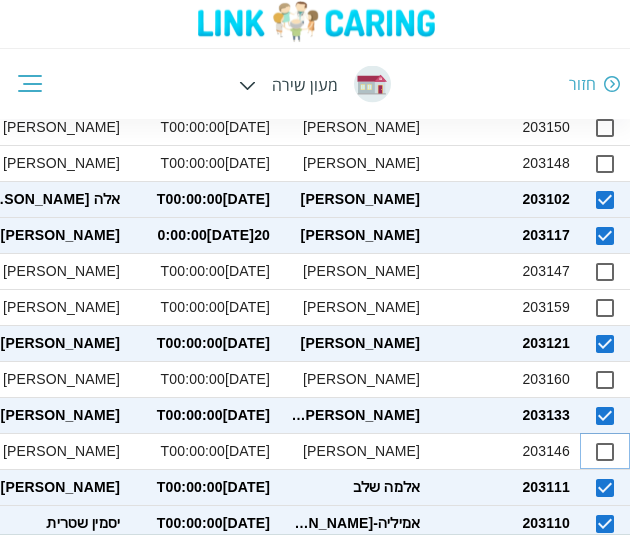 scroll, scrollTop: 628, scrollLeft: 0, axis: vertical 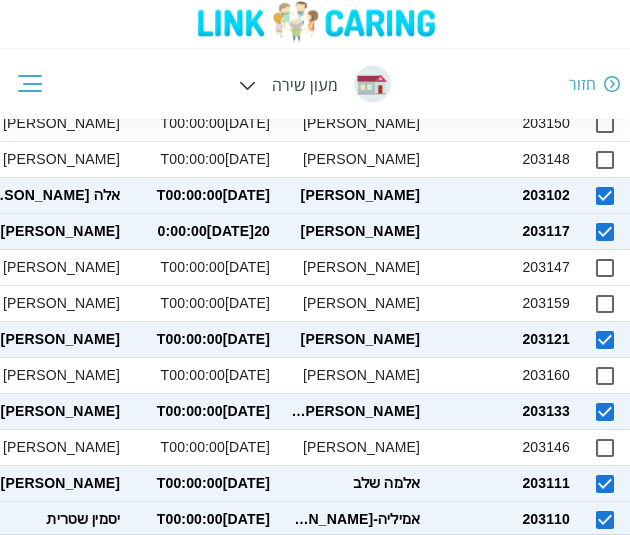 click at bounding box center (605, 556) 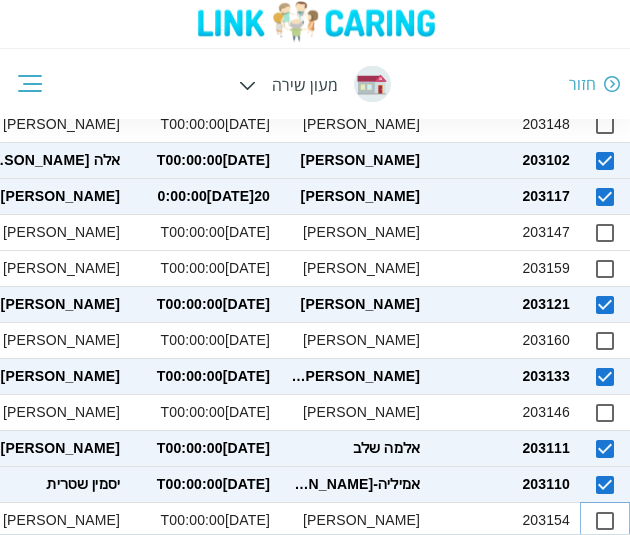 scroll, scrollTop: 664, scrollLeft: 0, axis: vertical 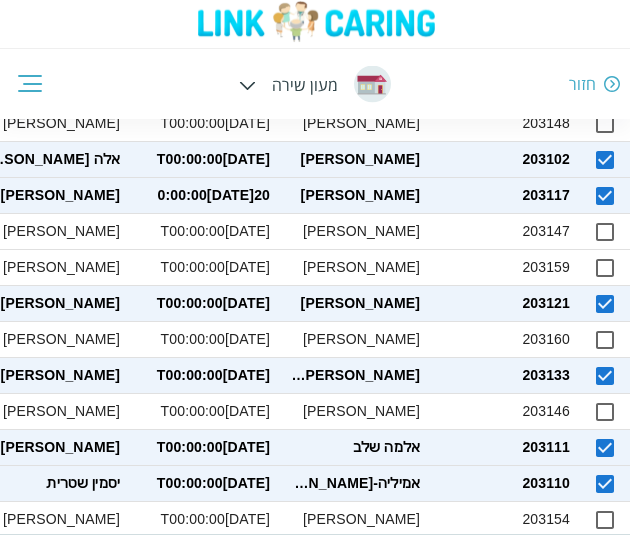 click at bounding box center (605, 556) 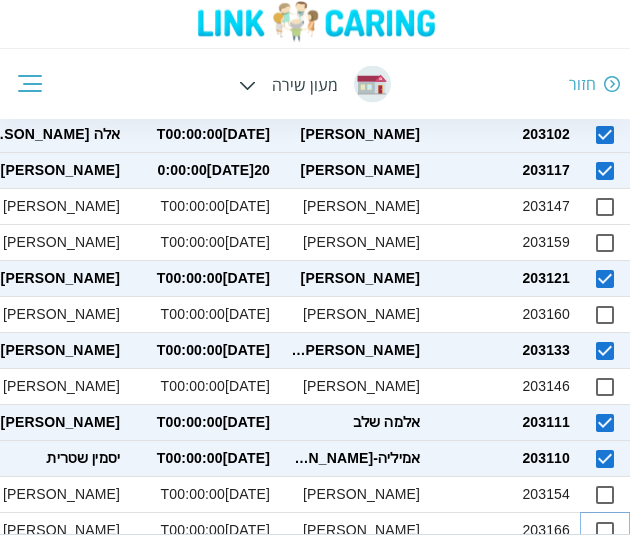 scroll, scrollTop: 713, scrollLeft: 0, axis: vertical 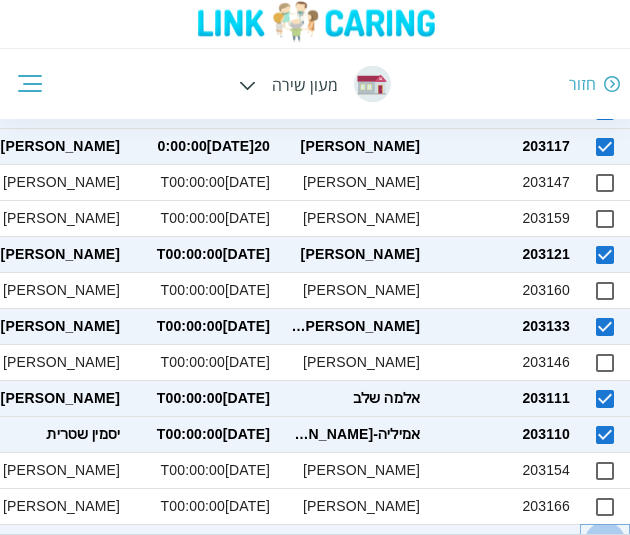 click at bounding box center [605, 543] 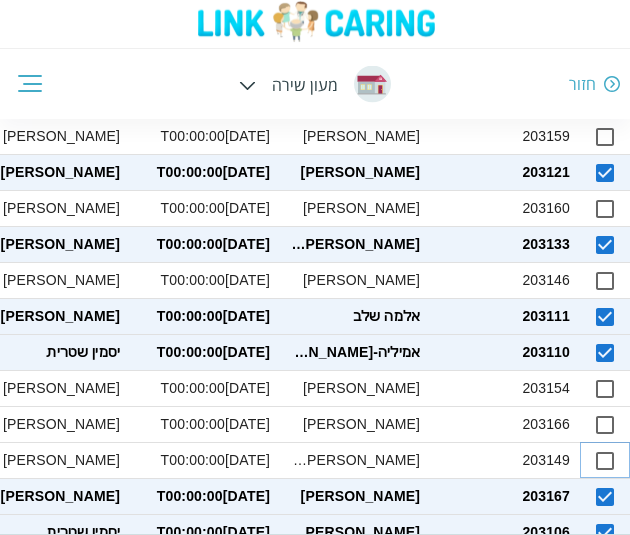 scroll, scrollTop: 801, scrollLeft: 0, axis: vertical 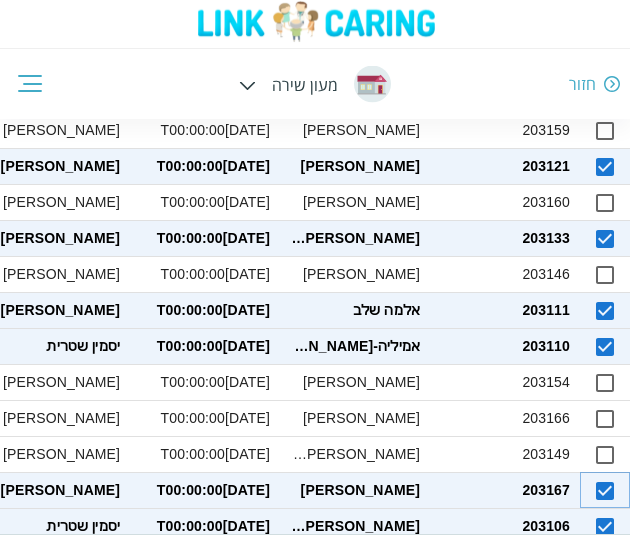click at bounding box center (605, 491) 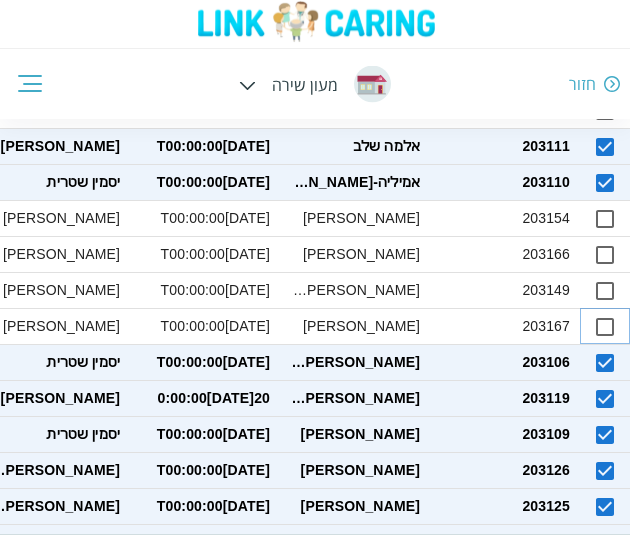 scroll, scrollTop: 966, scrollLeft: 0, axis: vertical 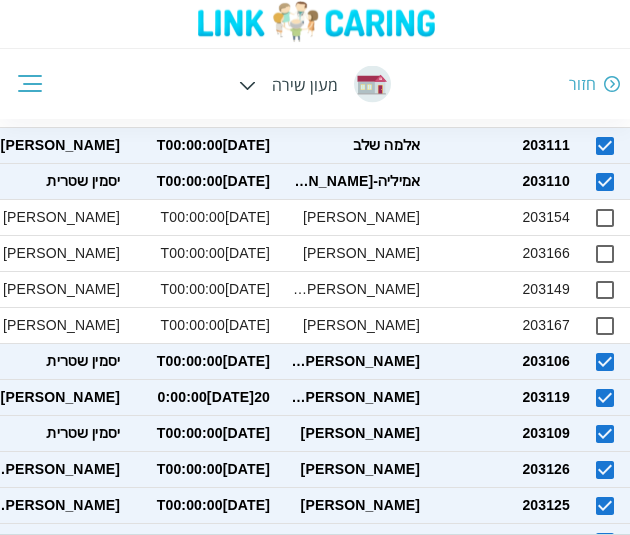click at bounding box center (605, 578) 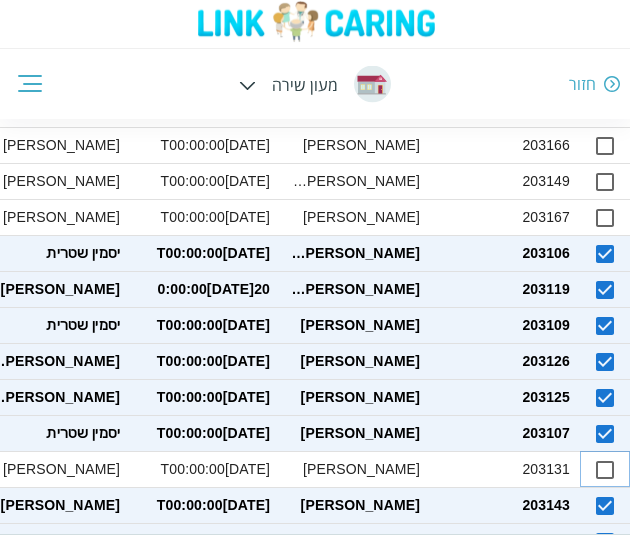 scroll, scrollTop: 1095, scrollLeft: 0, axis: vertical 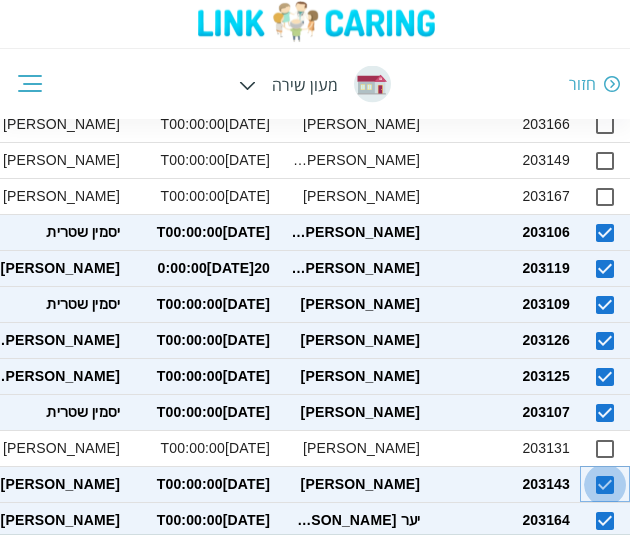 click at bounding box center [605, 485] 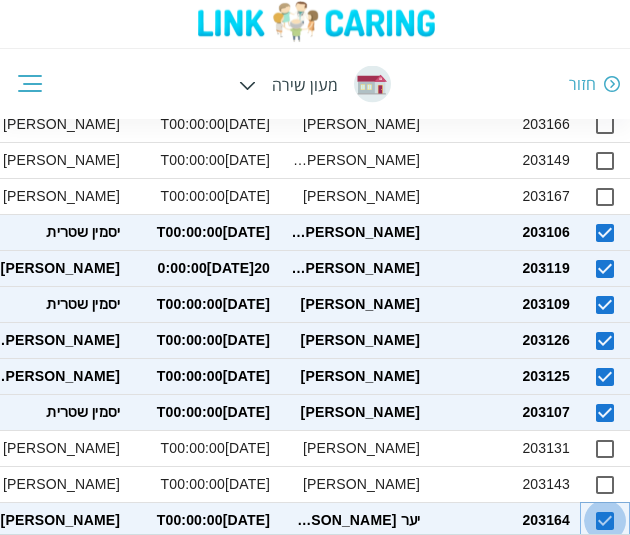 click at bounding box center [605, 521] 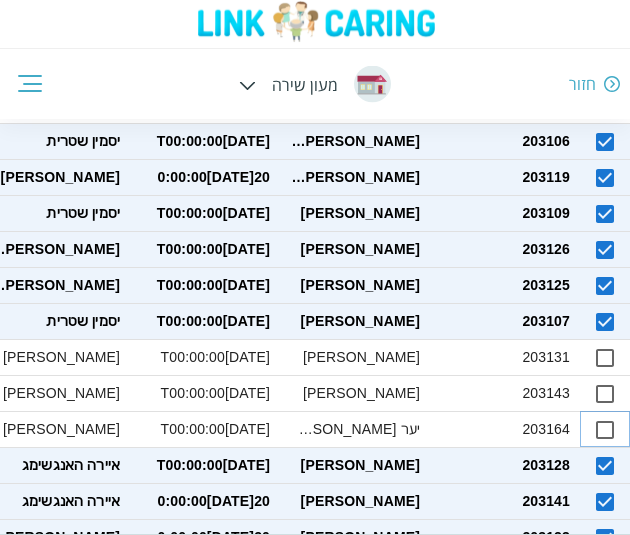 scroll, scrollTop: 1187, scrollLeft: 0, axis: vertical 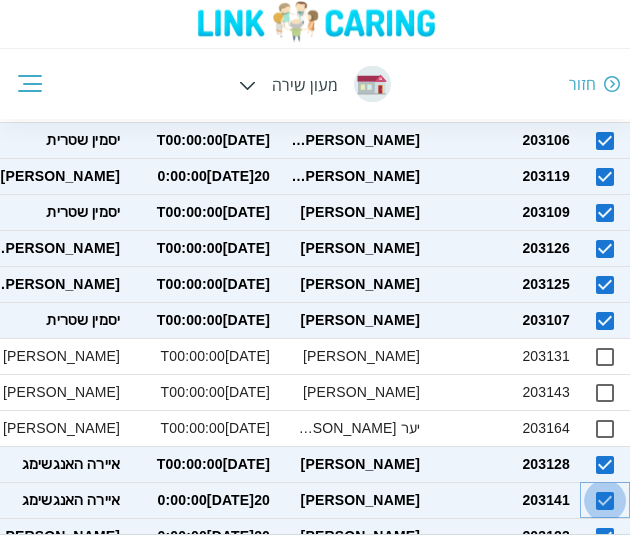 click at bounding box center (605, 501) 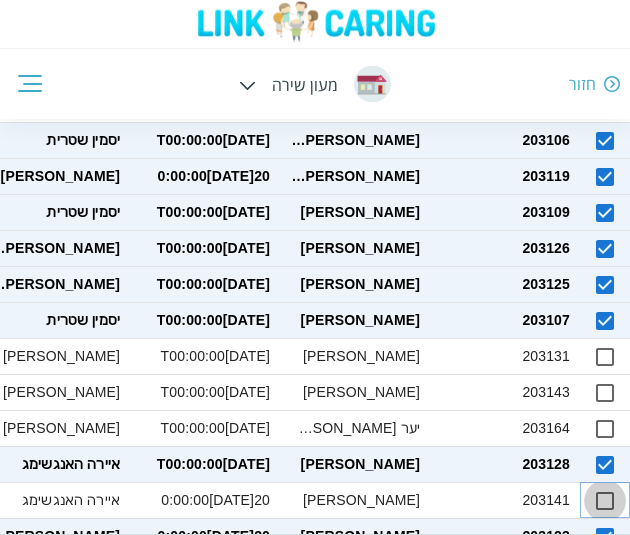 click at bounding box center [605, 501] 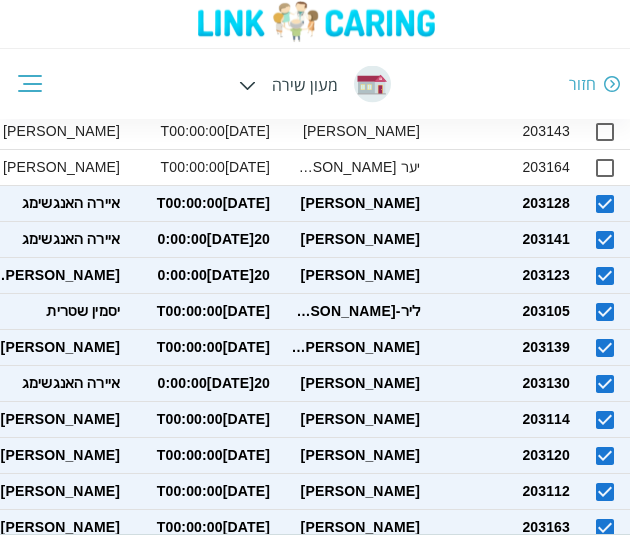 scroll, scrollTop: 1456, scrollLeft: 0, axis: vertical 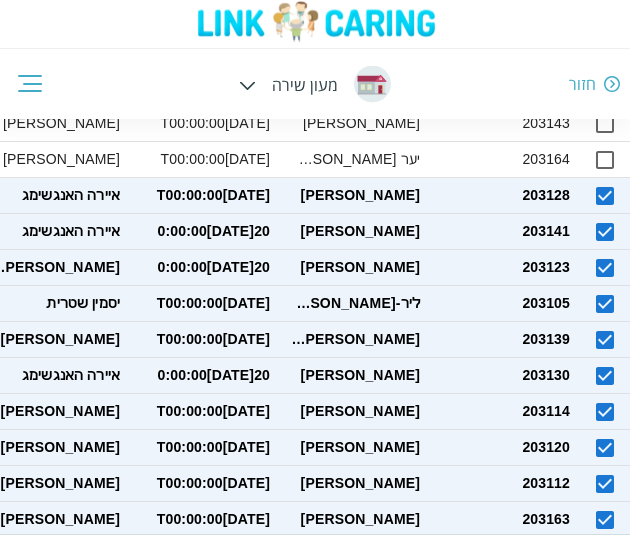click at bounding box center (605, 556) 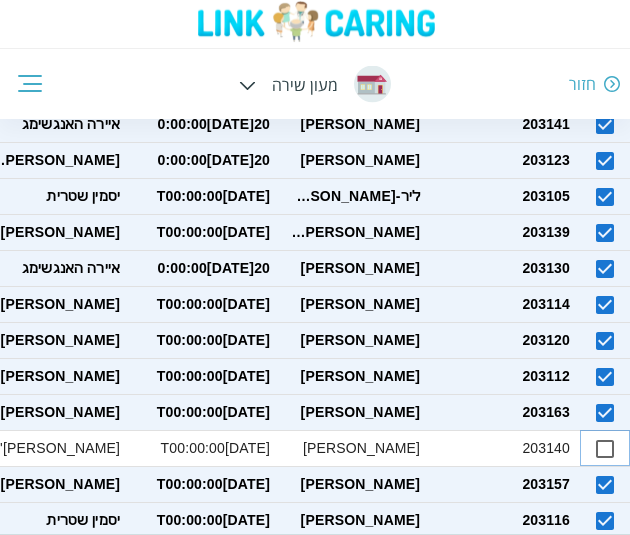 scroll, scrollTop: 1564, scrollLeft: 0, axis: vertical 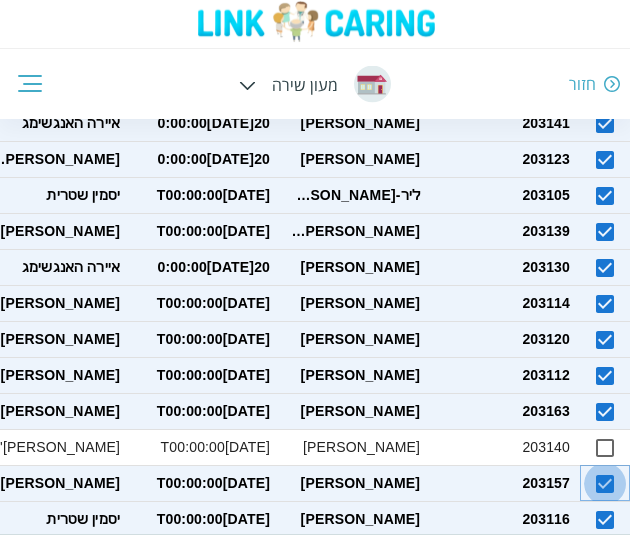 click at bounding box center [605, 484] 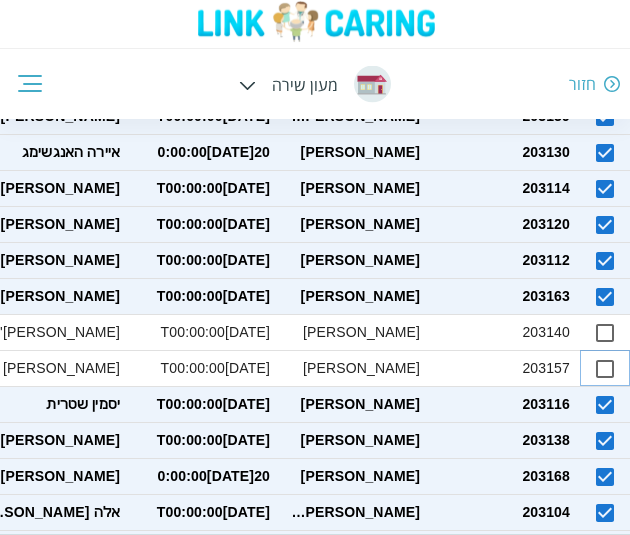 scroll, scrollTop: 1680, scrollLeft: 0, axis: vertical 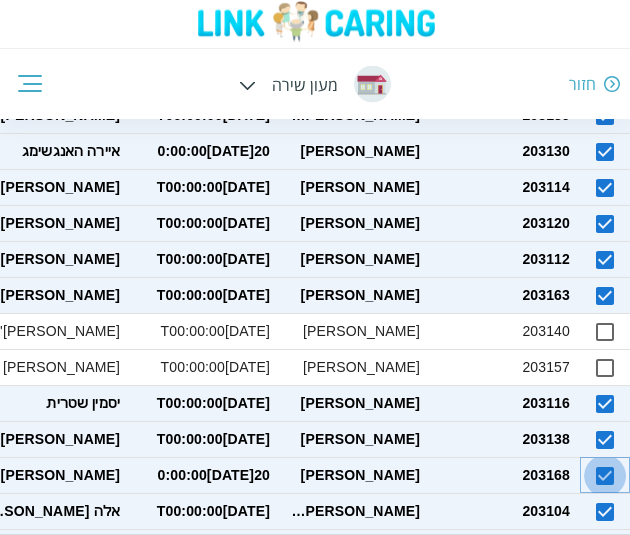 click at bounding box center (605, 476) 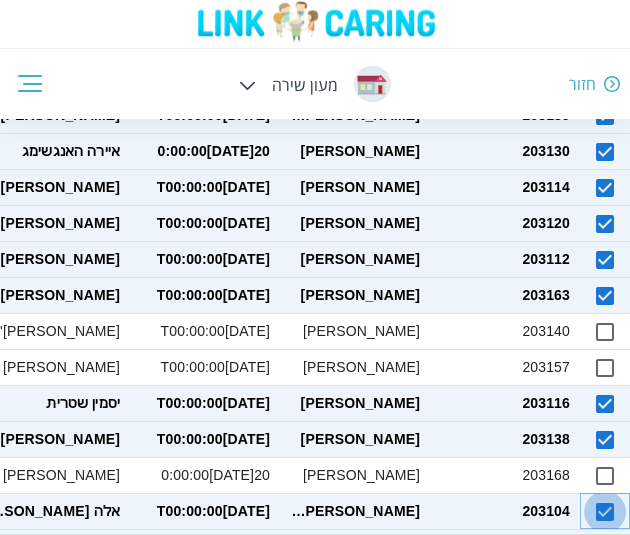 click at bounding box center [605, 512] 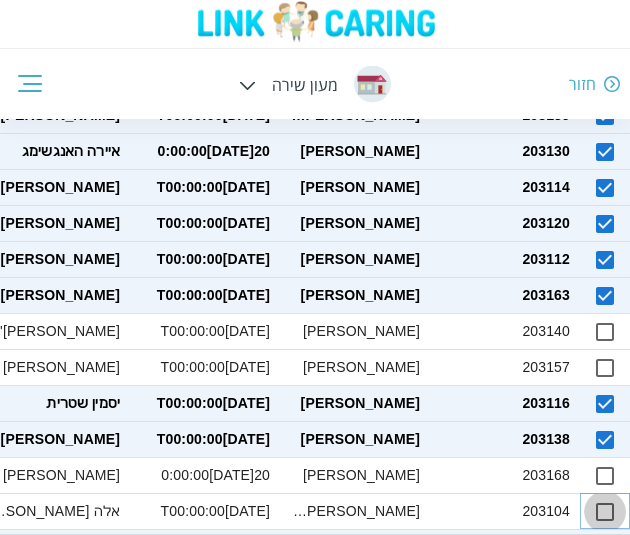 click at bounding box center [605, 512] 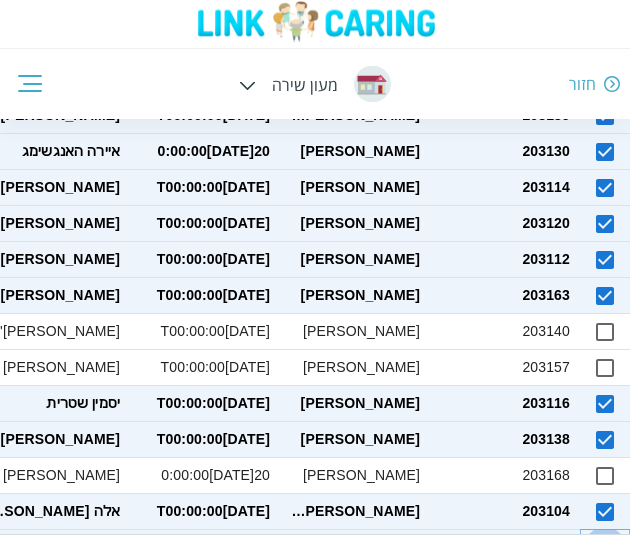 click at bounding box center (605, 548) 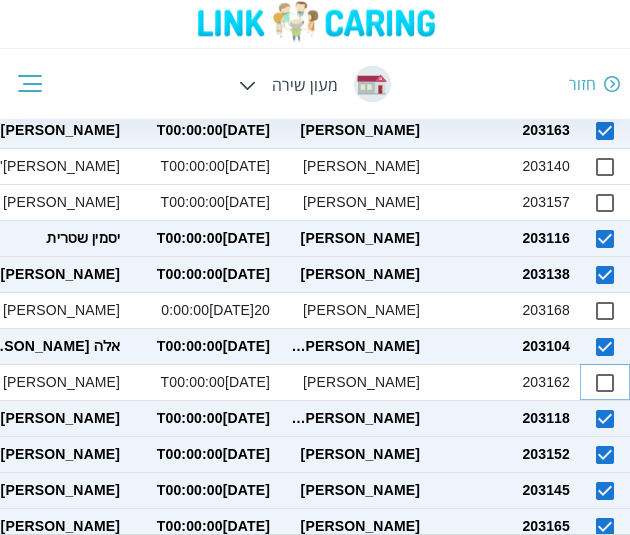 scroll, scrollTop: 1851, scrollLeft: 0, axis: vertical 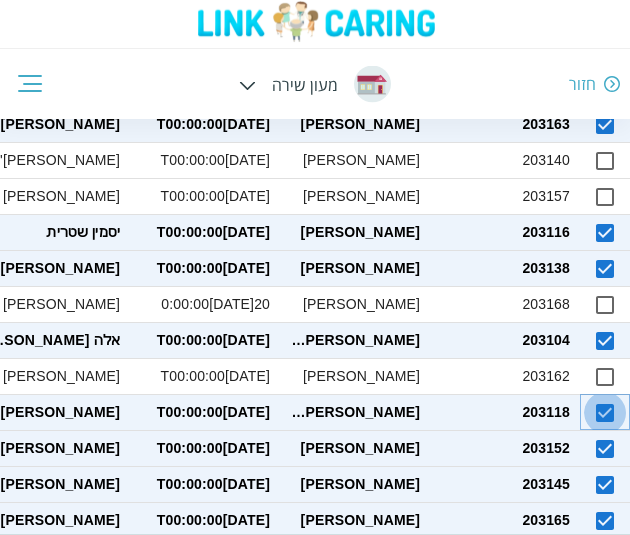 click at bounding box center (605, 413) 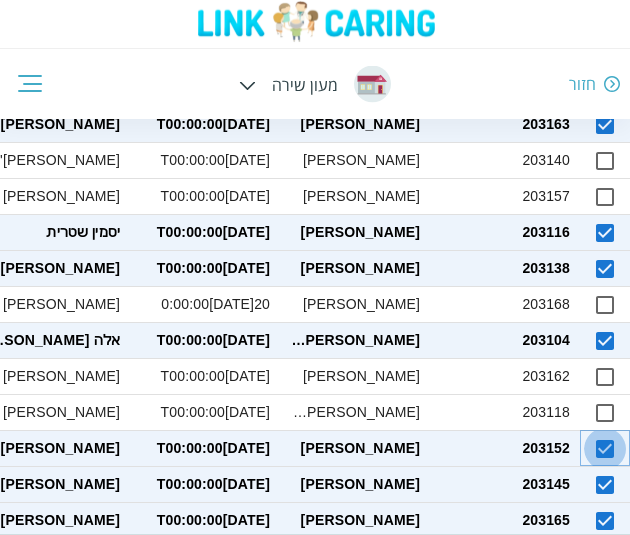 click at bounding box center (605, 449) 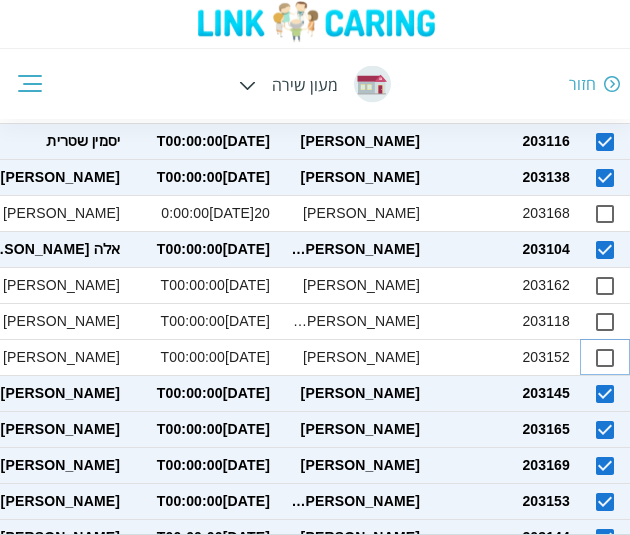 scroll, scrollTop: 1945, scrollLeft: 0, axis: vertical 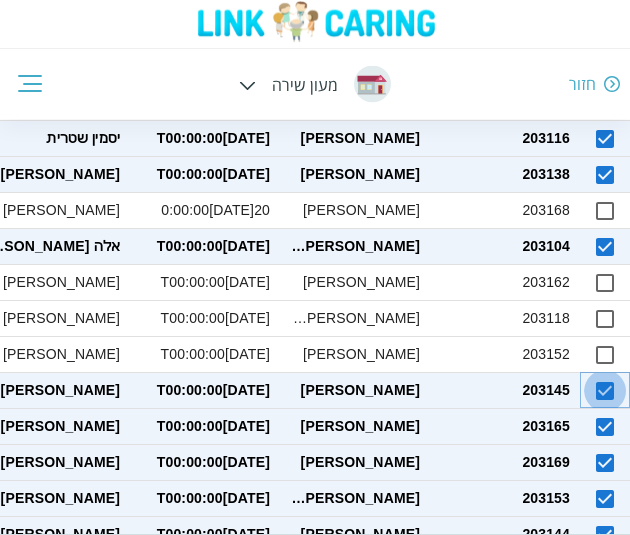 click at bounding box center [605, 391] 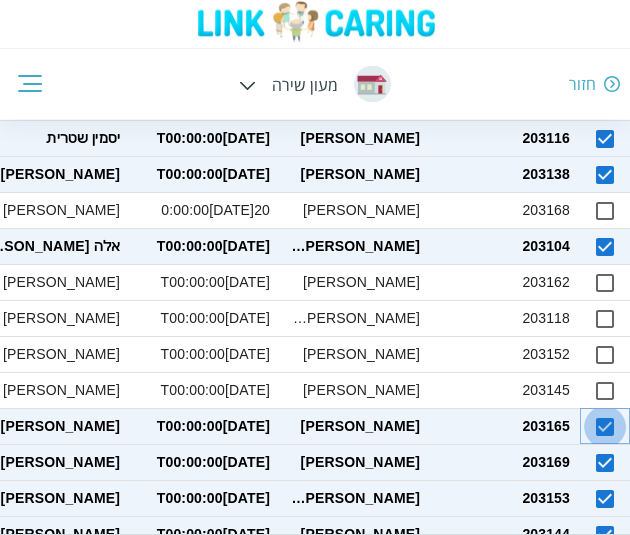 click at bounding box center (605, 427) 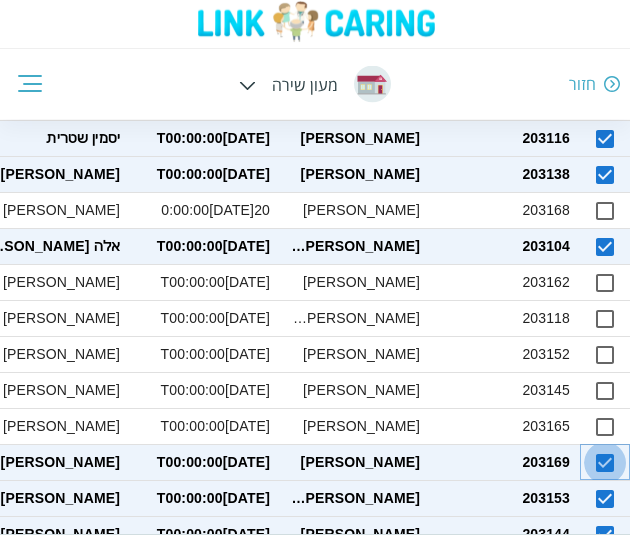 click at bounding box center [605, 463] 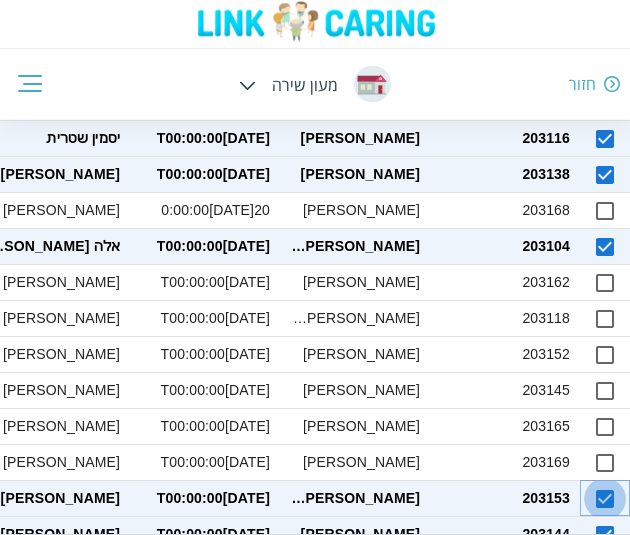 click at bounding box center [605, 499] 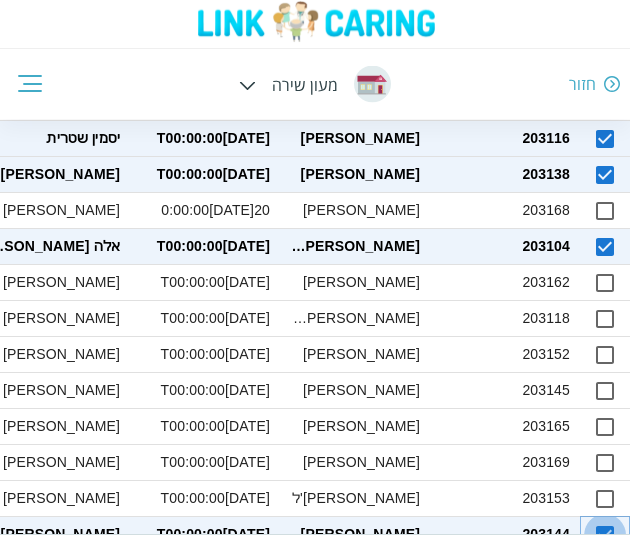 click at bounding box center [605, 535] 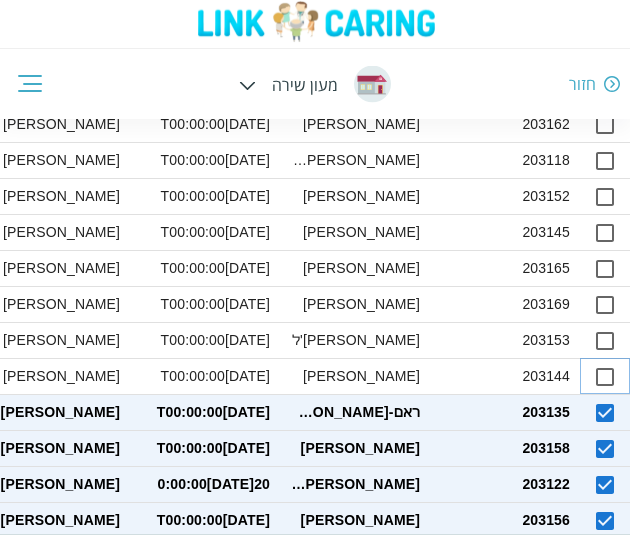 scroll, scrollTop: 2104, scrollLeft: 0, axis: vertical 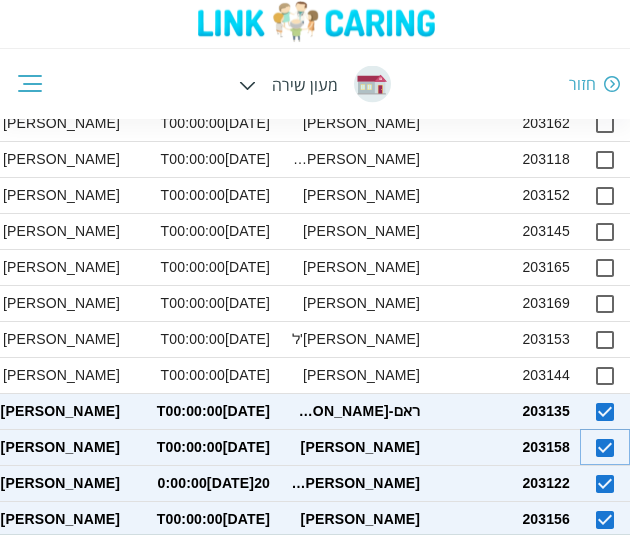 click at bounding box center [605, 448] 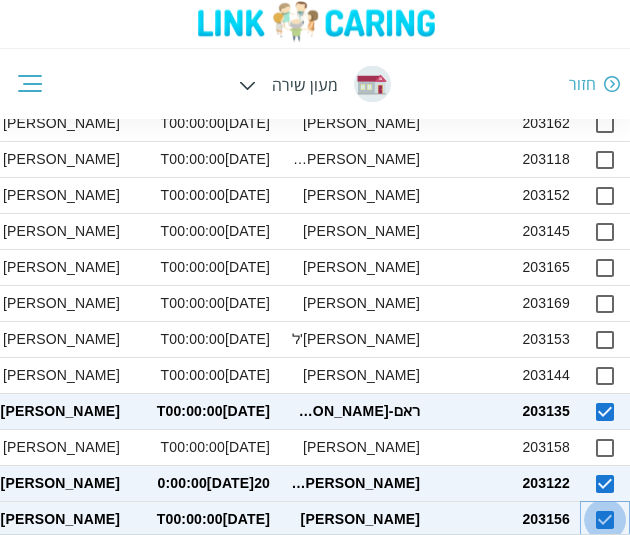 click at bounding box center [605, 520] 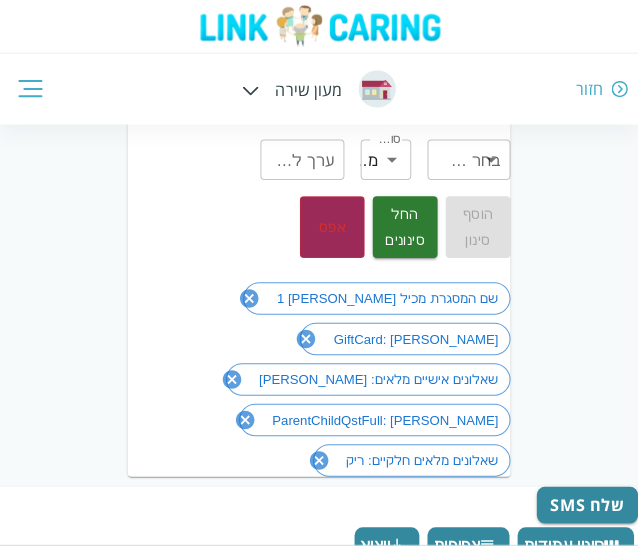 scroll, scrollTop: 147, scrollLeft: 0, axis: vertical 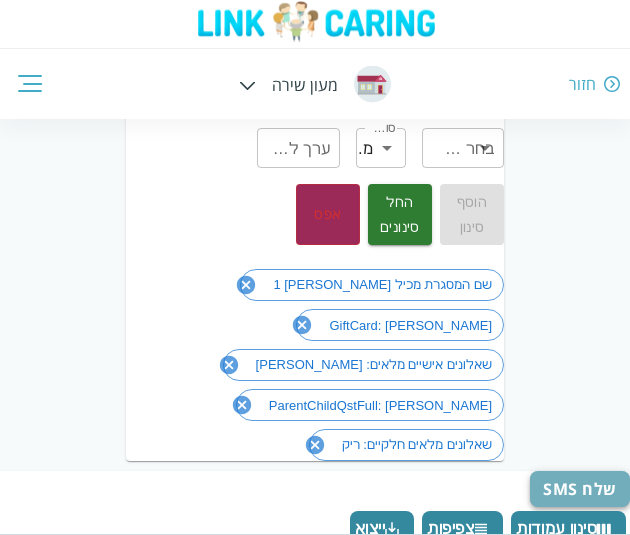 click on "שלח SMS" at bounding box center (580, 489) 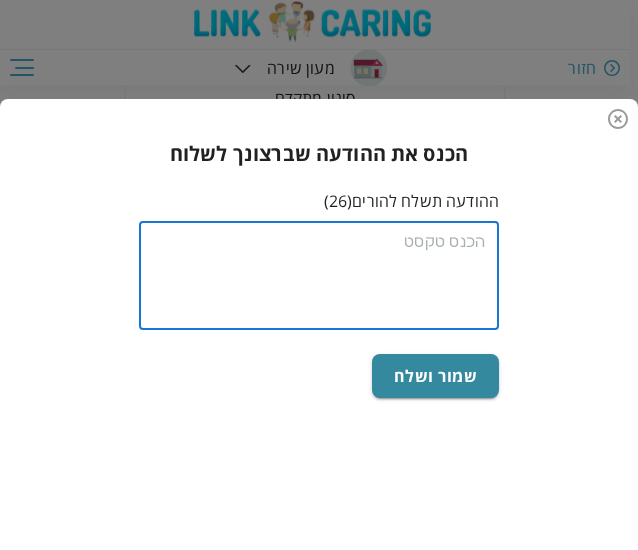 click at bounding box center (319, 276) 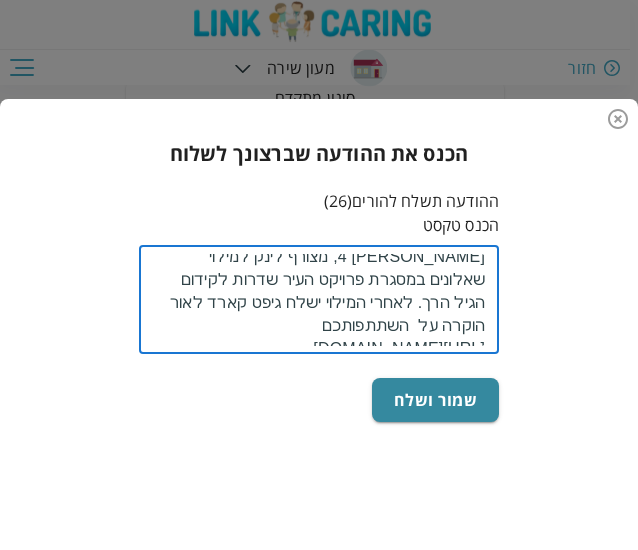 scroll, scrollTop: 0, scrollLeft: 0, axis: both 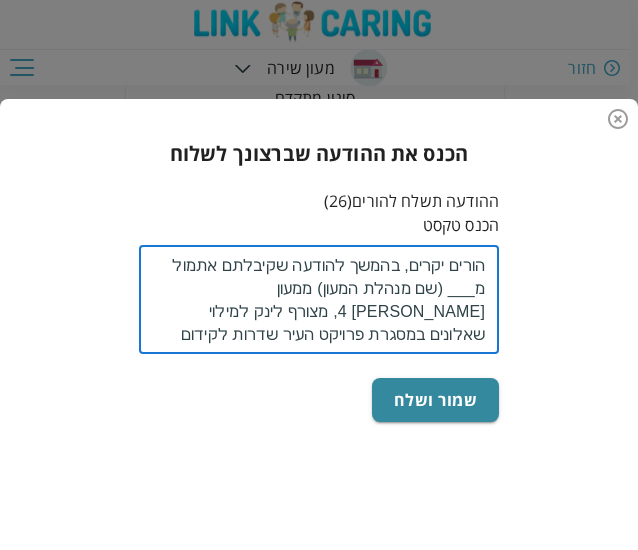 drag, startPoint x: 446, startPoint y: 288, endPoint x: 472, endPoint y: 293, distance: 26.476404 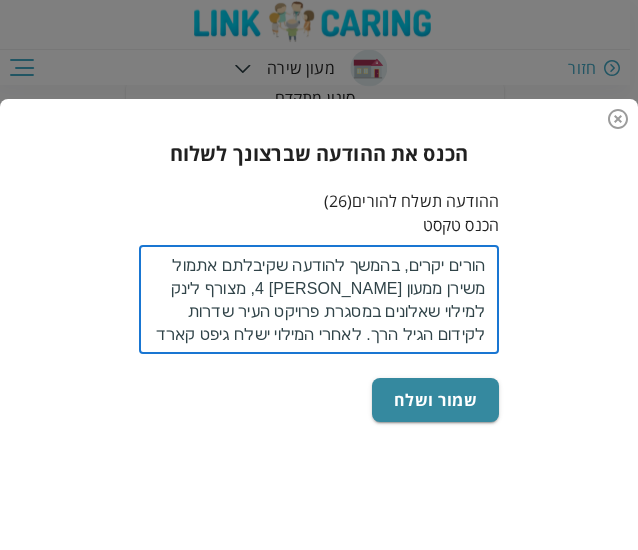 click on "הורים יקרים, בהמשך להודעה שקיבלתם אתמול משירן ממעון [PERSON_NAME] 4, מצורף לינק למילוי שאלונים במסגרת פרויקט העיר שדרות לקידום הגיל הרך. לאחרי המילוי ישלח גיפט קארד לאור הוקרה על  השתתפותכם
[URL][DOMAIN_NAME]
אם הלינק לא נפתח, יש לסגור את כל האפליקציות הפתוחות ולנסות שוב." at bounding box center (319, 300) 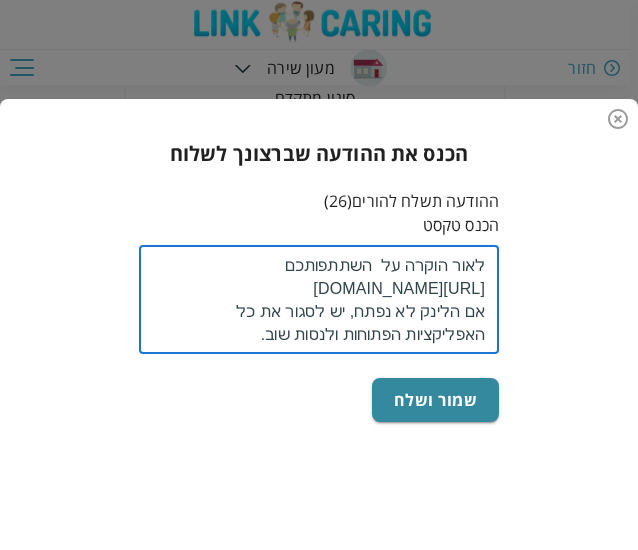 scroll, scrollTop: 138, scrollLeft: 0, axis: vertical 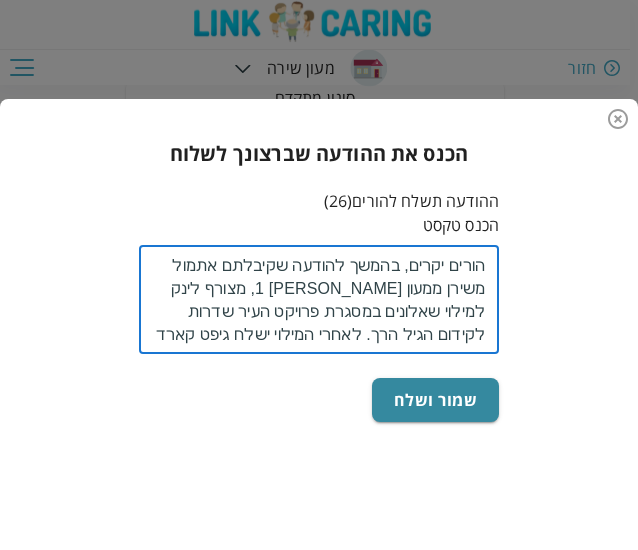 click on "הורים יקרים, בהמשך להודעה שקיבלתם אתמול משירן ממעון [PERSON_NAME] 1, מצורף לינק למילוי שאלונים במסגרת פרויקט העיר שדרות לקידום הגיל הרך. לאחרי המילוי ישלח גיפט קארד לאור הוקרה על  השתתפותכם
[URL][DOMAIN_NAME]
אם הלינק לא נפתח, יש לסגור את כל האפליקציות הפתוחות ולנסות שוב." at bounding box center (319, 300) 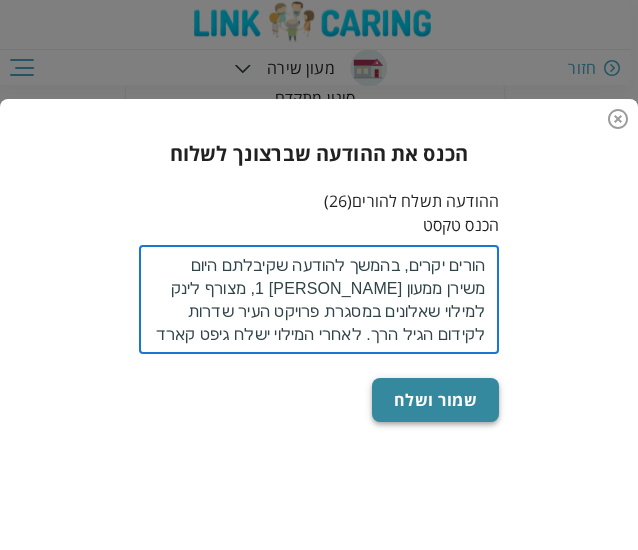 type on "הורים יקרים, בהמשך להודעה שקיבלתם היום משירן ממעון [PERSON_NAME] 1, מצורף לינק למילוי שאלונים במסגרת פרויקט העיר שדרות לקידום הגיל הרך. לאחרי המילוי ישלח גיפט קארד לאור הוקרה על  השתתפותכם
[URL][DOMAIN_NAME]
אם הלינק לא נפתח, יש לסגור את כל האפליקציות הפתוחות ולנסות שוב." 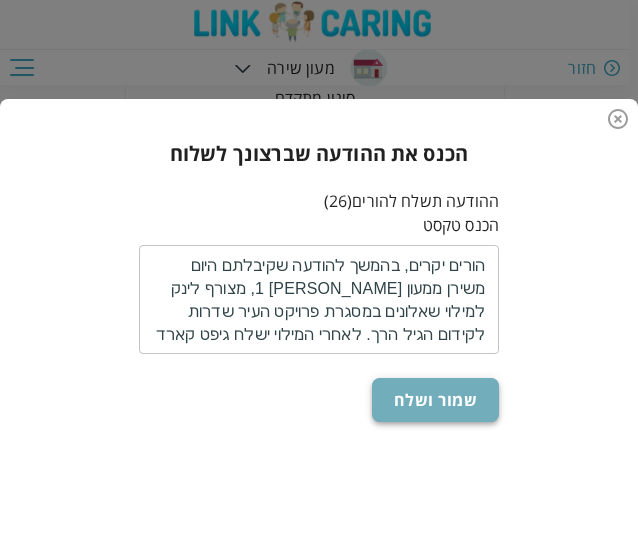 click on "שמור ושלח" at bounding box center [435, 400] 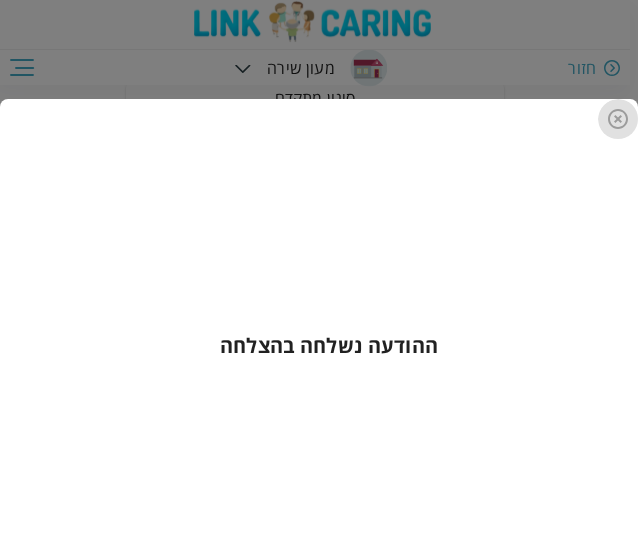 click 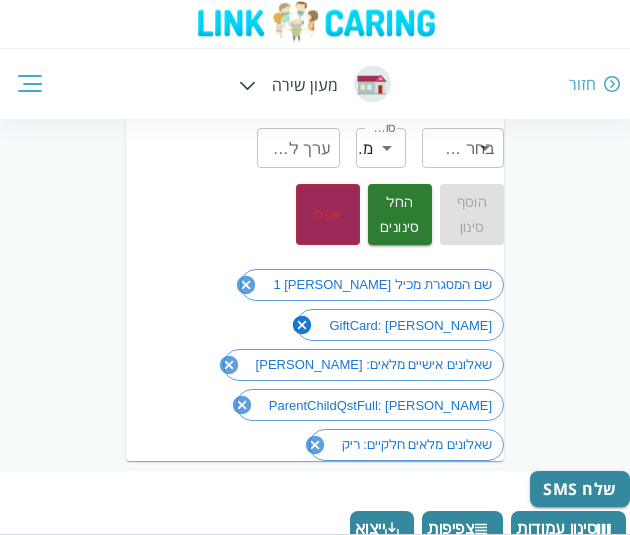 click 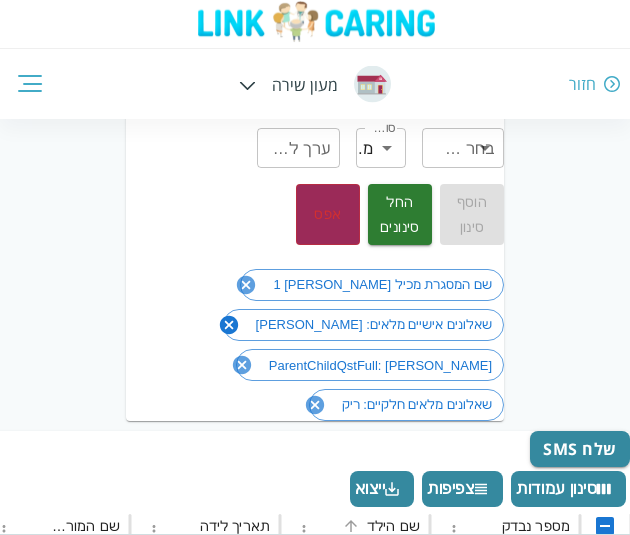 click 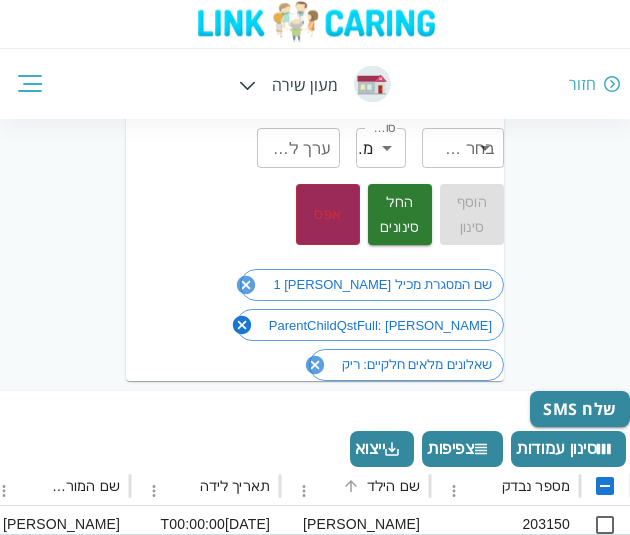 click 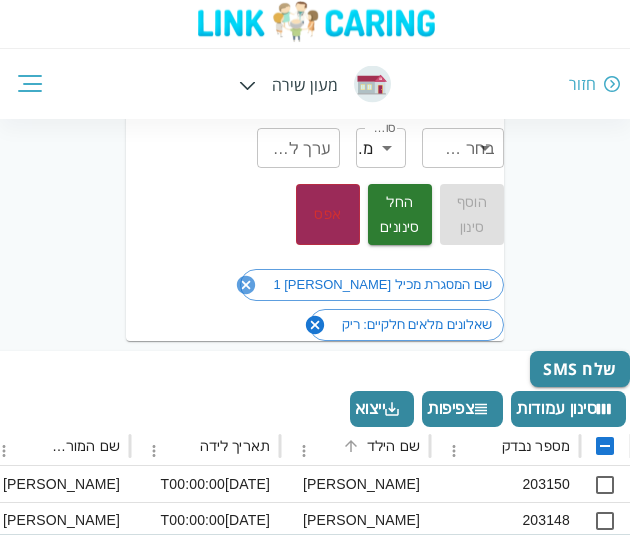 click 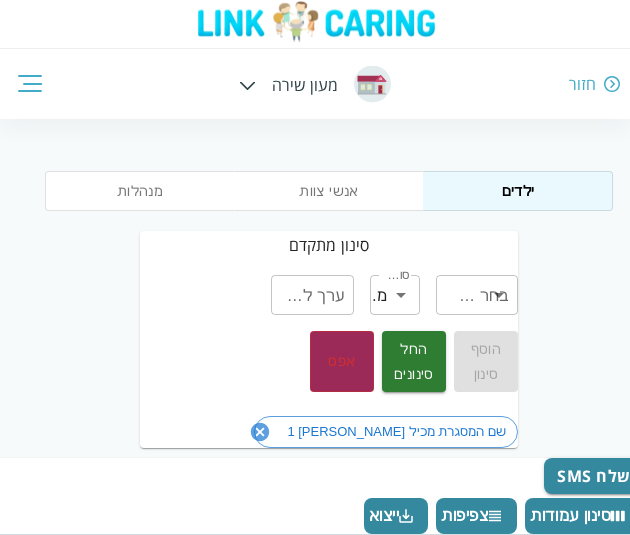 scroll, scrollTop: 0, scrollLeft: 0, axis: both 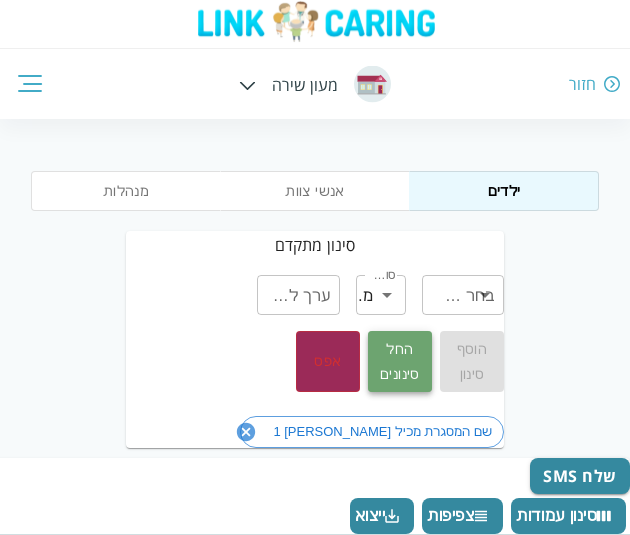 click on "החל סינונים" at bounding box center (400, 361) 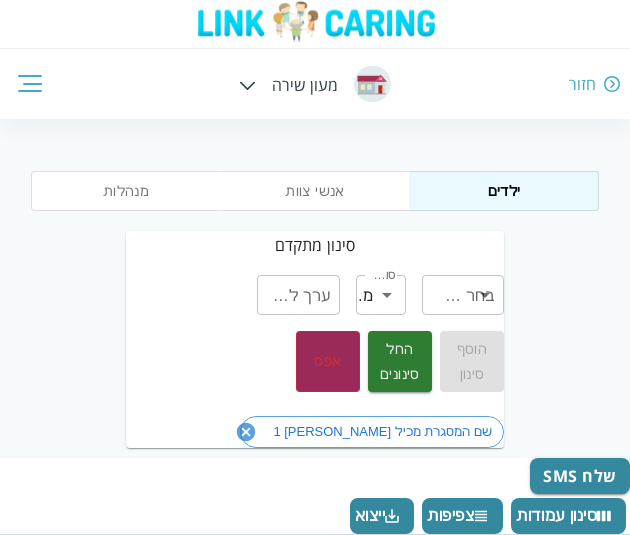 click on "שם המסגרת מכיל [PERSON_NAME] 1" at bounding box center [307, 420] 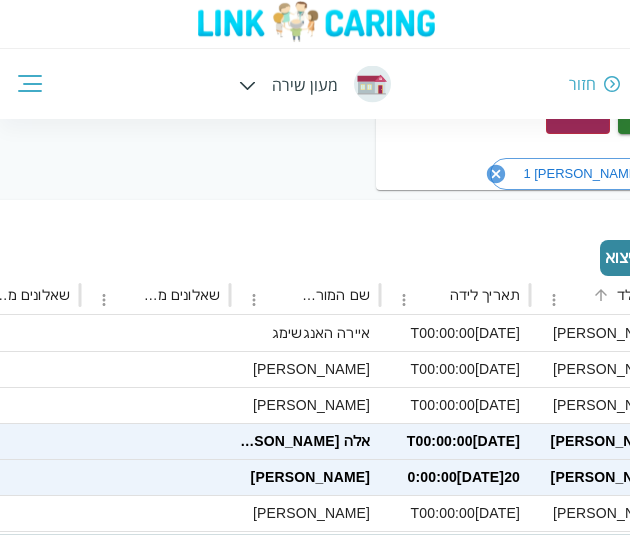 scroll, scrollTop: 258, scrollLeft: 0, axis: vertical 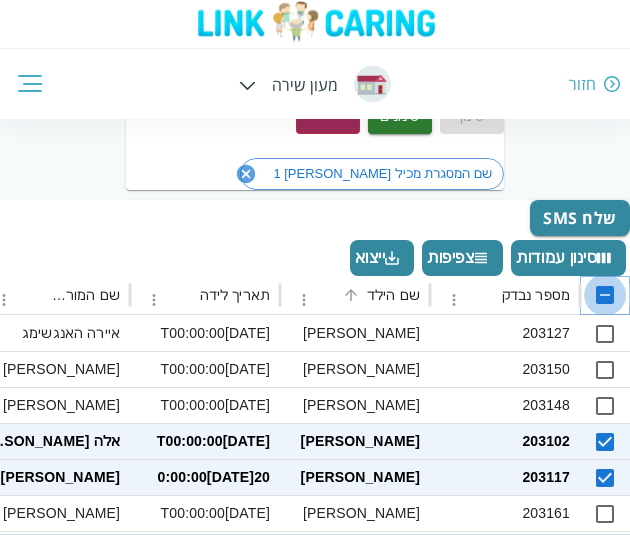 click at bounding box center (605, 295) 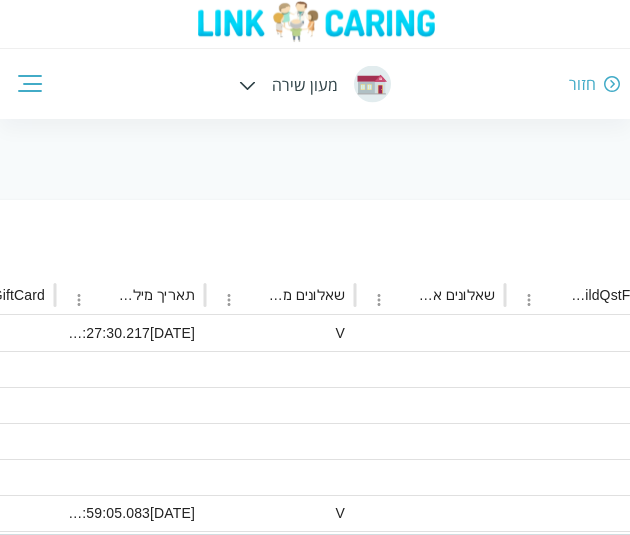 scroll, scrollTop: 258, scrollLeft: -1576, axis: both 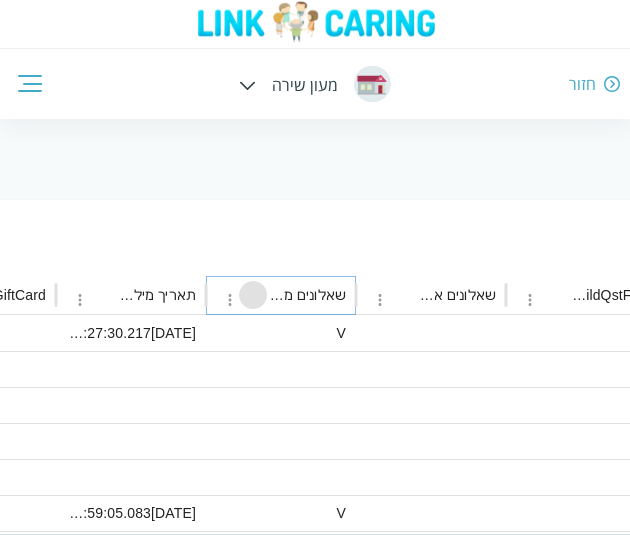 click 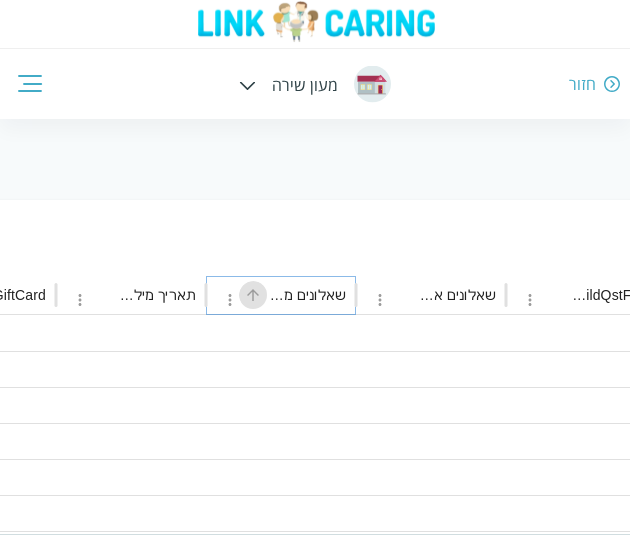 click 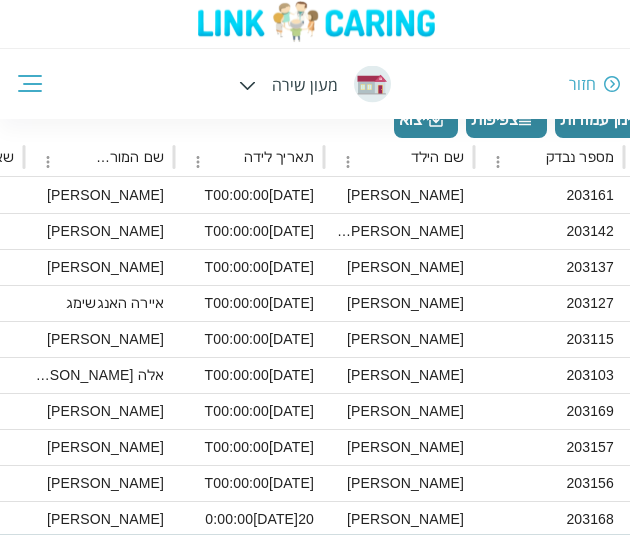 scroll, scrollTop: 396, scrollLeft: 0, axis: vertical 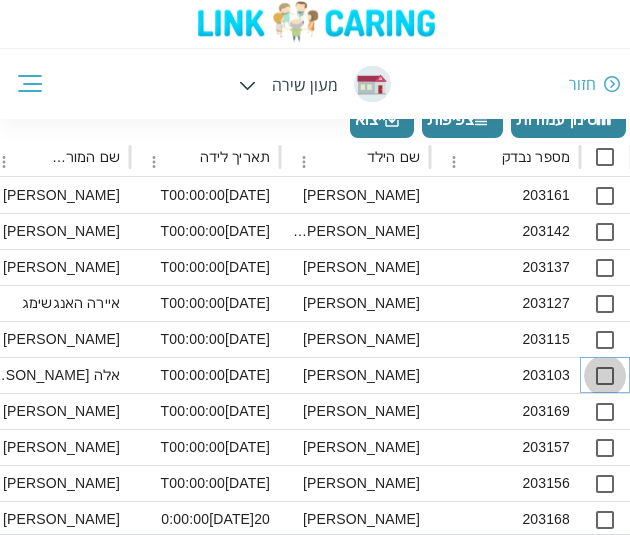 click at bounding box center [605, 376] 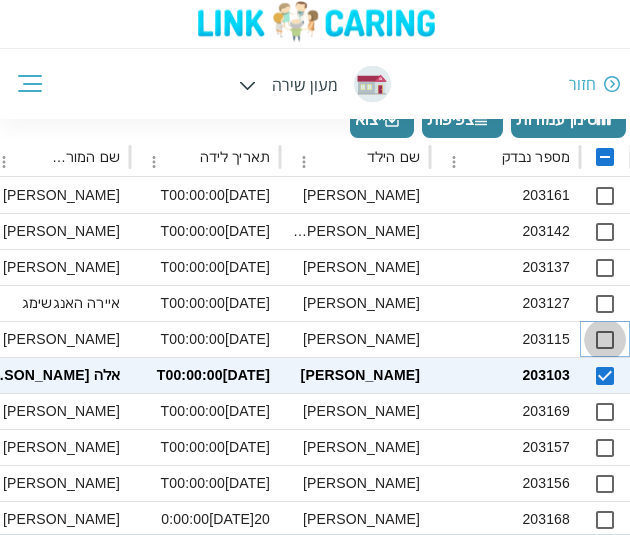 click at bounding box center (605, 340) 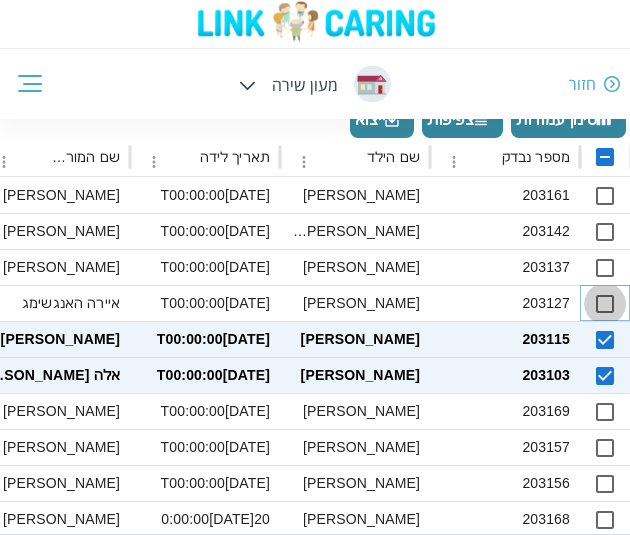 click at bounding box center [605, 304] 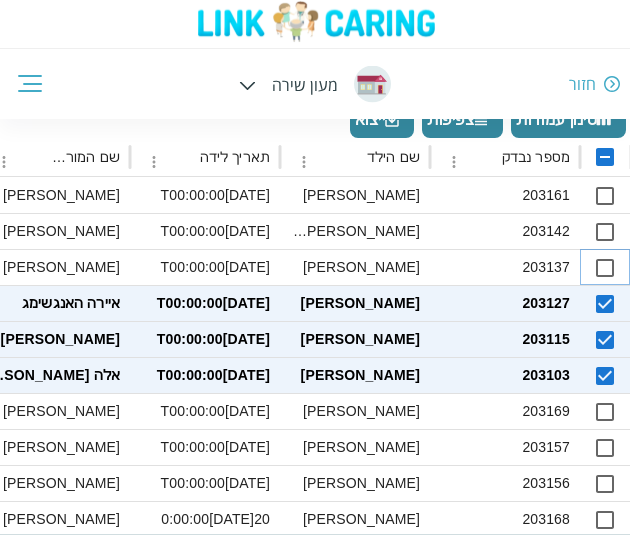 click at bounding box center (605, 268) 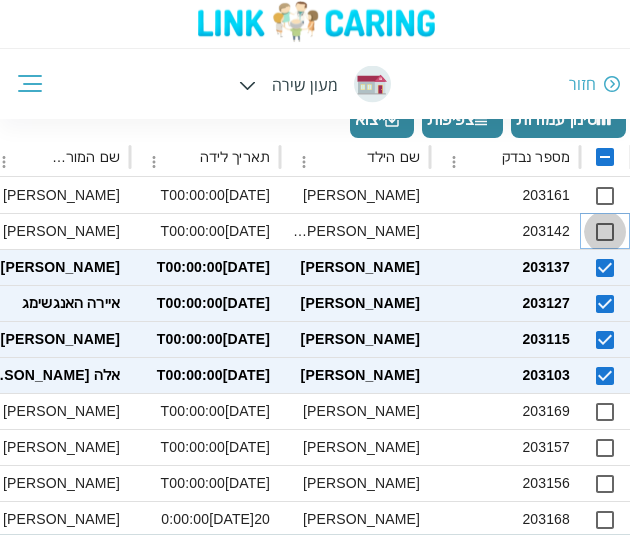 click at bounding box center [605, 232] 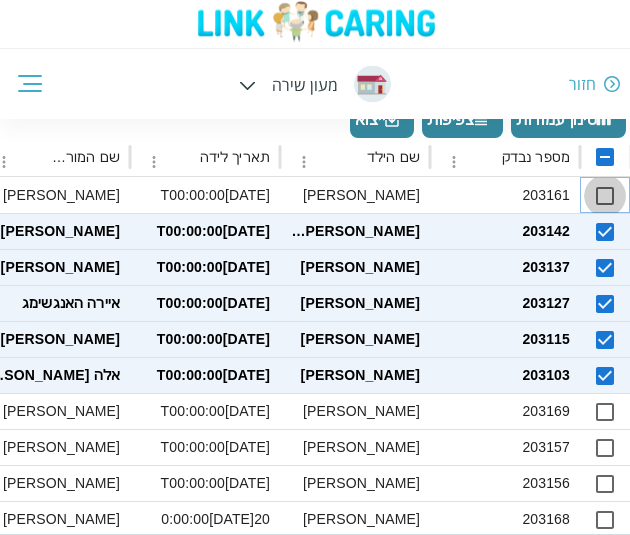 click at bounding box center (605, 196) 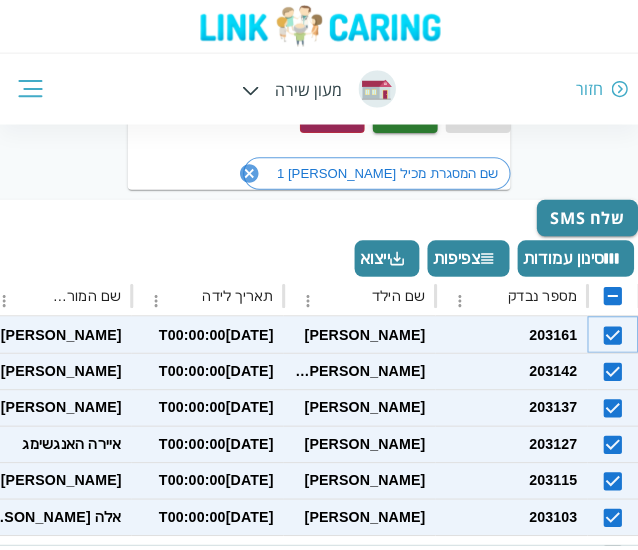 scroll, scrollTop: 264, scrollLeft: 0, axis: vertical 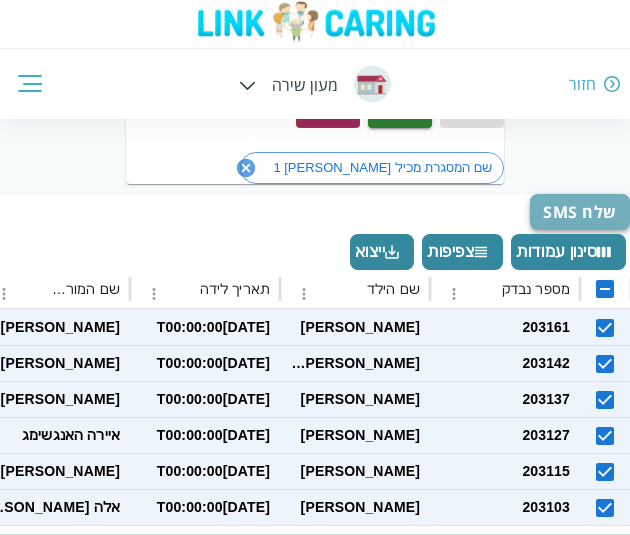 click on "שלח SMS" at bounding box center [580, 212] 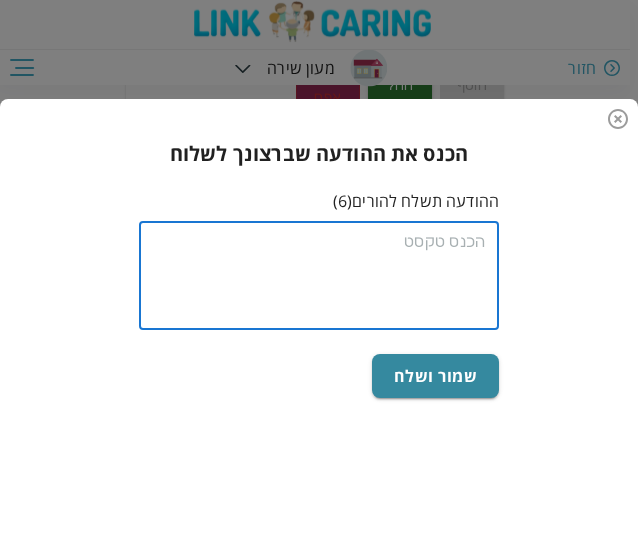 click at bounding box center (319, 276) 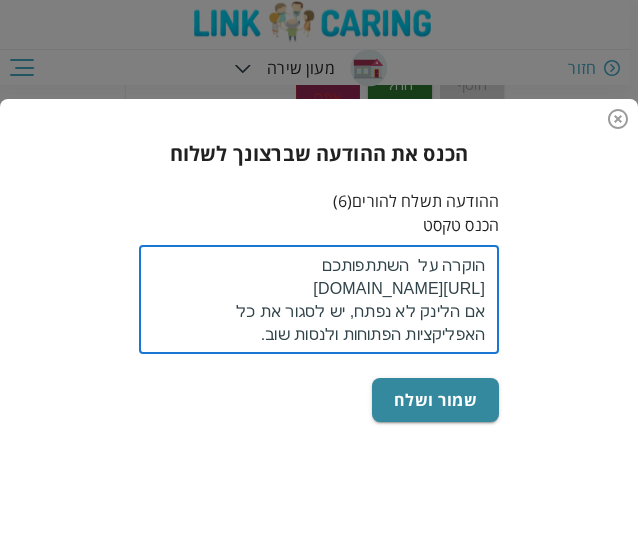 scroll, scrollTop: 0, scrollLeft: 0, axis: both 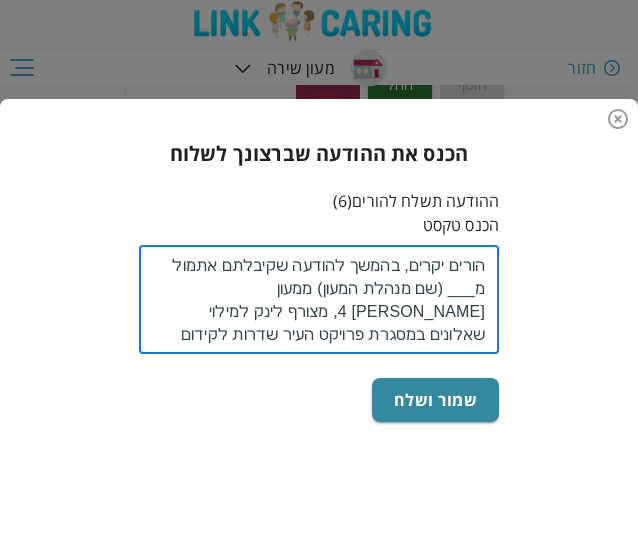 click on "הורים יקרים, בהמשך להודעה שקיבלתם אתמול מ___ (שם מנהלת המעון) ממעון [PERSON_NAME] 4, מצורף לינק למילוי שאלונים במסגרת פרויקט העיר שדרות לקידום הגיל הרך. לאחרי המילוי ישלח גיפט קארד לאור הוקרה על  השתתפותכם
[URL][DOMAIN_NAME]
אם הלינק לא נפתח, יש לסגור את כל האפליקציות הפתוחות ולנסות שוב." at bounding box center [319, 300] 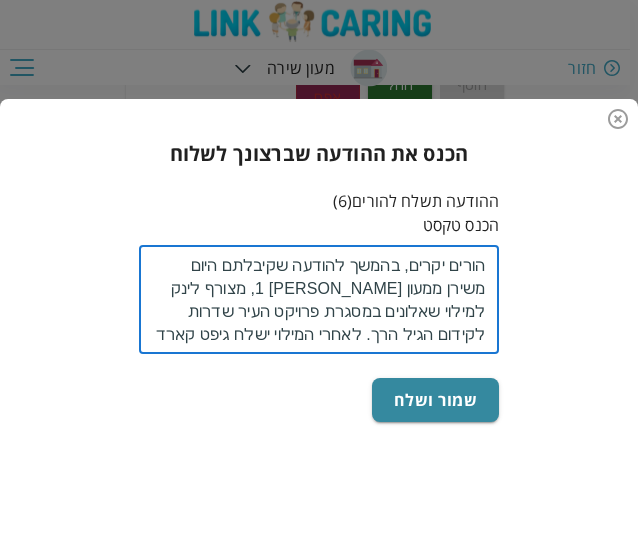 click on "הורים יקרים, בהמשך להודעה שקיבלתם היום משירן ממעון [PERSON_NAME] 1, מצורף לינק למילוי שאלונים במסגרת פרויקט העיר שדרות לקידום הגיל הרך. לאחרי המילוי ישלח גיפט קארד לאור הוקרה על  השתתפותכם
[URL][DOMAIN_NAME]
אם הלינק לא נפתח, יש לסגור את כל האפליקציות הפתוחות ולנסות שוב." at bounding box center (319, 300) 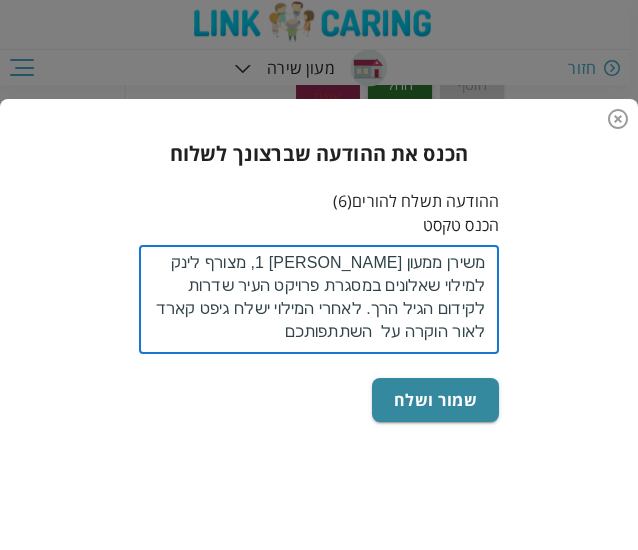 scroll, scrollTop: 28, scrollLeft: 0, axis: vertical 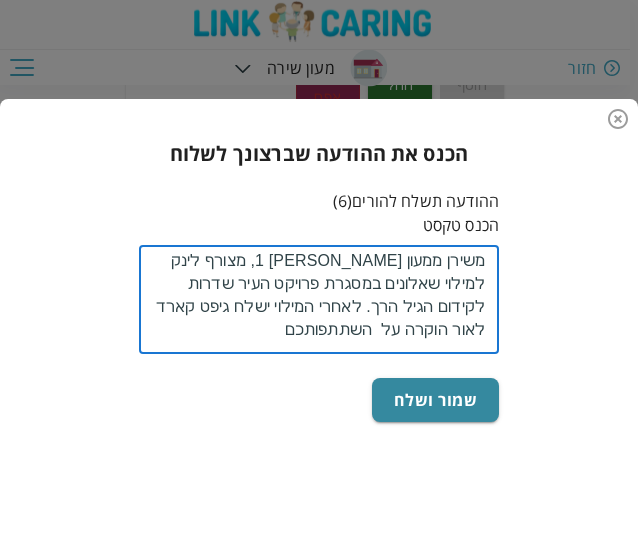 click on "הורים יקרים, בהמשך להודעה שקיבלתם היום משירן ממעון [PERSON_NAME] 1, מצורף לינק למילוי שאלונים במסגרת פרויקט העיר שדרות לקידום הגיל הרך. לאחרי המילוי ישלח גיפט קארד לאור הוקרה על  השתתפותכם
[URL][DOMAIN_NAME]
אם הלינק לא נפתח, יש לסגור את כל האפליקציות הפתוחות ולנסות שוב." at bounding box center (319, 300) 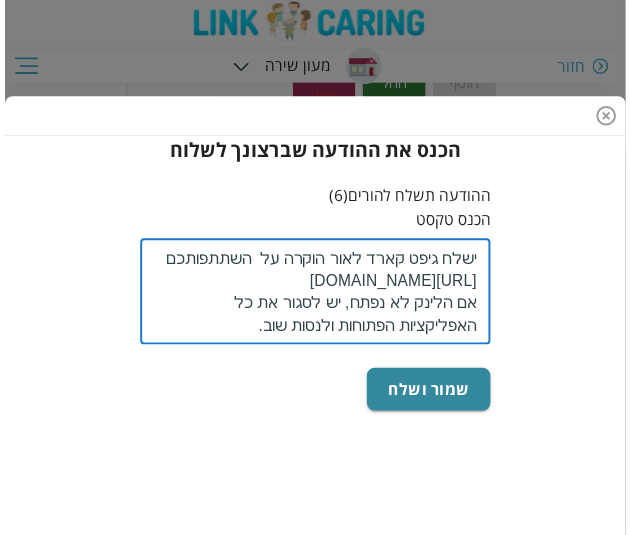 scroll, scrollTop: 0, scrollLeft: 0, axis: both 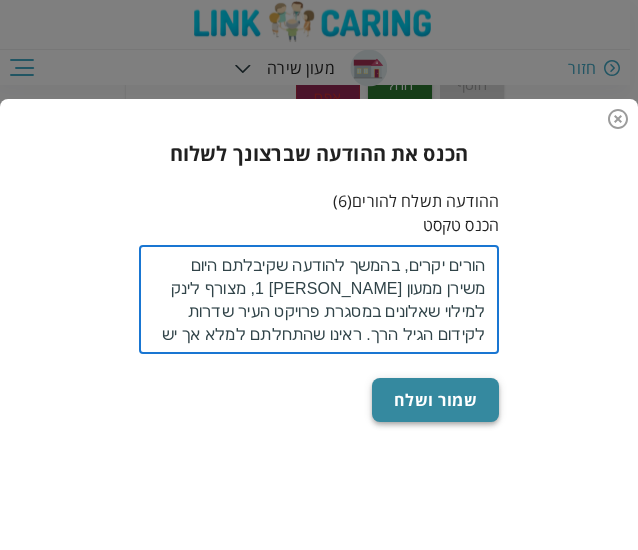 type on "הורים יקרים, בהמשך להודעה שקיבלתם היום משירן ממעון [PERSON_NAME] 1, מצורף לינק למילוי שאלונים במסגרת פרויקט העיר שדרות לקידום הגיל הרך. ראינו שהתחלתם למלא אך יש למלא גם את החלק על ילדיכם. לאחרי המילוי ישלח גיפט קארד לאור הוקרה על  השתתפותכם
[URL][DOMAIN_NAME]
אם הלינק לא נפתח, יש לסגור את כל האפליקציות הפתוחות ולנסות שוב." 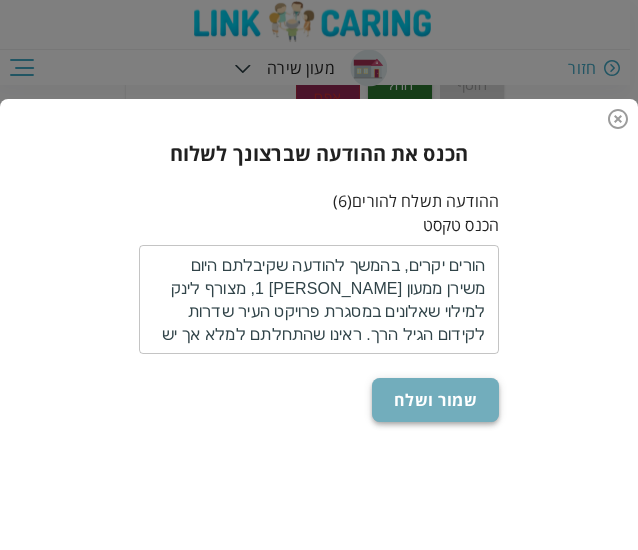 click on "שמור ושלח" at bounding box center (435, 400) 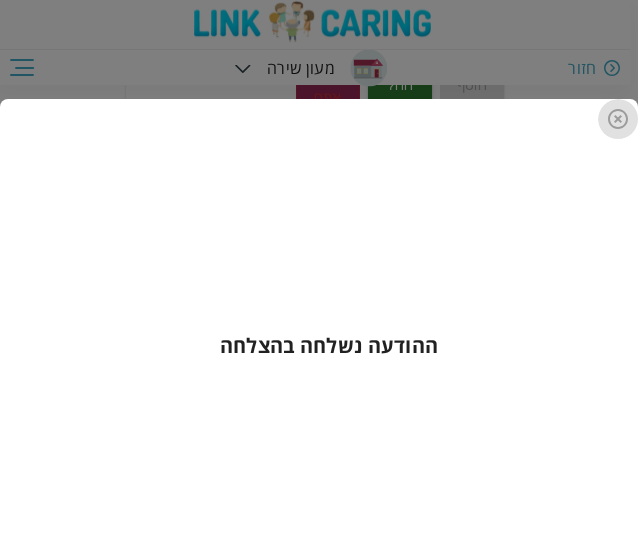 click 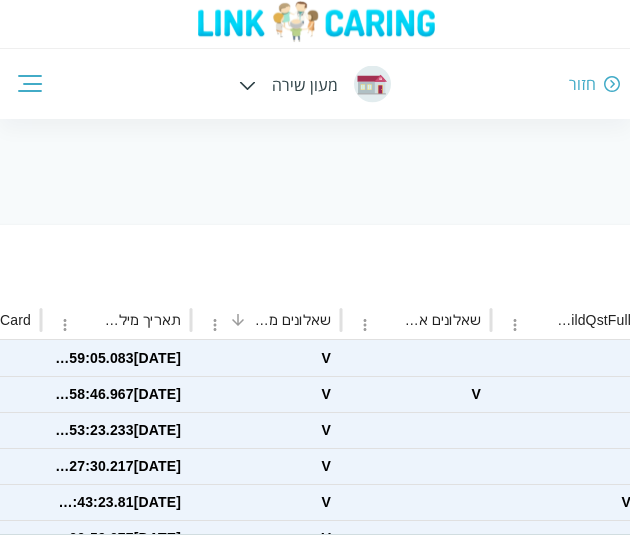 scroll, scrollTop: 233, scrollLeft: -1566, axis: both 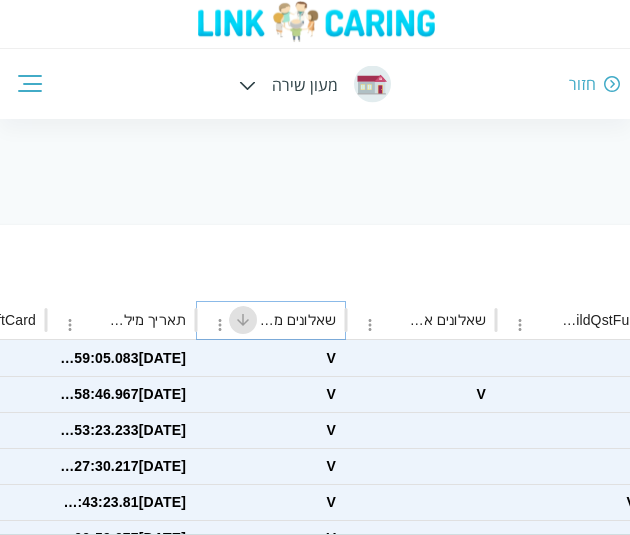 click 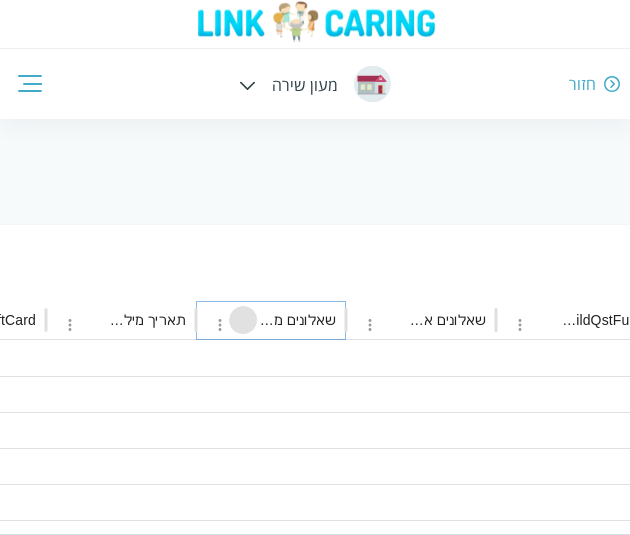 click 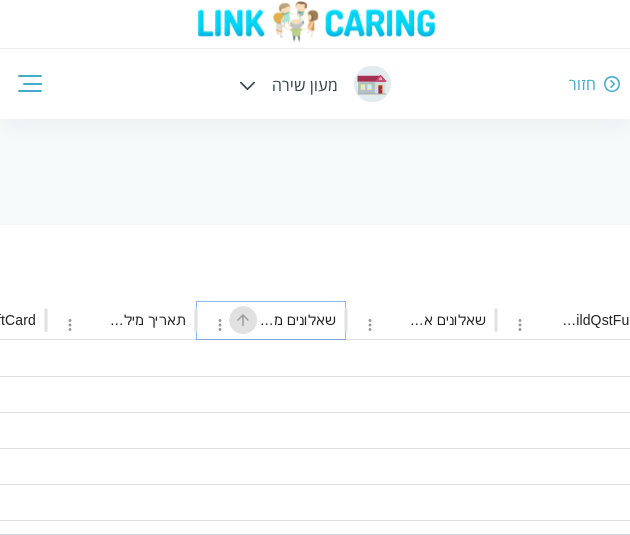 click 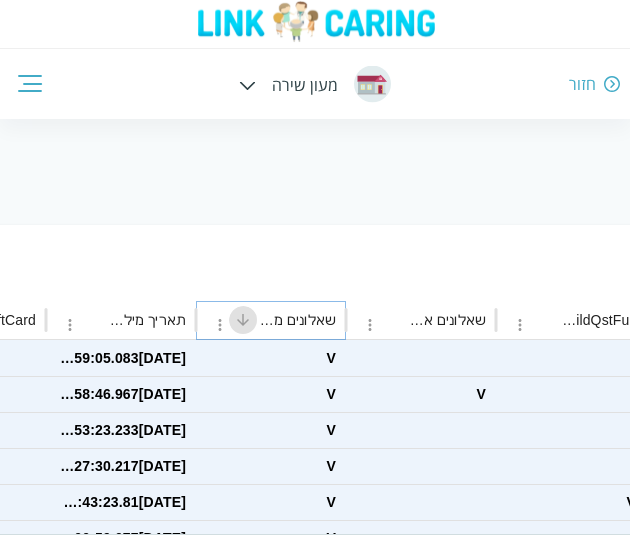 click 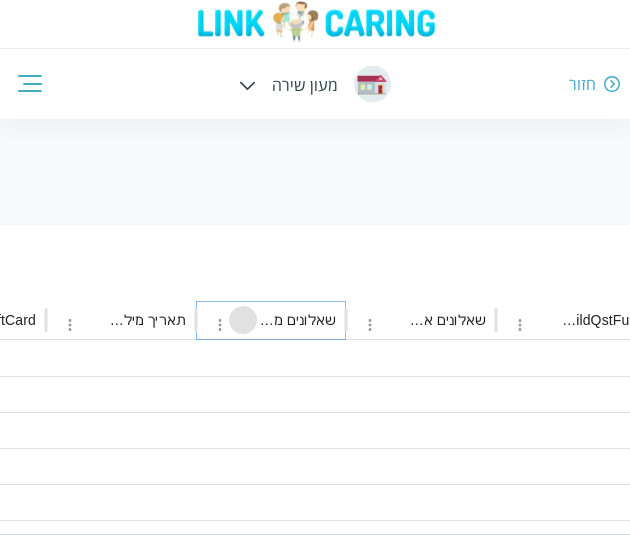 click 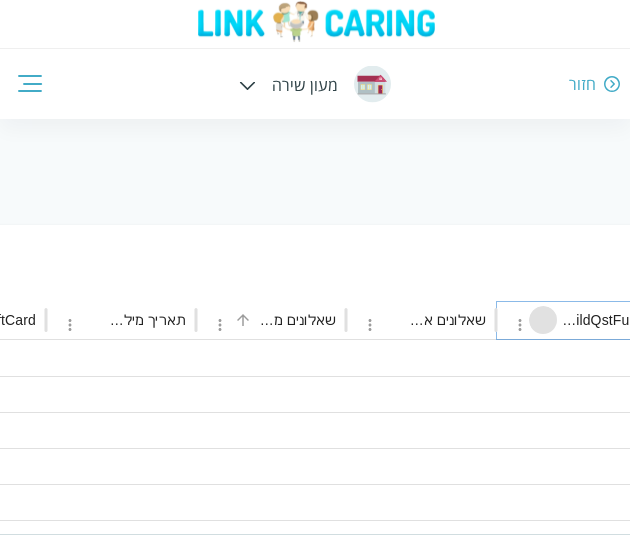 click 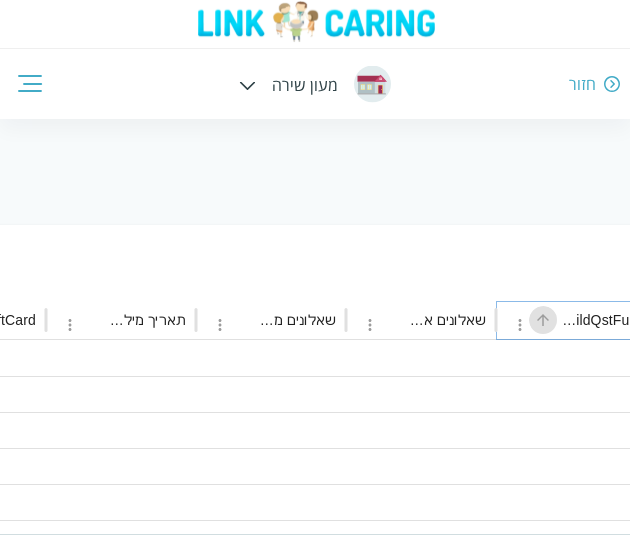 click 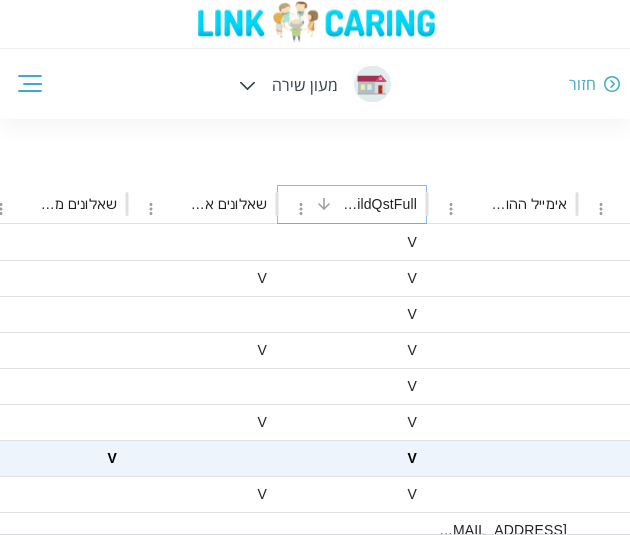 scroll, scrollTop: 349, scrollLeft: -1338, axis: both 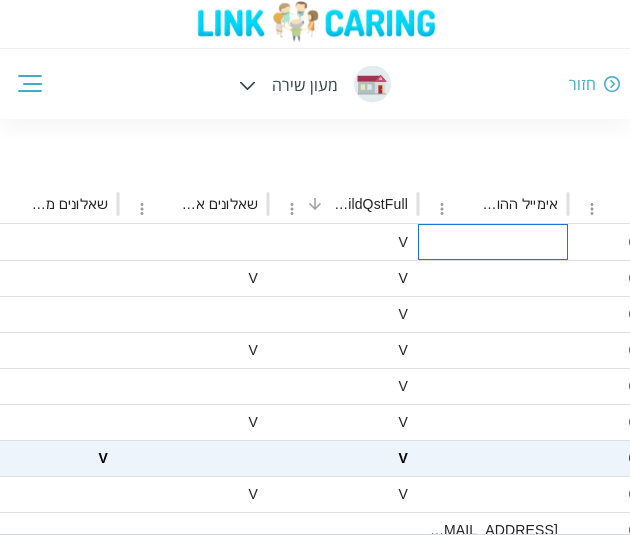 click at bounding box center (493, 242) 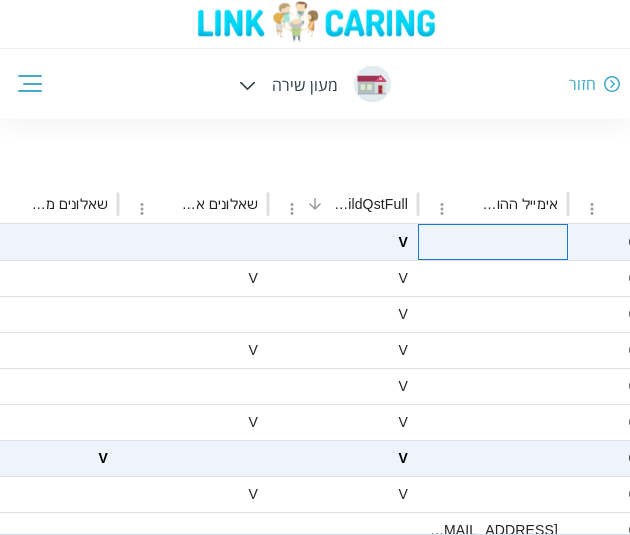click at bounding box center [493, 242] 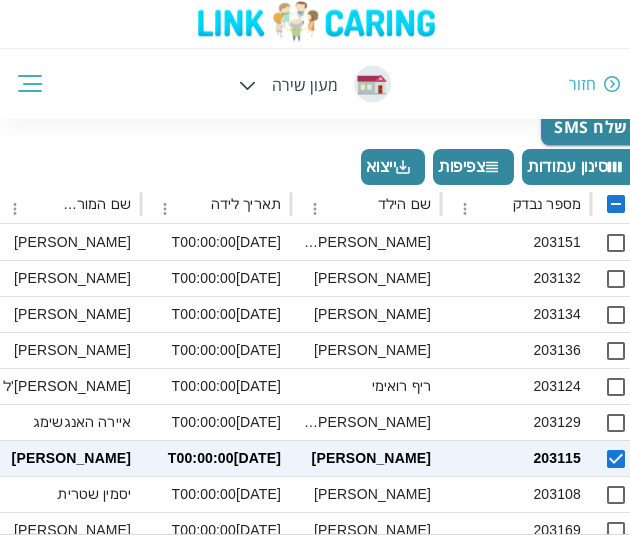 scroll, scrollTop: 349, scrollLeft: 0, axis: vertical 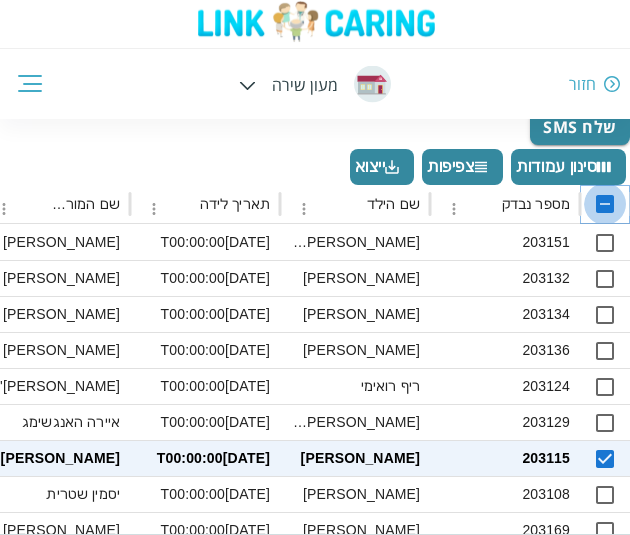 click at bounding box center [605, 204] 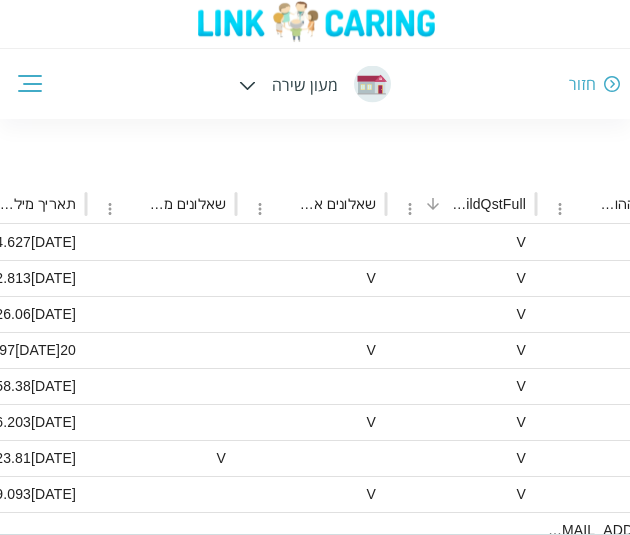 scroll, scrollTop: 349, scrollLeft: -1436, axis: both 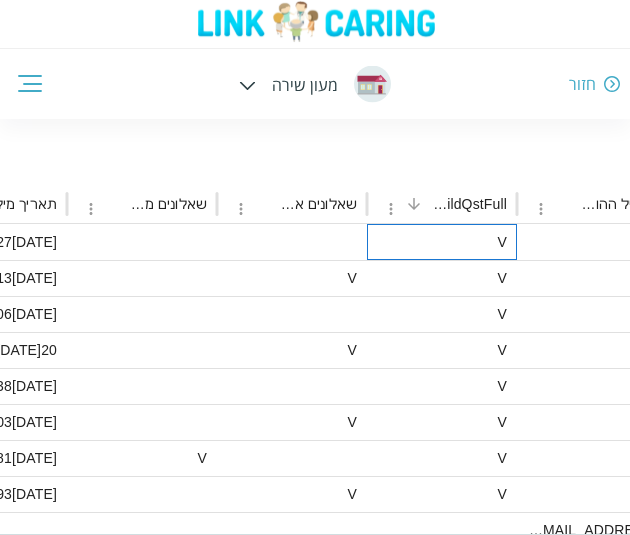 click on "V" at bounding box center [442, 242] 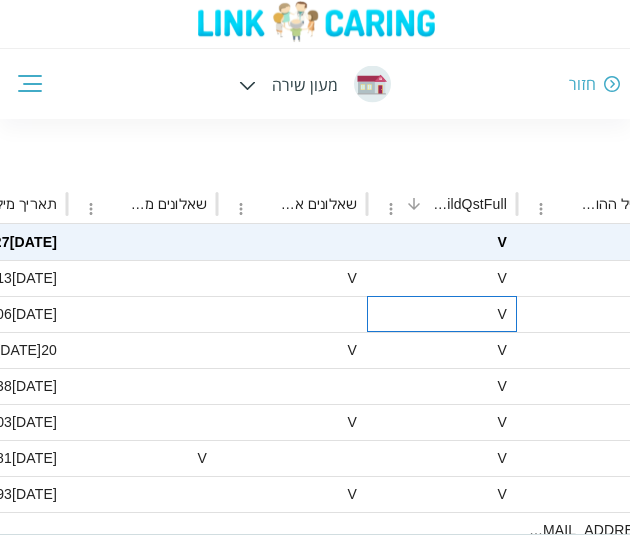 click on "V" at bounding box center [442, 314] 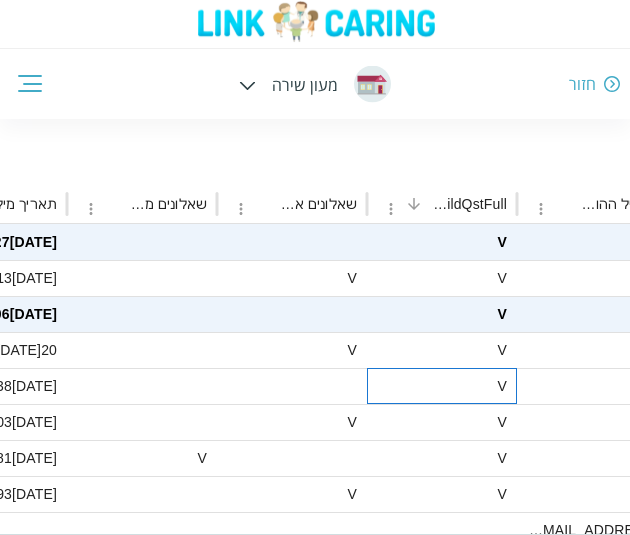 click on "V" at bounding box center (442, 386) 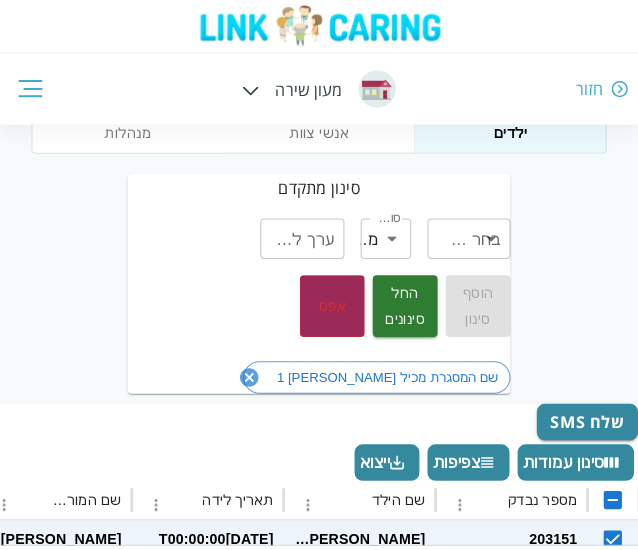 scroll, scrollTop: 41, scrollLeft: 0, axis: vertical 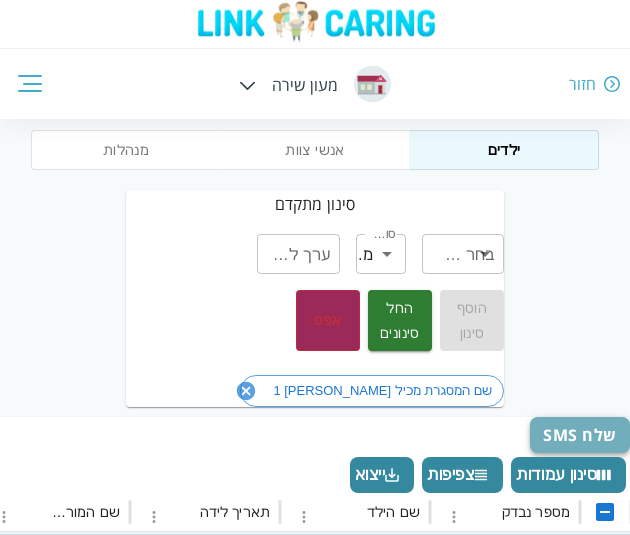 click on "שלח SMS" at bounding box center (580, 435) 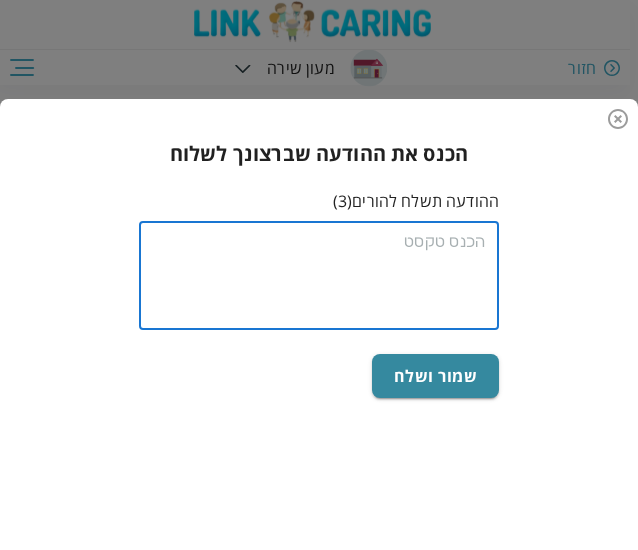 click at bounding box center (319, 276) 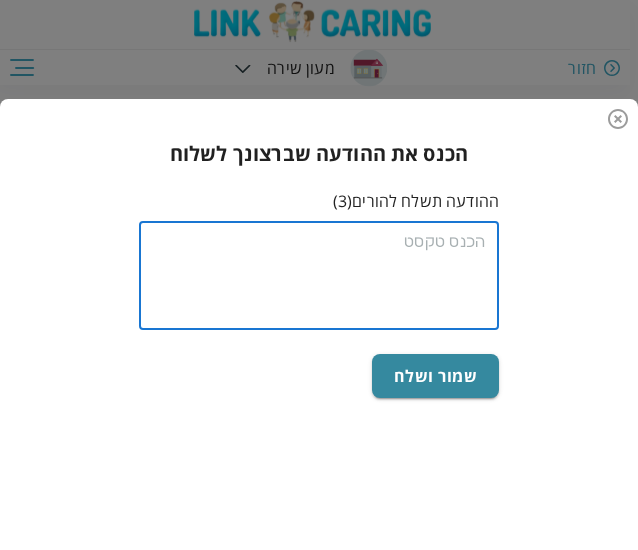 paste on "הורים יקרים, בהמשך להודעה שקיבלתם אתמול מ___ (שם מנהלת המעון) ממעון [PERSON_NAME] 4, מצורף לינק למילוי שאלונים במסגרת פרויקט העיר שדרות לקידום הגיל הרך. לאחרי המילוי ישלח גיפט קארד לאור הוקרה על  השתתפותכם
[URL][DOMAIN_NAME]
אם הלינק לא נפתח, יש לסגור את כל האפליקציות הפתוחות ולנסות שוב." 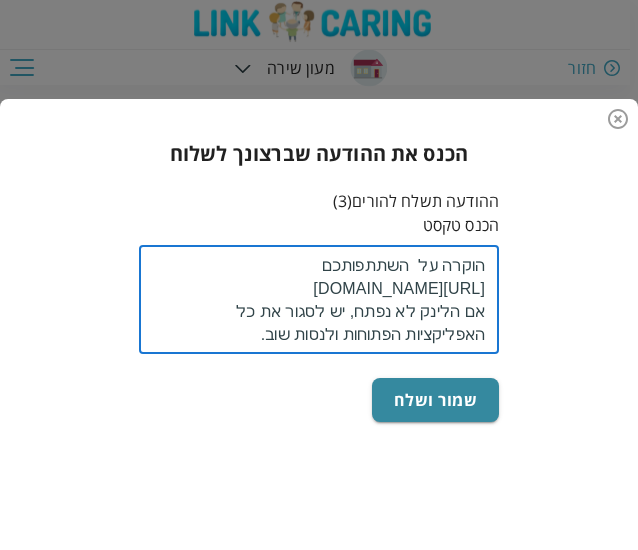 scroll, scrollTop: 0, scrollLeft: 0, axis: both 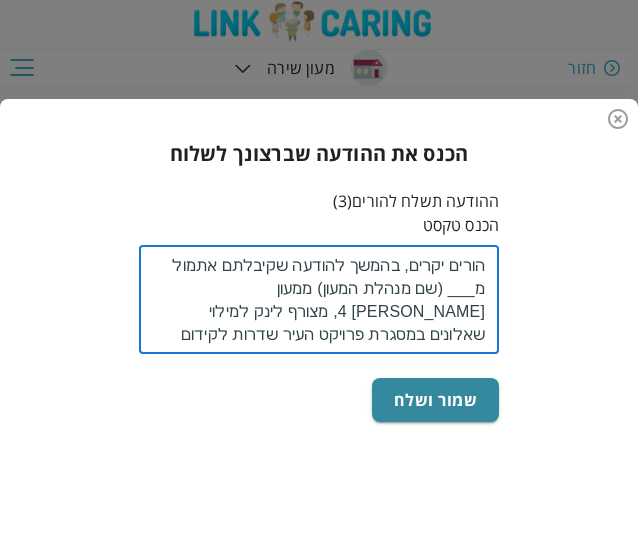 drag, startPoint x: 484, startPoint y: 291, endPoint x: 324, endPoint y: 289, distance: 160.0125 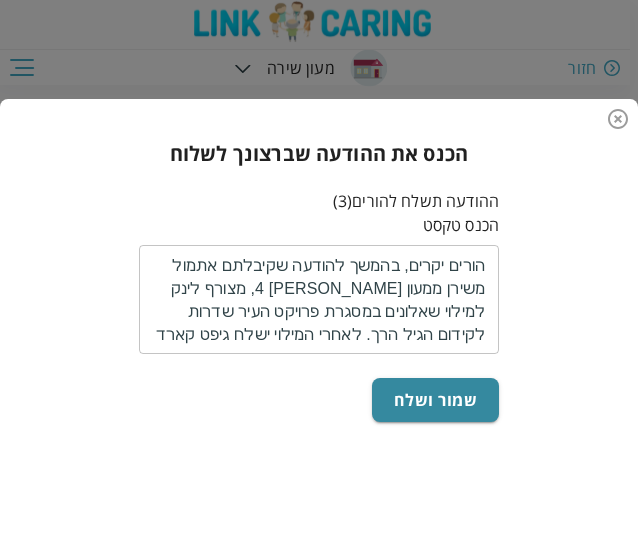 click on "הורים יקרים, בהמשך להודעה שקיבלתם אתמול משירן ממעון [PERSON_NAME] 4, מצורף לינק למילוי שאלונים במסגרת פרויקט העיר שדרות לקידום הגיל הרך. לאחרי המילוי ישלח גיפט קארד לאור הוקרה על  השתתפותכם
[URL][DOMAIN_NAME]
אם הלינק לא נפתח, יש לסגור את כל האפליקציות הפתוחות ולנסות שוב.  x ​" at bounding box center [319, 299] 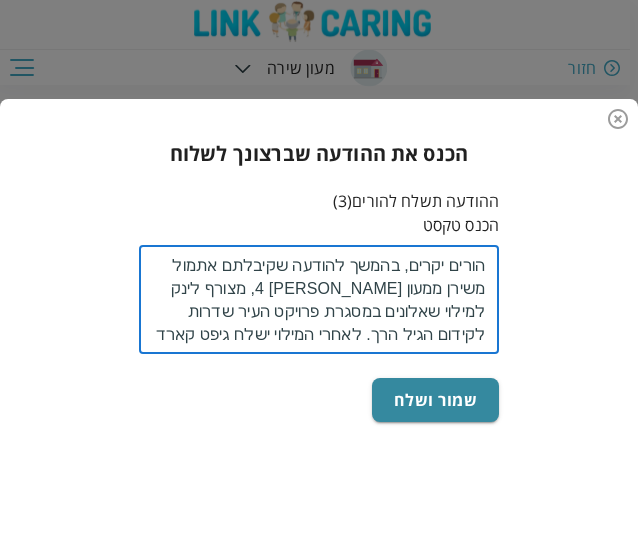 click on "הורים יקרים, בהמשך להודעה שקיבלתם אתמול משירן ממעון [PERSON_NAME] 4, מצורף לינק למילוי שאלונים במסגרת פרויקט העיר שדרות לקידום הגיל הרך. לאחרי המילוי ישלח גיפט קארד לאור הוקרה על  השתתפותכם
[URL][DOMAIN_NAME]
אם הלינק לא נפתח, יש לסגור את כל האפליקציות הפתוחות ולנסות שוב." at bounding box center (319, 300) 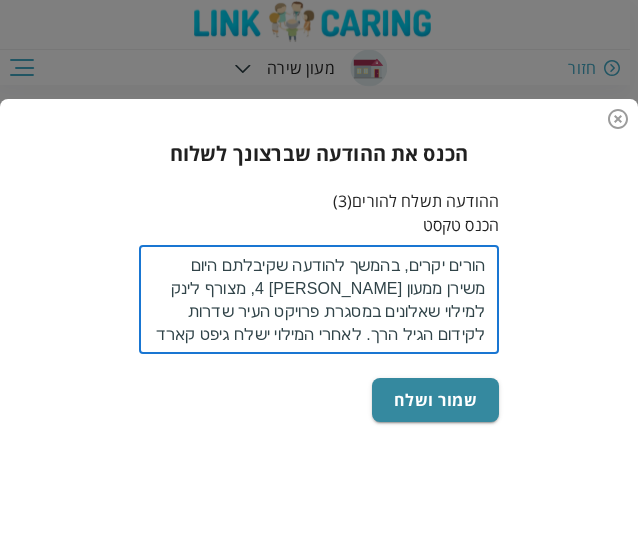 click on "הורים יקרים, בהמשך להודעה שקיבלתם היום משירן ממעון [PERSON_NAME] 4, מצורף לינק למילוי שאלונים במסגרת פרויקט העיר שדרות לקידום הגיל הרך. לאחרי המילוי ישלח גיפט קארד לאור הוקרה על  השתתפותכם
[URL][DOMAIN_NAME]
אם הלינק לא נפתח, יש לסגור את כל האפליקציות הפתוחות ולנסות שוב." at bounding box center (319, 300) 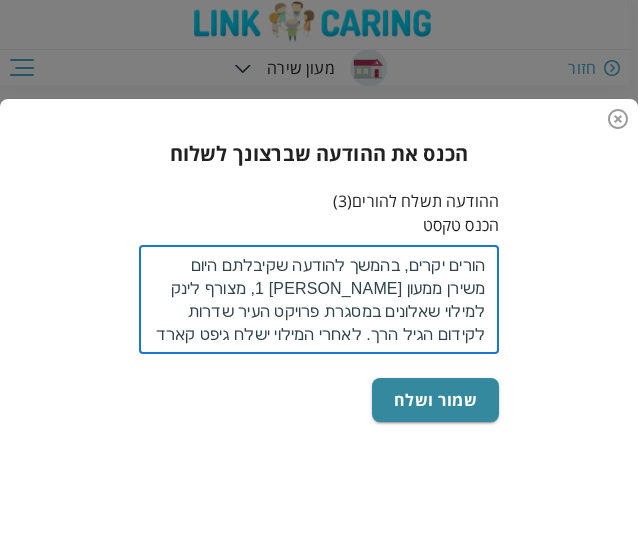 click on "הורים יקרים, בהמשך להודעה שקיבלתם היום משירן ממעון [PERSON_NAME] 1, מצורף לינק למילוי שאלונים במסגרת פרויקט העיר שדרות לקידום הגיל הרך. לאחרי המילוי ישלח גיפט קארד לאור הוקרה על  השתתפותכם
[URL][DOMAIN_NAME]
אם הלינק לא נפתח, יש לסגור את כל האפליקציות הפתוחות ולנסות שוב." at bounding box center [319, 300] 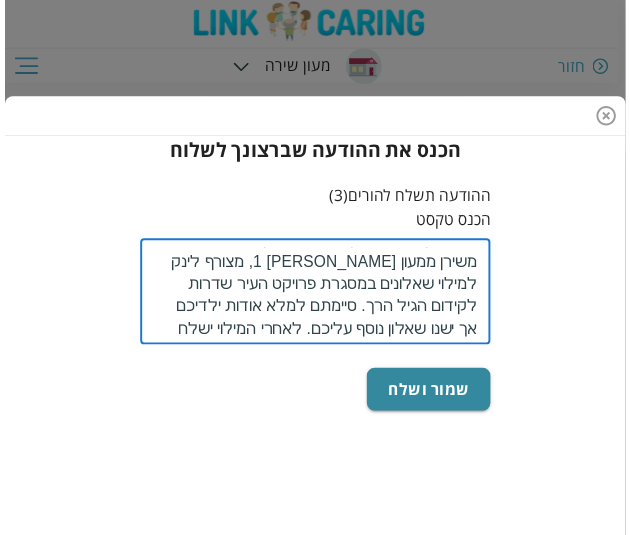 scroll, scrollTop: 138, scrollLeft: 0, axis: vertical 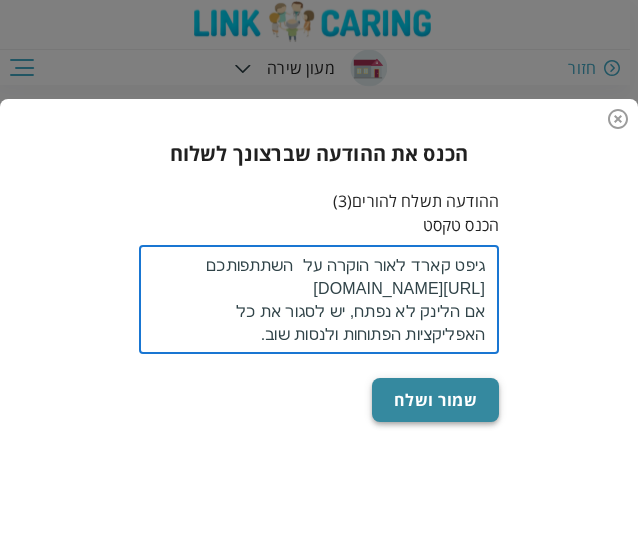 type on "הורים יקרים, בהמשך להודעה שקיבלתם היום משירן ממעון [PERSON_NAME] 1, מצורף לינק למילוי שאלונים במסגרת פרויקט העיר שדרות לקידום הגיל הרך. סיימתם למלא אודות ילדיכם אך ישנו שאלון נוסף עליכם. לאחרי המילוי ישלח גיפט קארד לאור הוקרה על  השתתפותכם
[URL][DOMAIN_NAME]
אם הלינק לא נפתח, יש לסגור את כל האפליקציות הפתוחות ולנסות שוב." 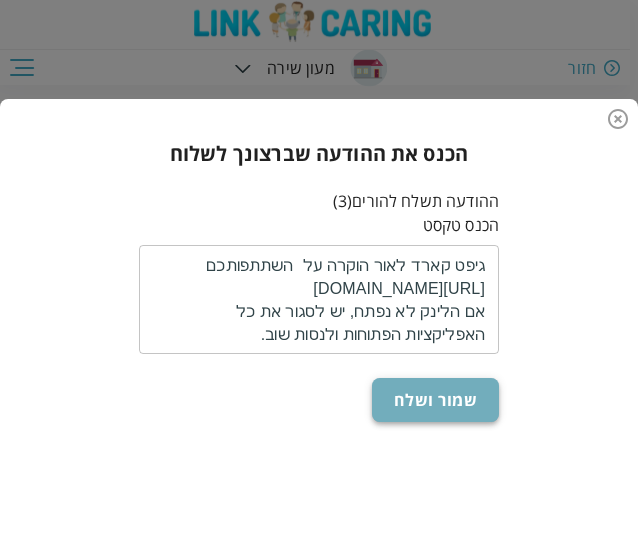 click on "שמור ושלח" at bounding box center (435, 400) 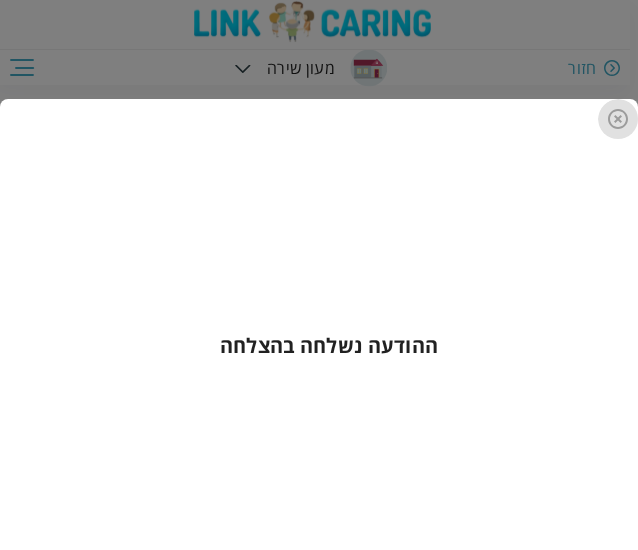 click 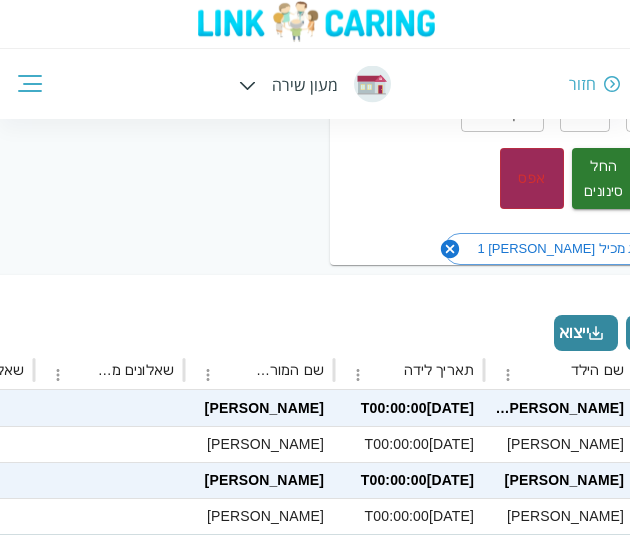 scroll, scrollTop: 183, scrollLeft: -206, axis: both 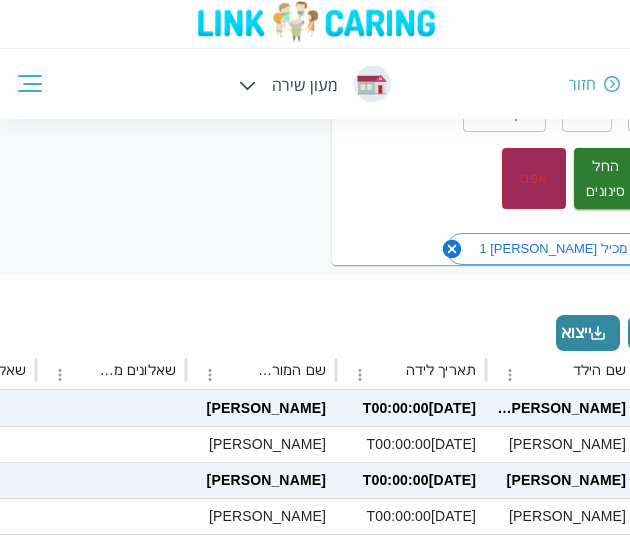 click at bounding box center (336, 370) 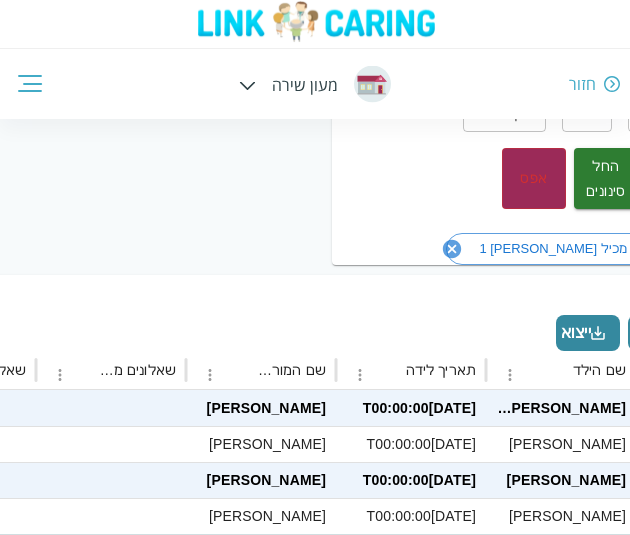 drag, startPoint x: 334, startPoint y: 379, endPoint x: 445, endPoint y: 323, distance: 124.32619 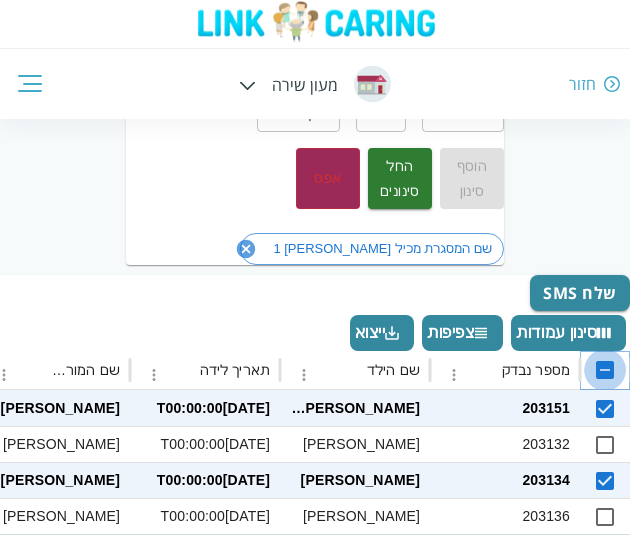 click at bounding box center [605, 370] 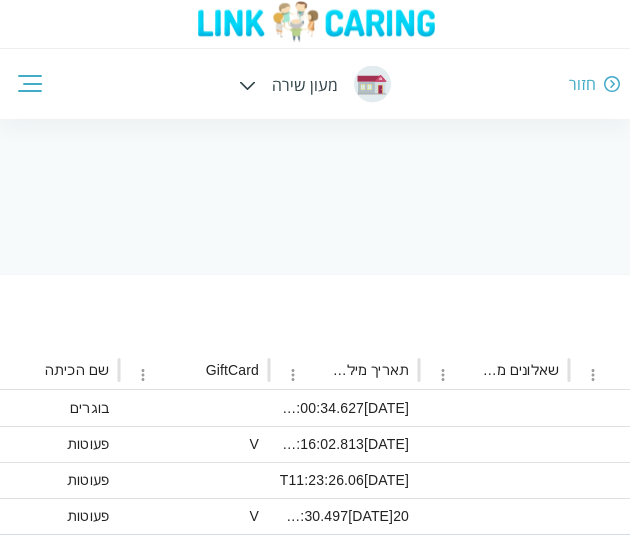 scroll, scrollTop: 183, scrollLeft: -1978, axis: both 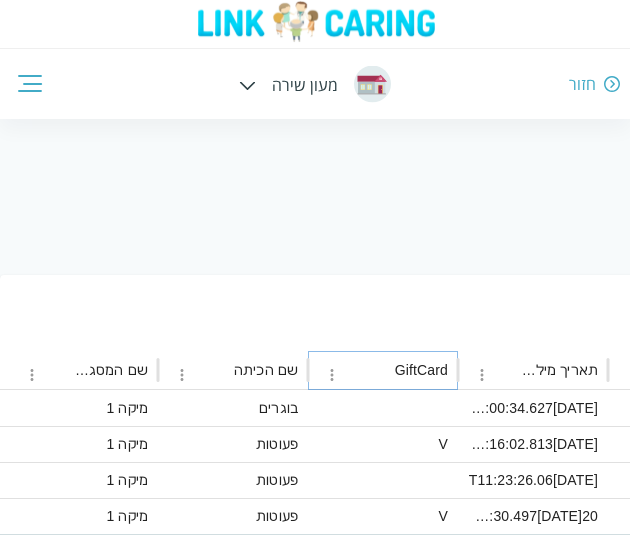 click 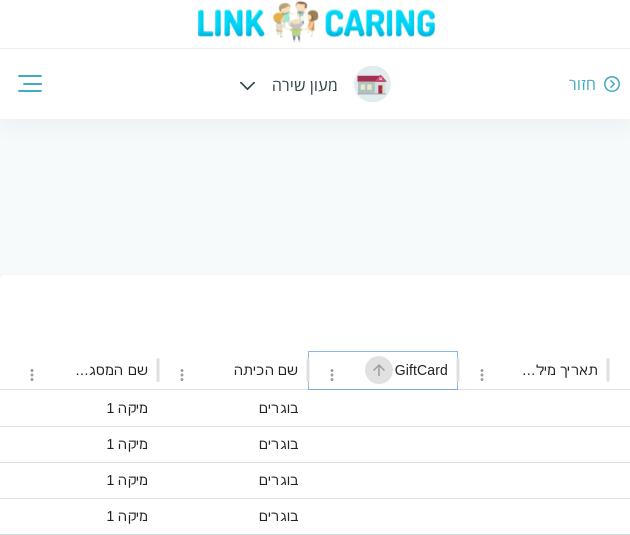click at bounding box center [379, 370] 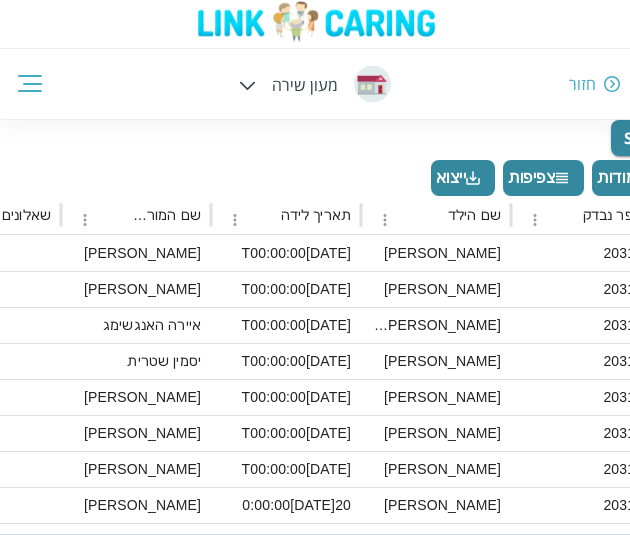 scroll, scrollTop: 338, scrollLeft: 0, axis: vertical 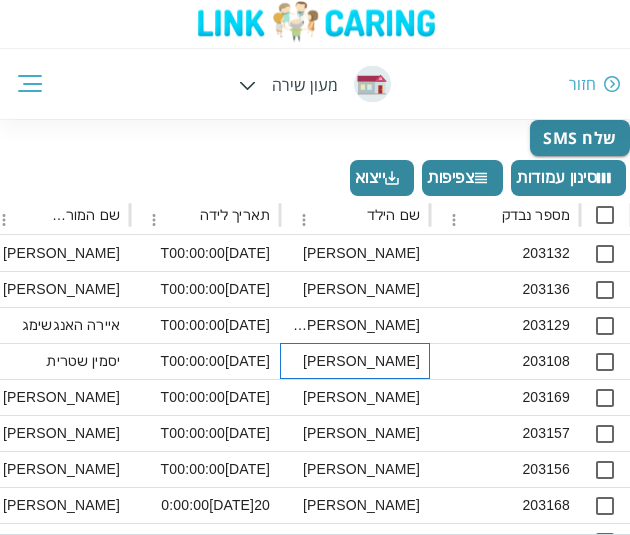 click on "[PERSON_NAME]" at bounding box center [355, 361] 